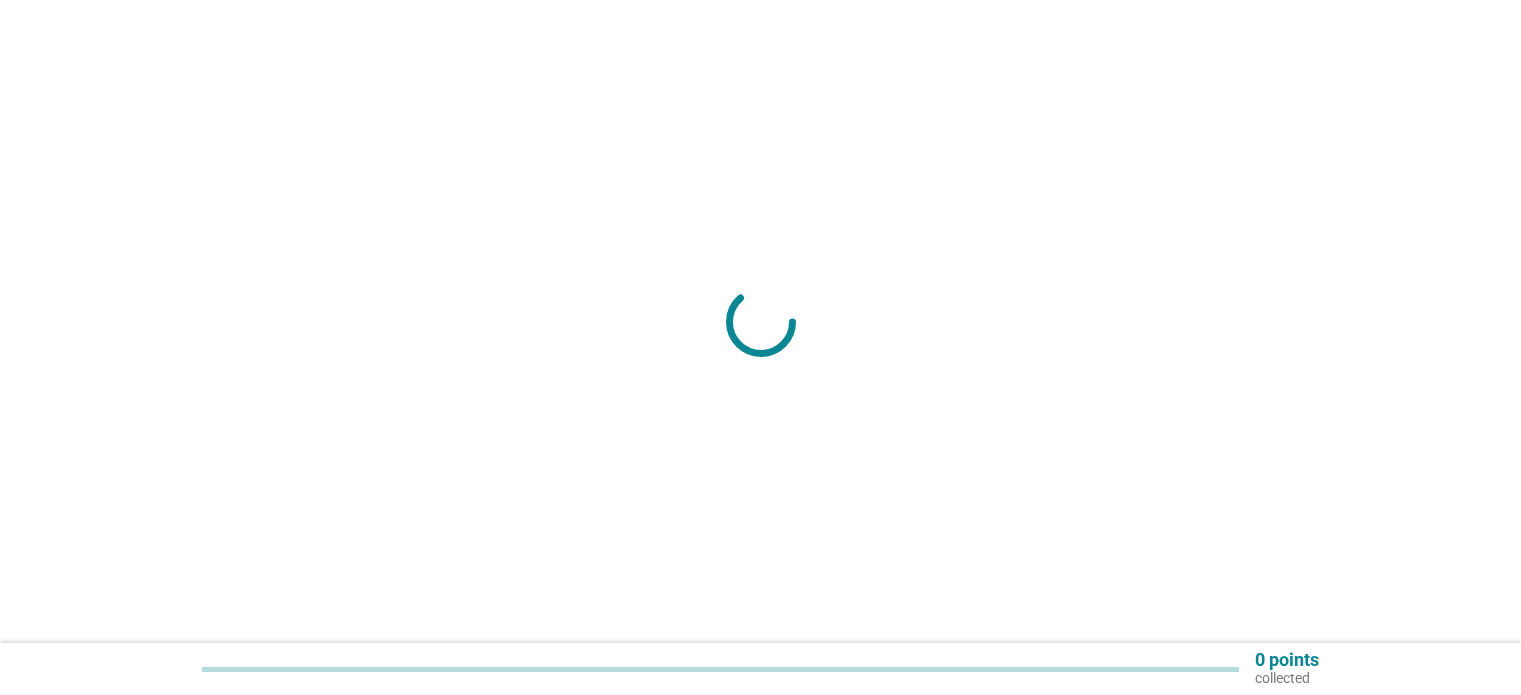 scroll, scrollTop: 0, scrollLeft: 0, axis: both 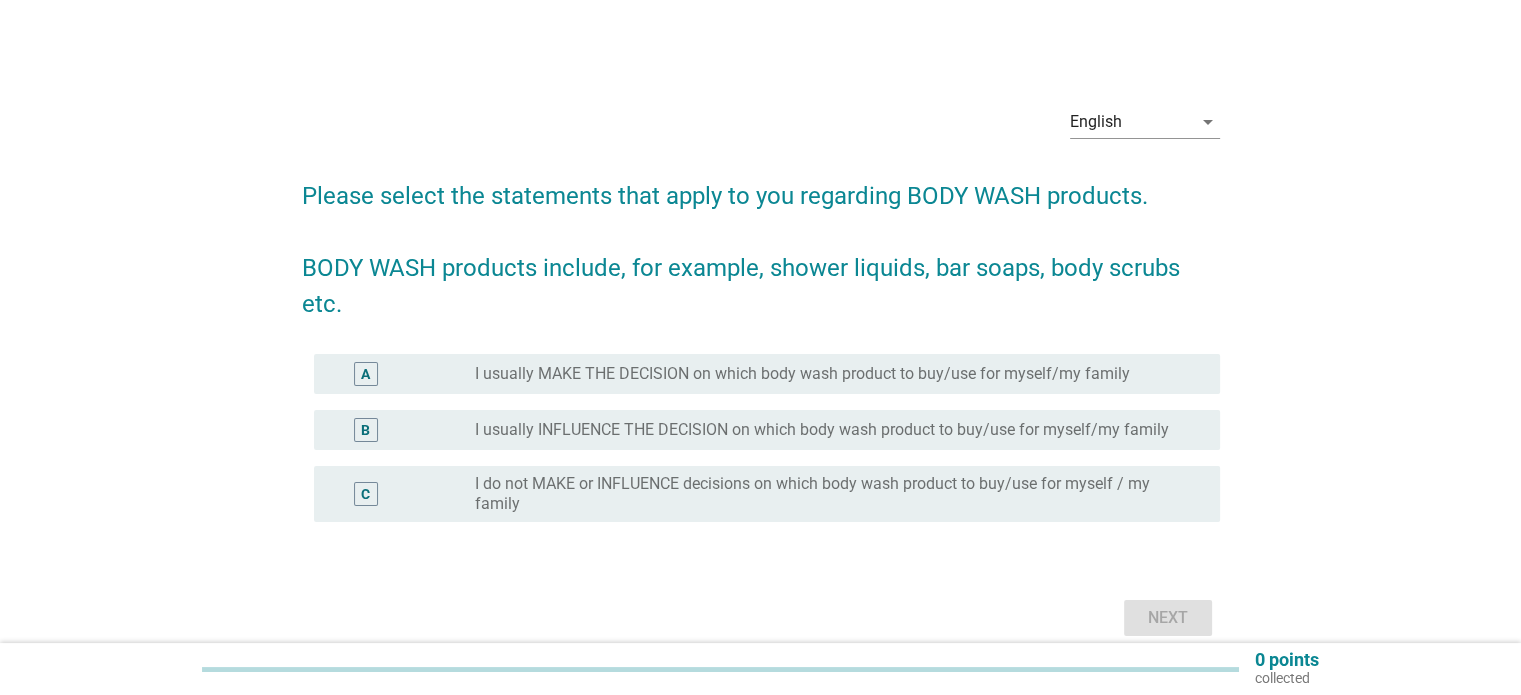 click on "I usually MAKE THE DECISION on which body wash product to buy/use for myself/my family" at bounding box center [802, 374] 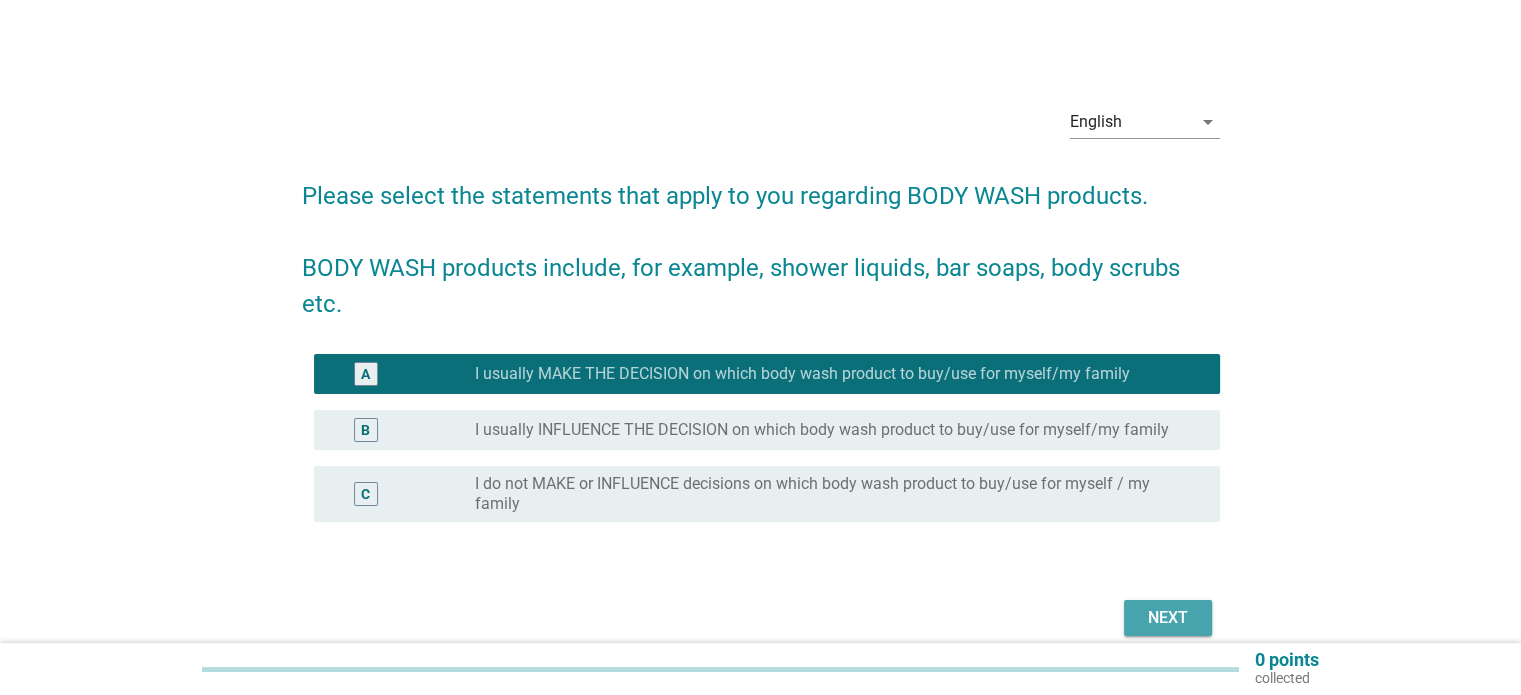 click on "Next" at bounding box center (1168, 618) 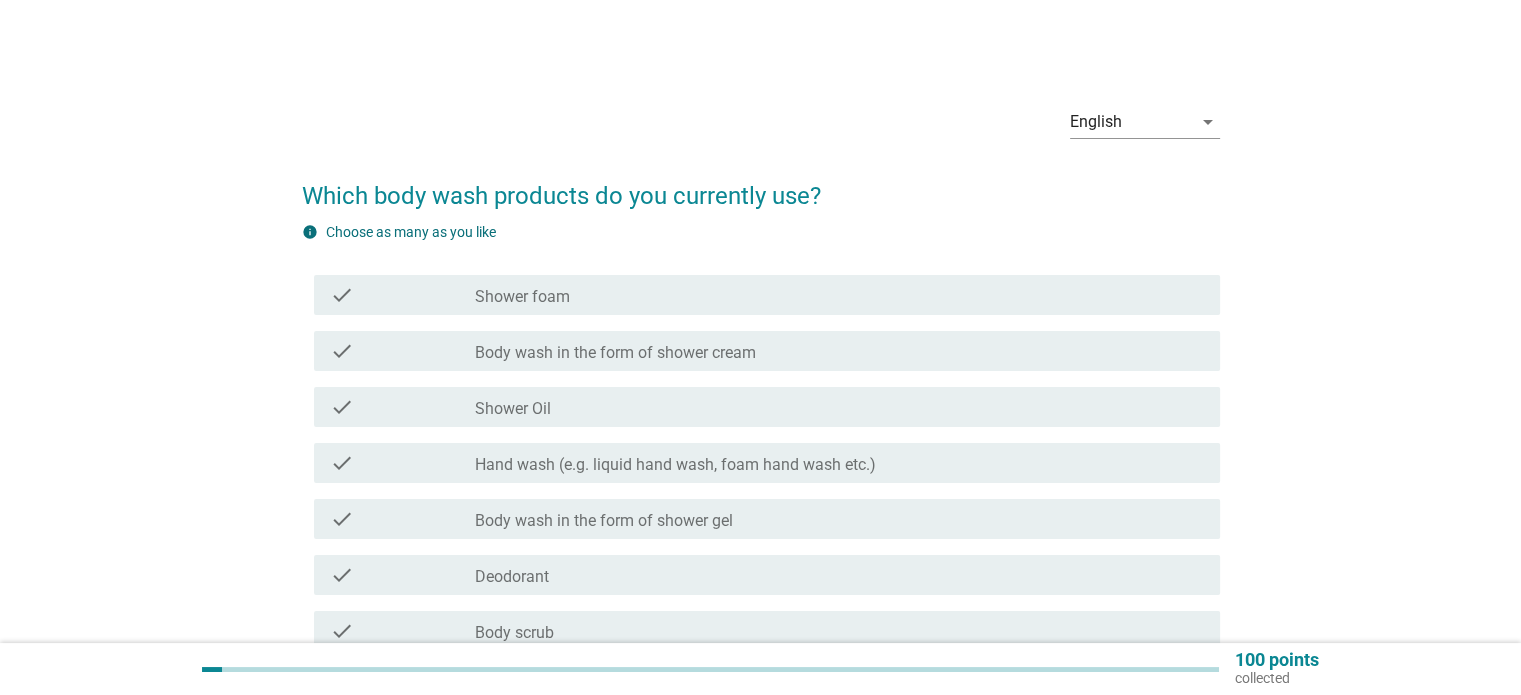 click on "check_box_outline_blank Body wash in the form of shower cream" at bounding box center (839, 351) 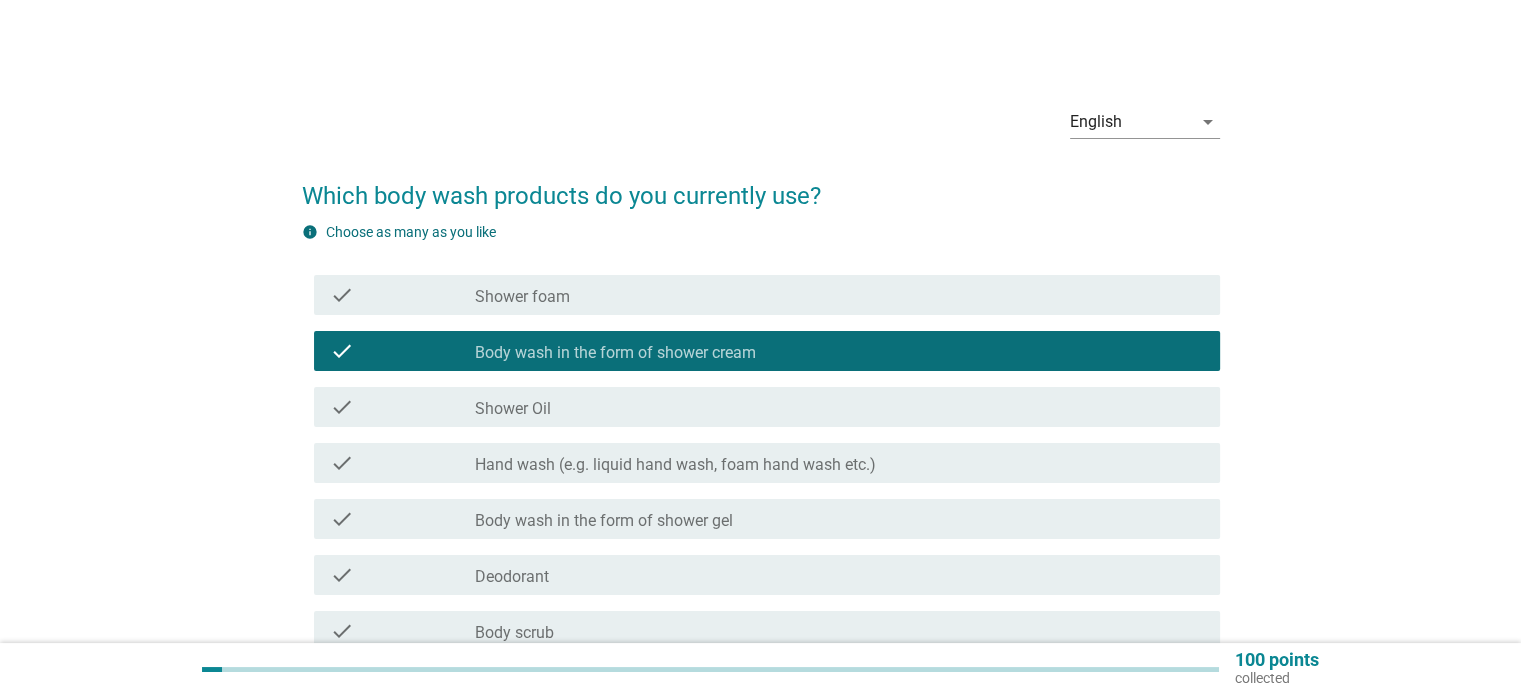 scroll, scrollTop: 200, scrollLeft: 0, axis: vertical 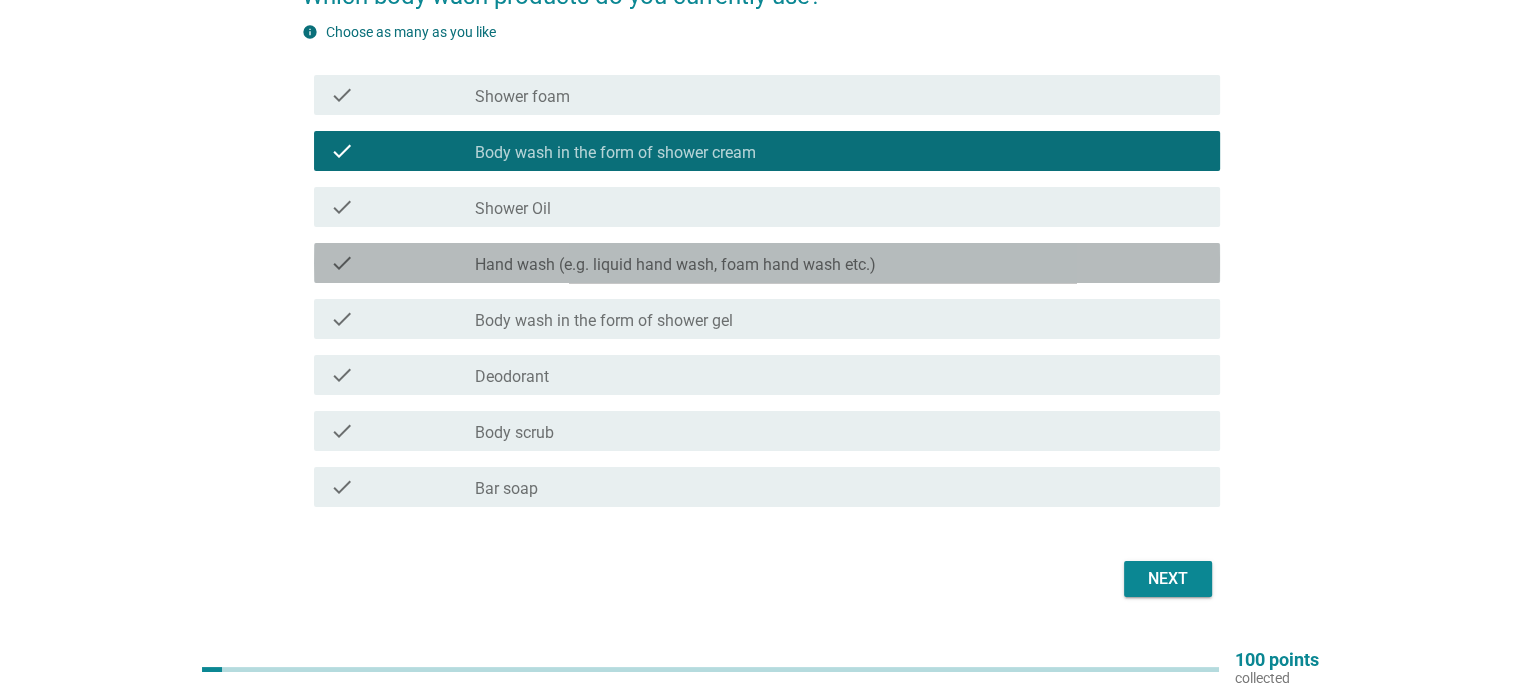 click on "Hand wash (e.g. liquid hand wash, foam hand wash etc.)" at bounding box center (675, 265) 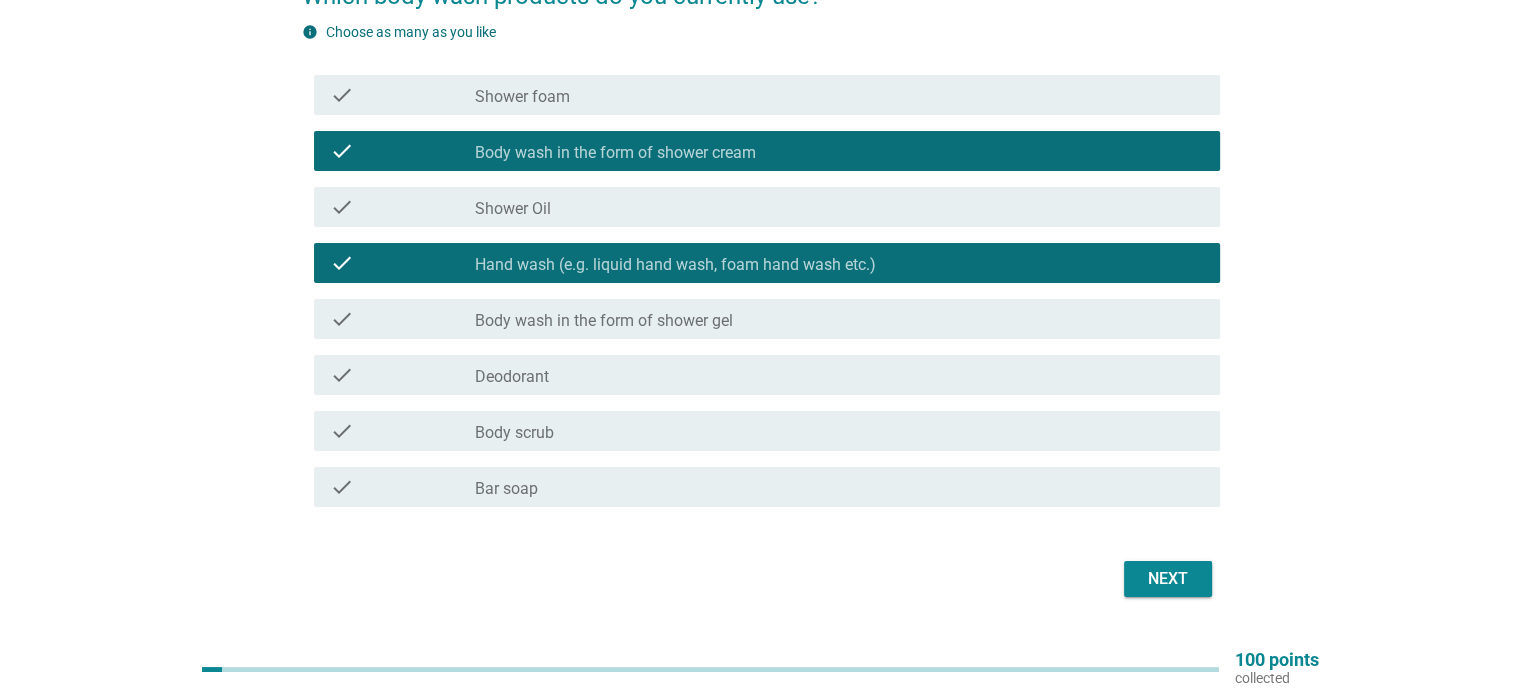 drag, startPoint x: 637, startPoint y: 322, endPoint x: 673, endPoint y: 315, distance: 36.67424 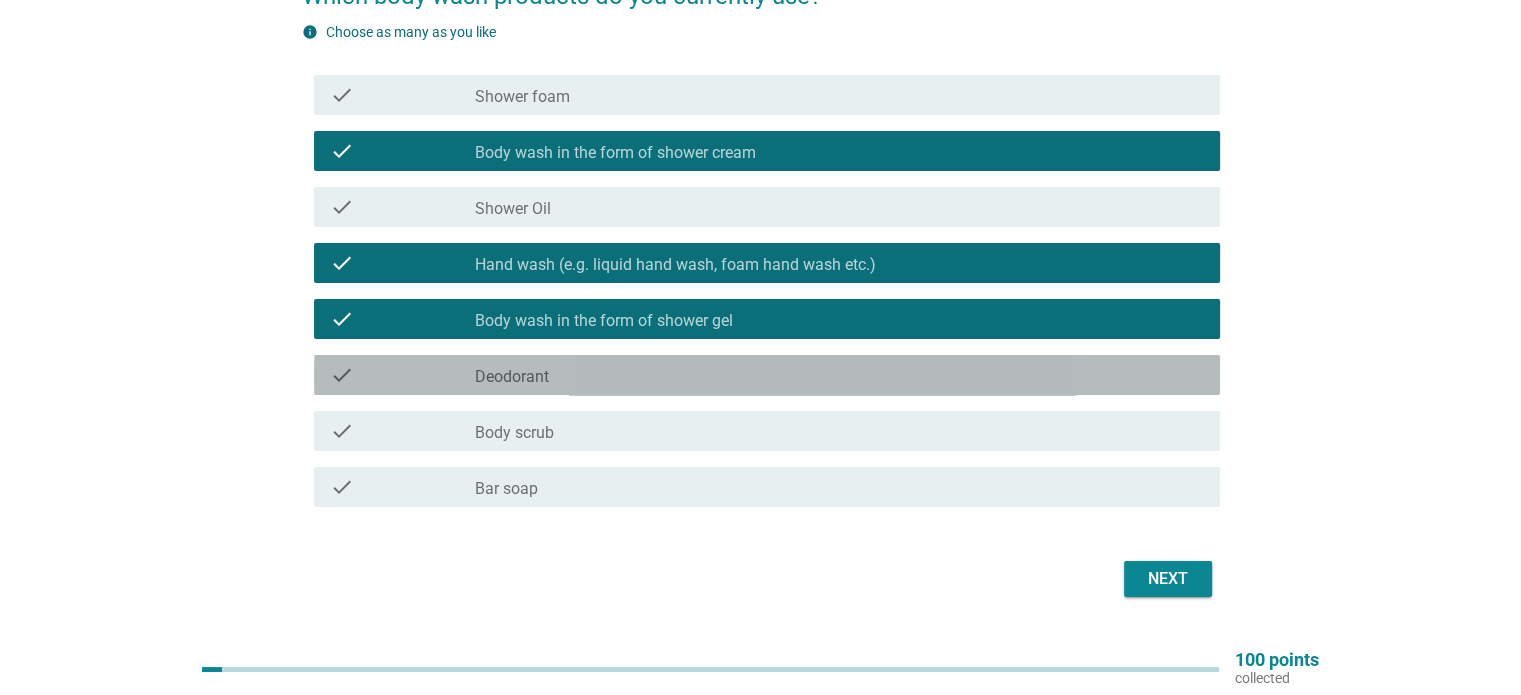 click on "check_box_outline_blank Deodorant" at bounding box center [839, 375] 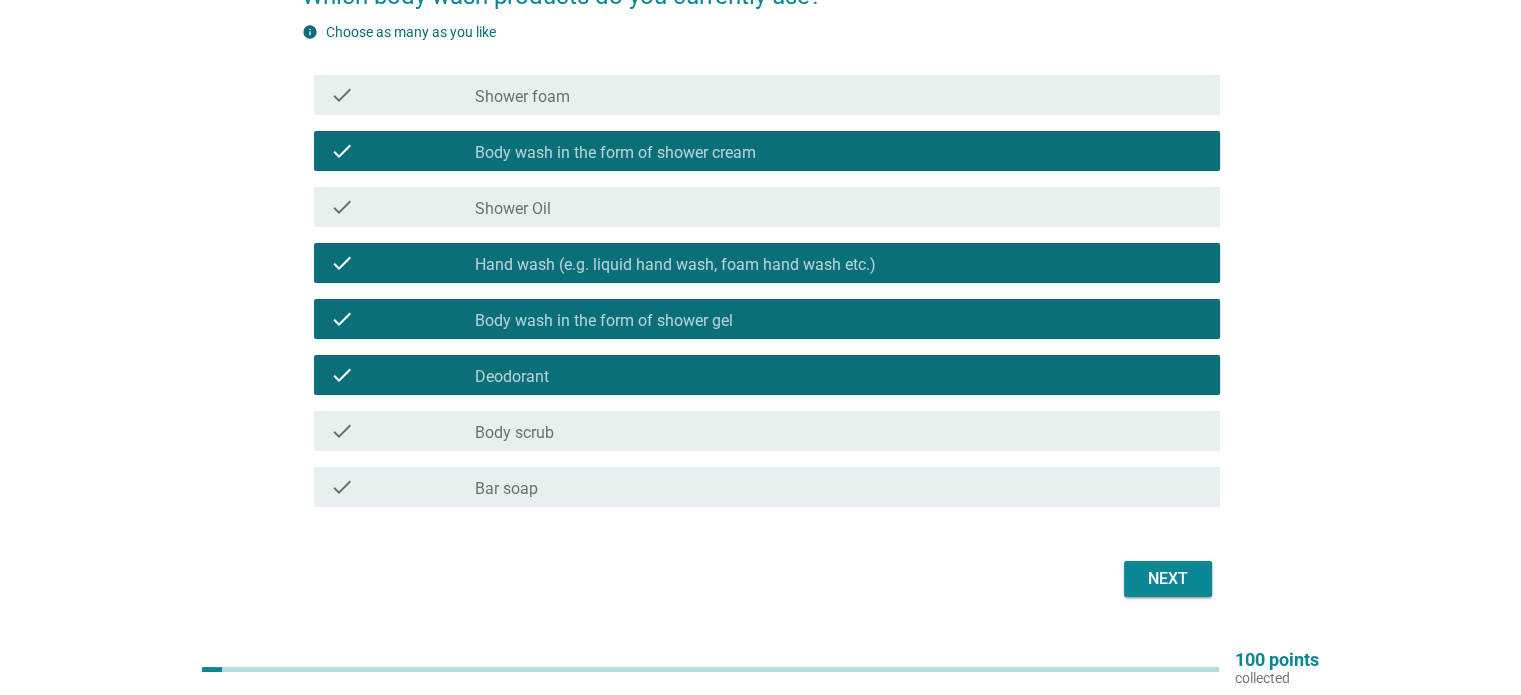 click on "check_box_outline_blank Body scrub" at bounding box center (839, 431) 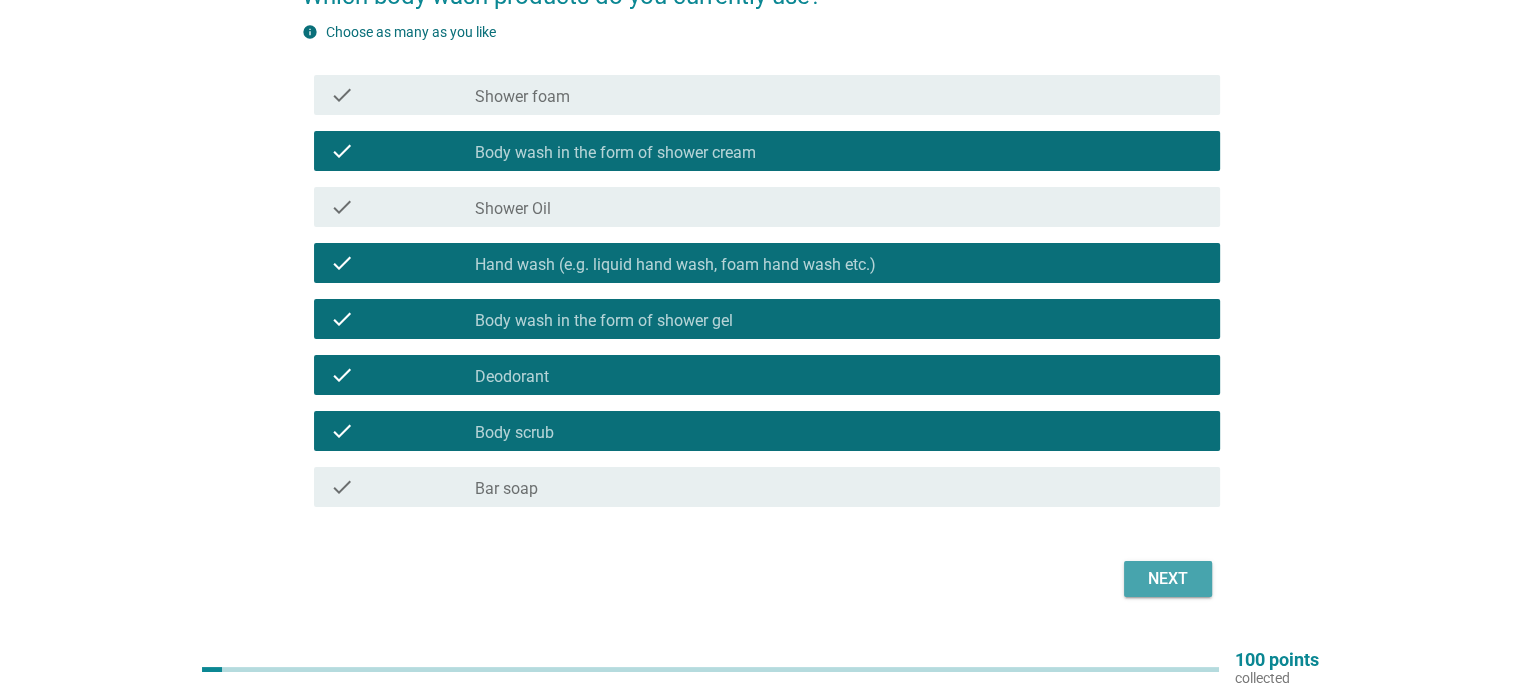 click on "Next" at bounding box center (1168, 579) 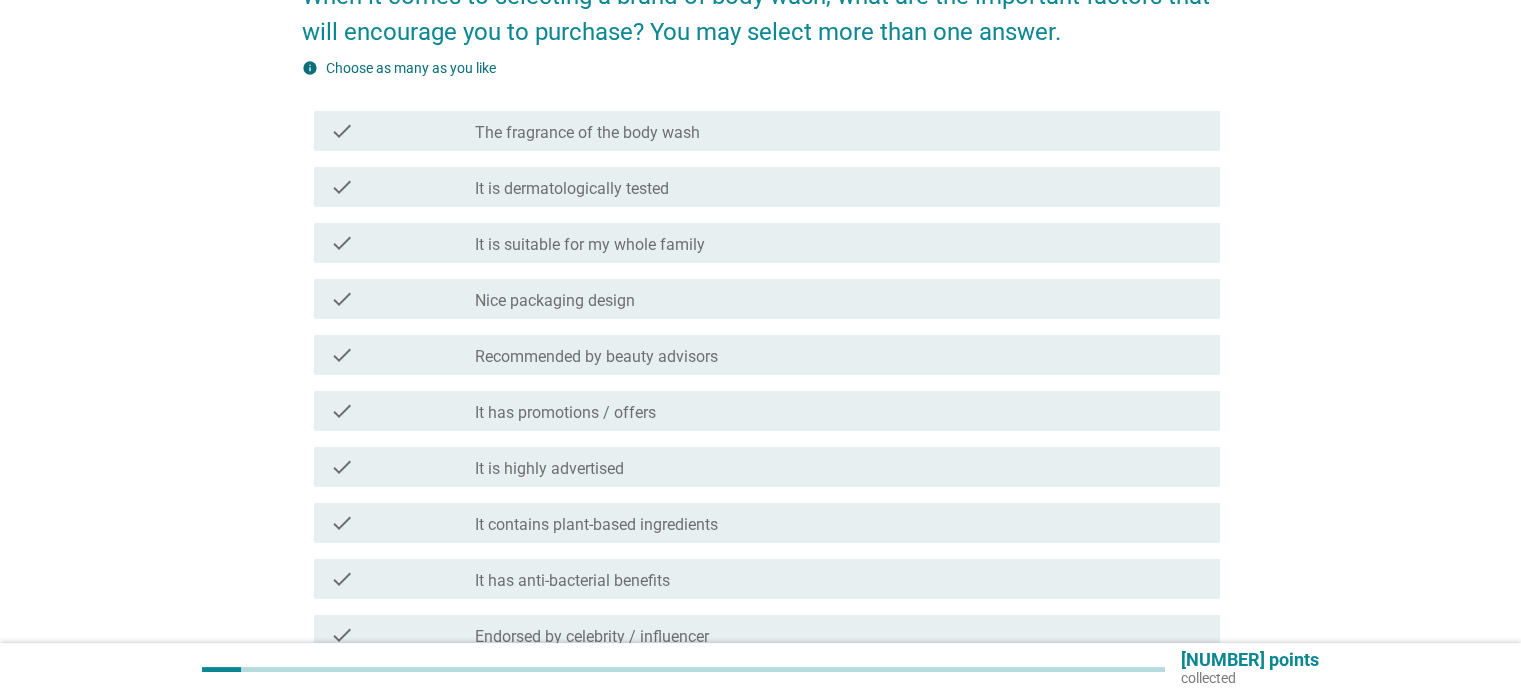 scroll, scrollTop: 0, scrollLeft: 0, axis: both 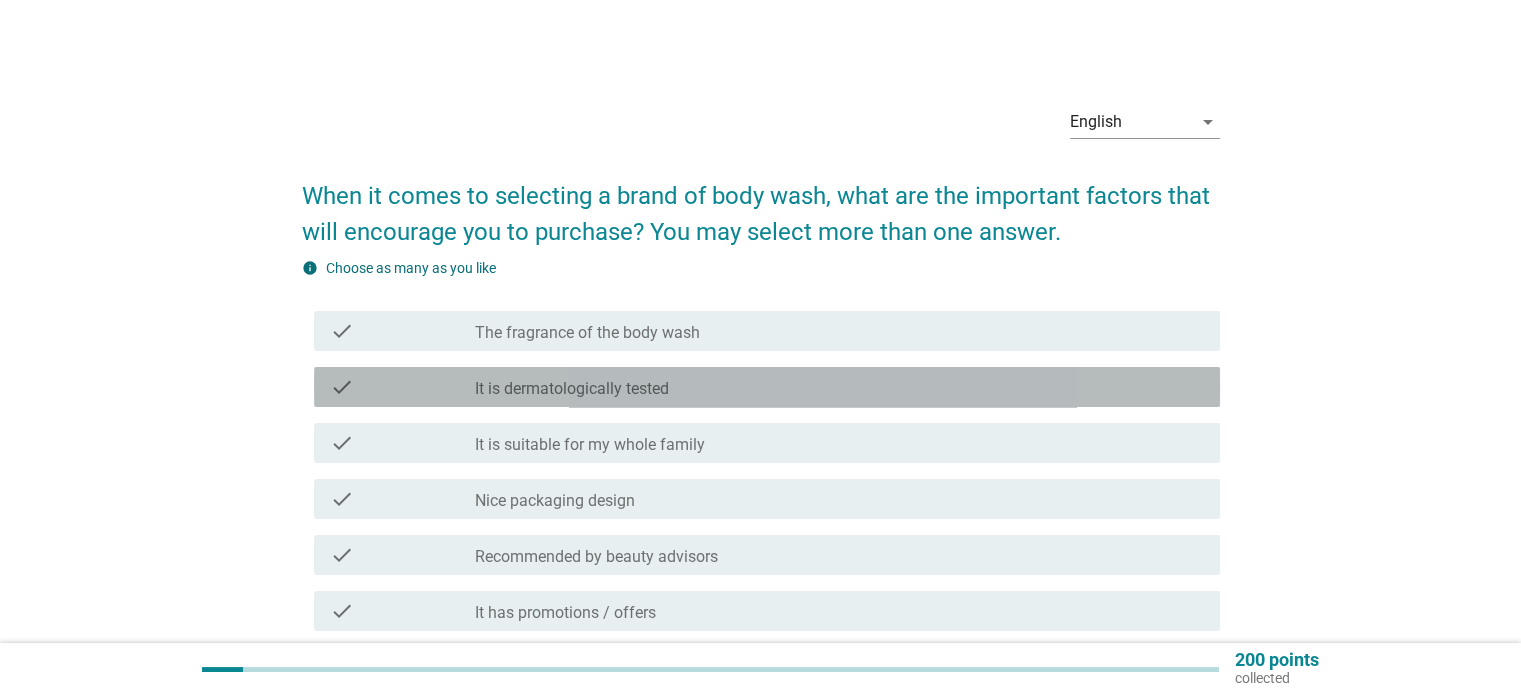 click on "check_box_outline_blank It is dermatologically tested" at bounding box center [839, 387] 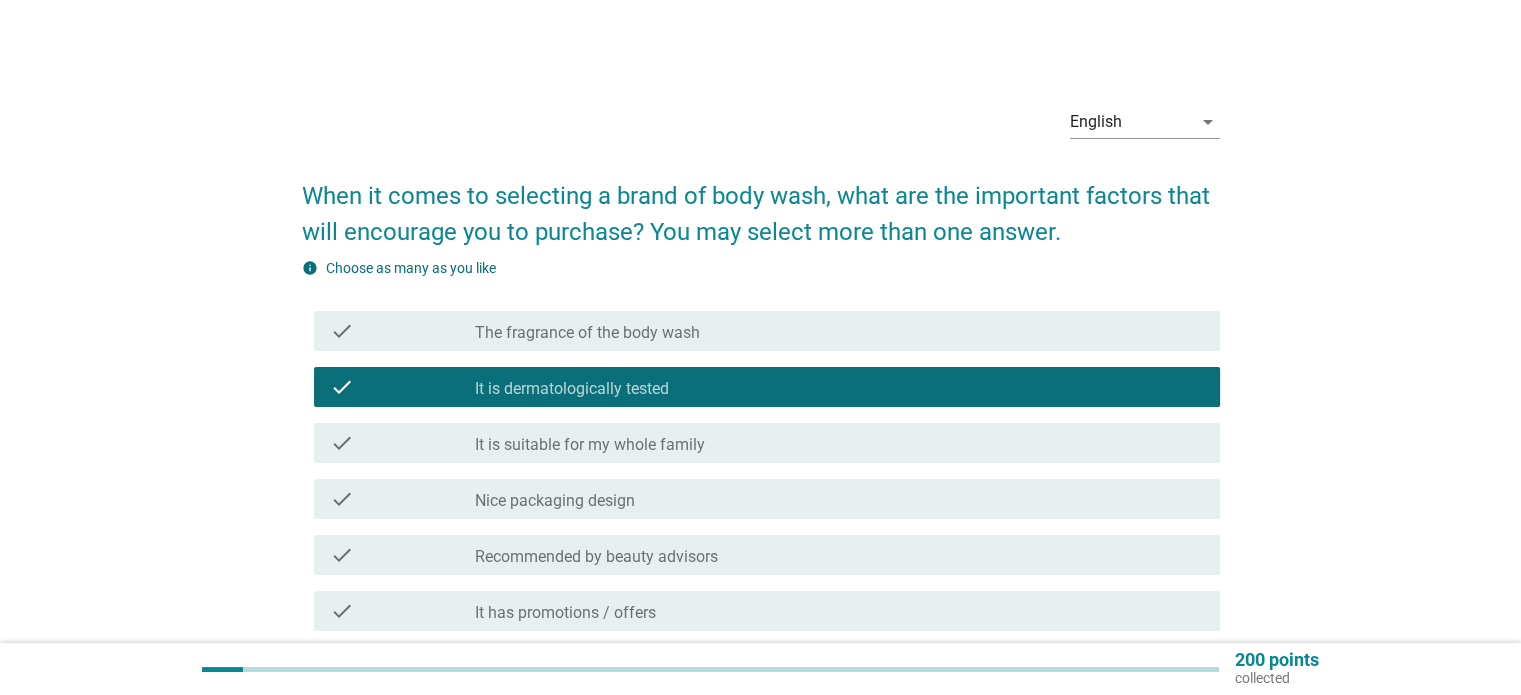 click on "check_box_outline_blank It is suitable for my whole family" at bounding box center (839, 443) 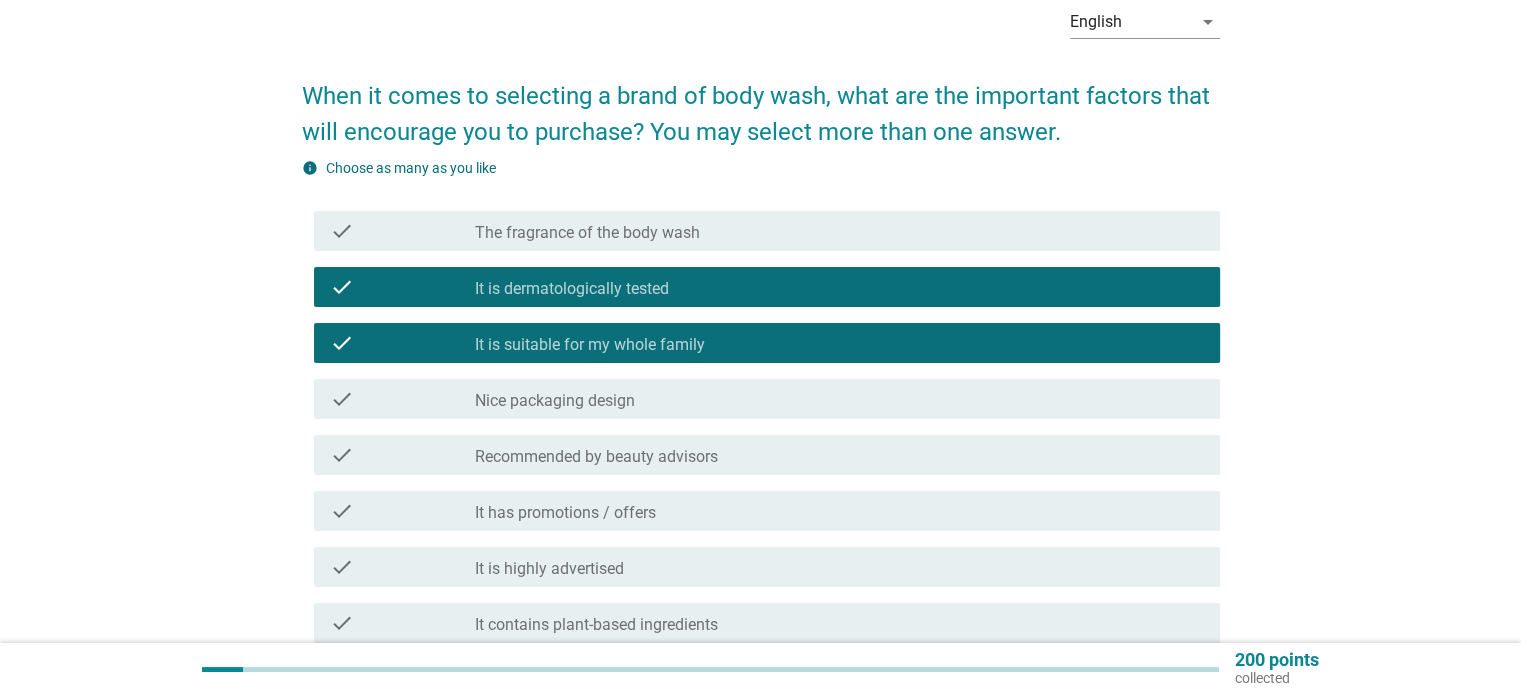 scroll, scrollTop: 200, scrollLeft: 0, axis: vertical 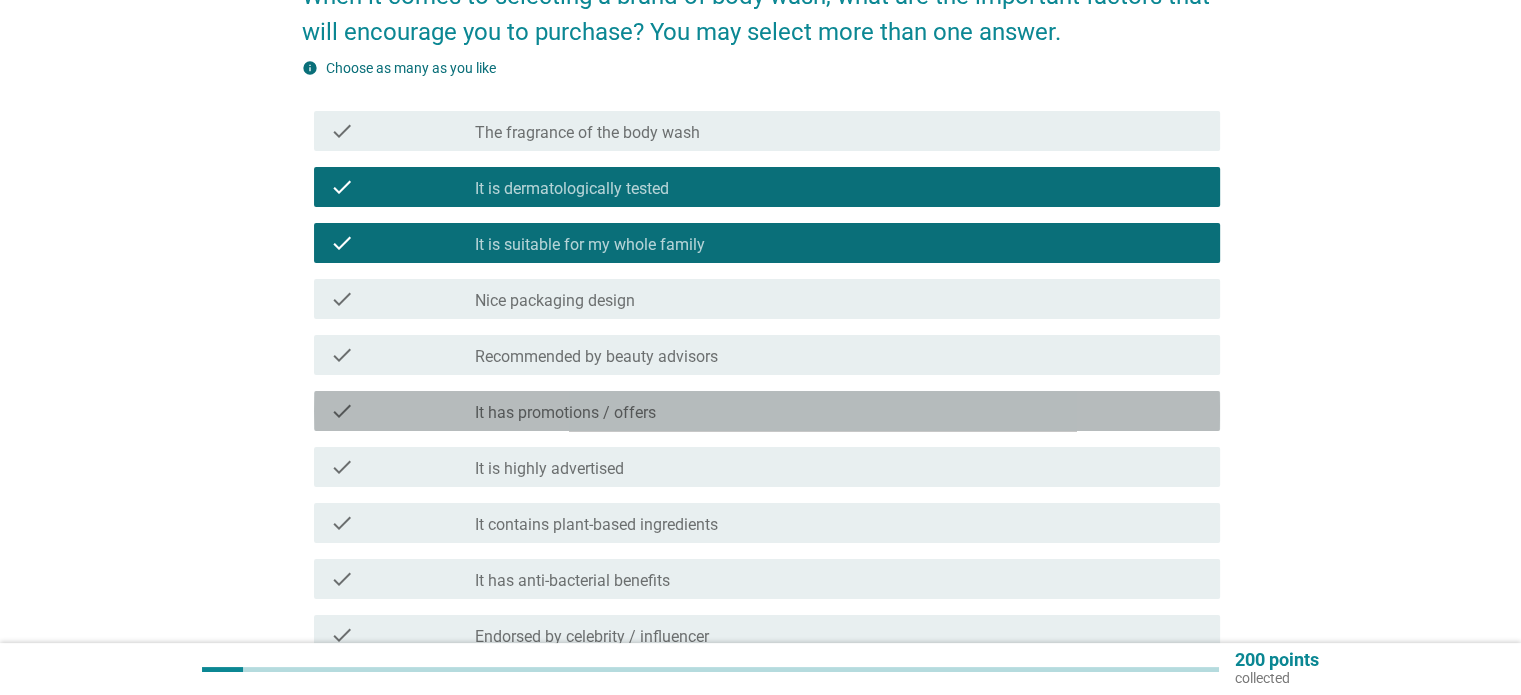 click on "check_box_outline_blank It has promotions / offers" at bounding box center [839, 411] 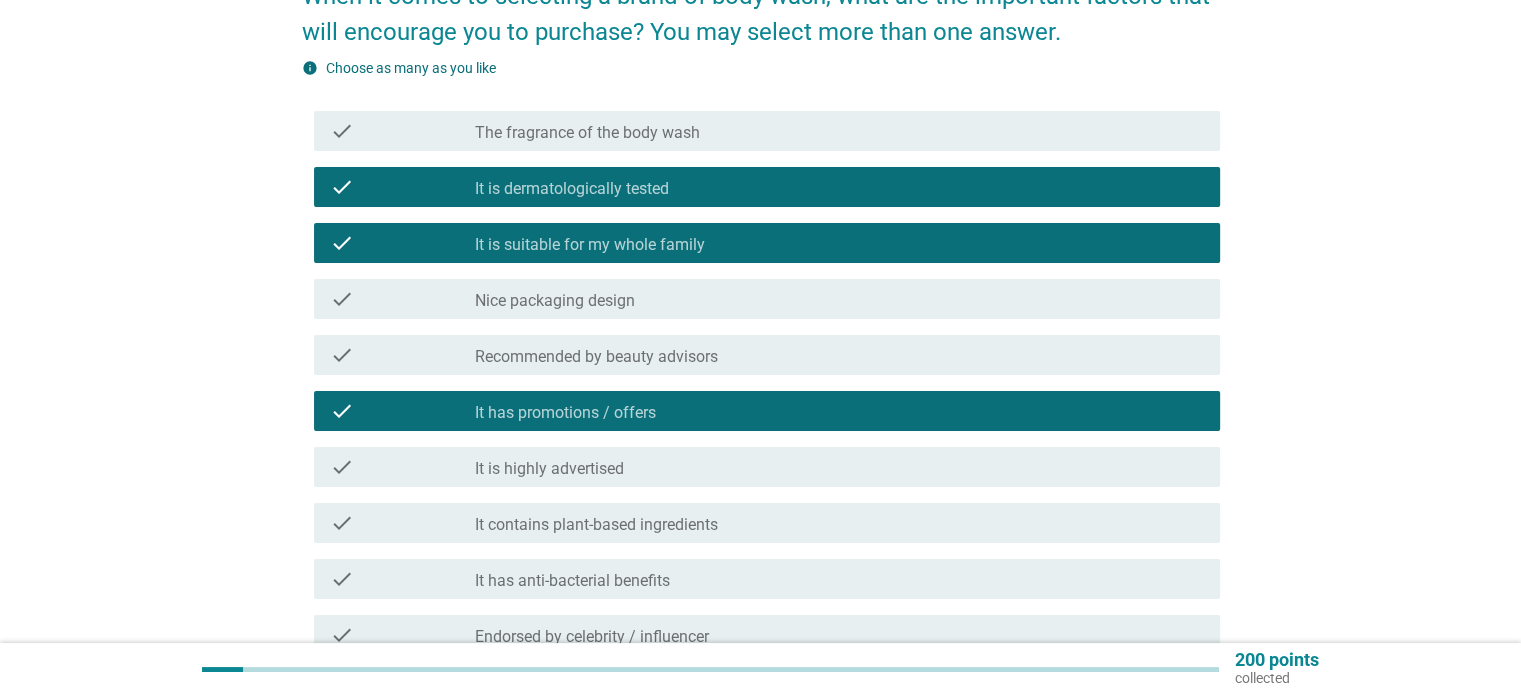 scroll, scrollTop: 300, scrollLeft: 0, axis: vertical 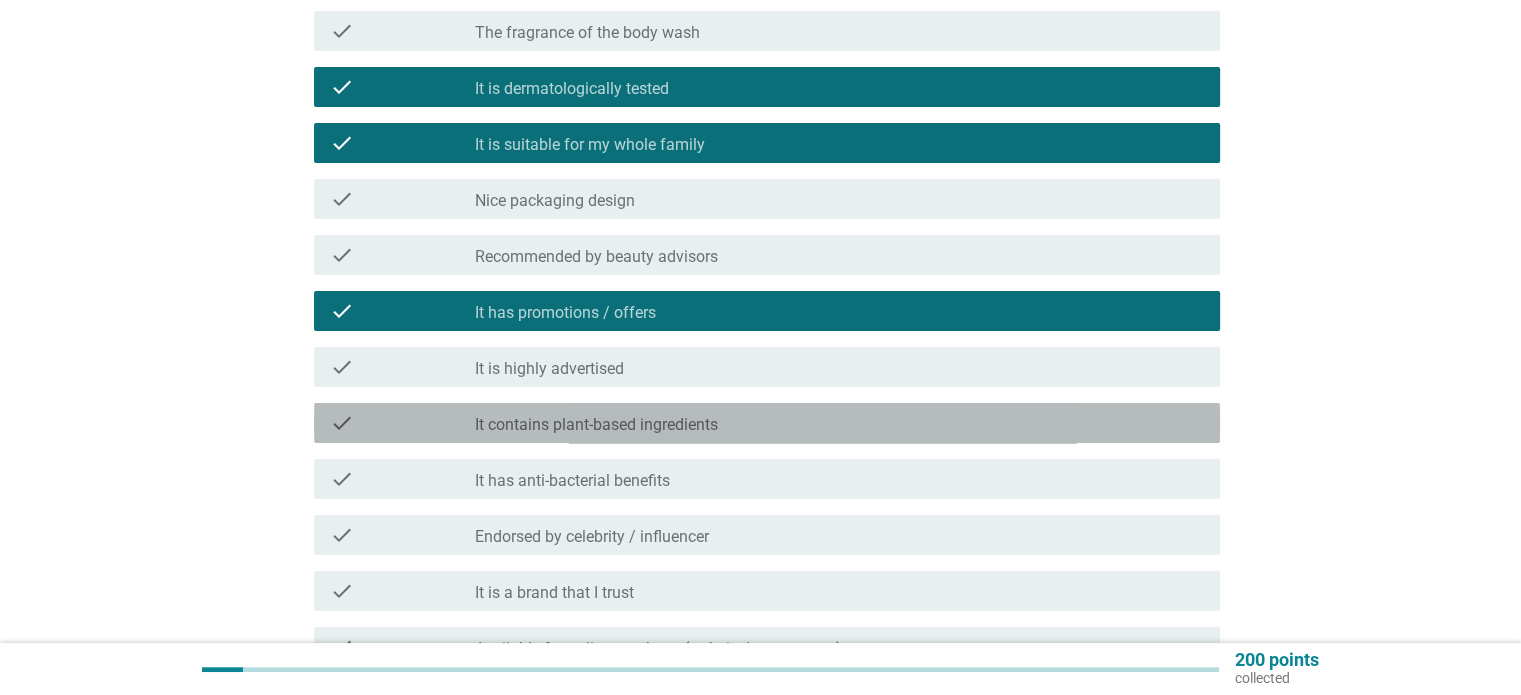 click on "check_box_outline_blank It contains plant-based ingredients" at bounding box center [839, 423] 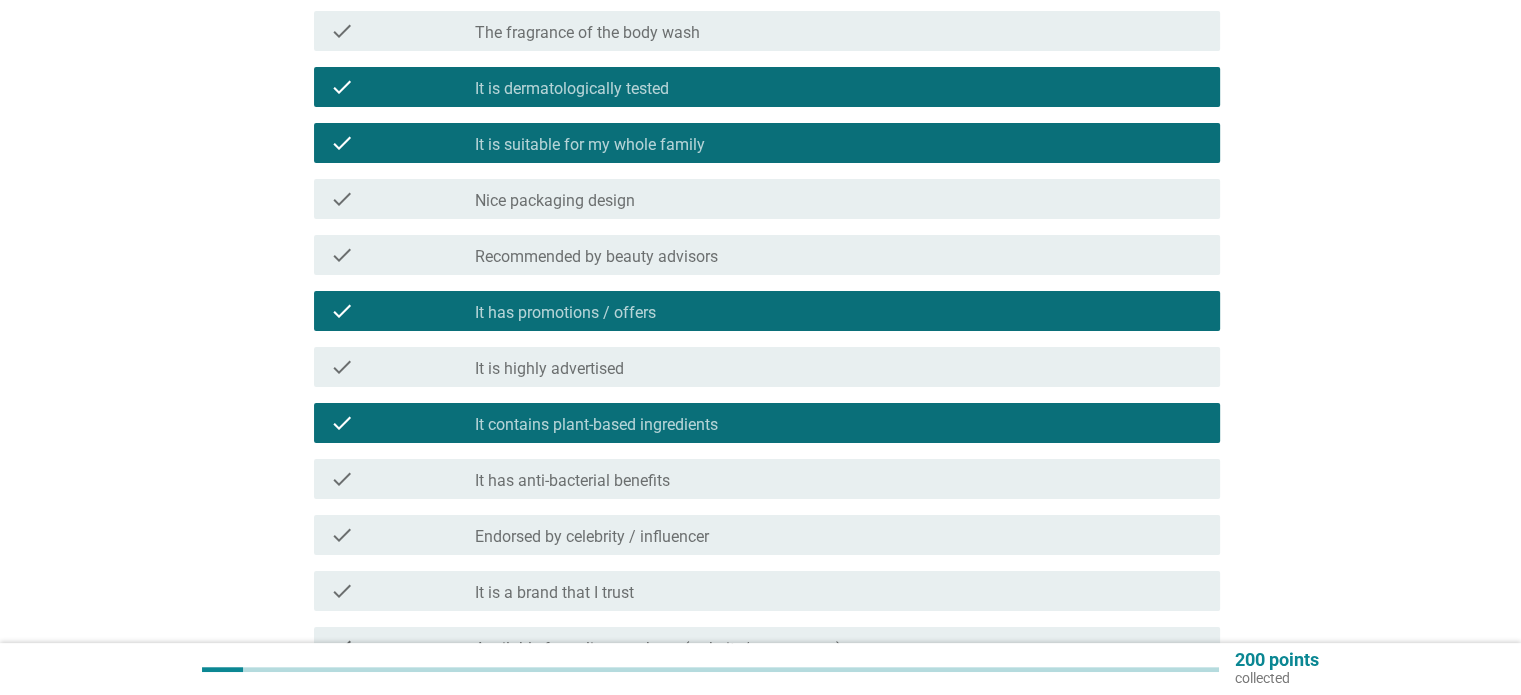 click on "check_box_outline_blank It has anti-bacterial benefits" at bounding box center [839, 479] 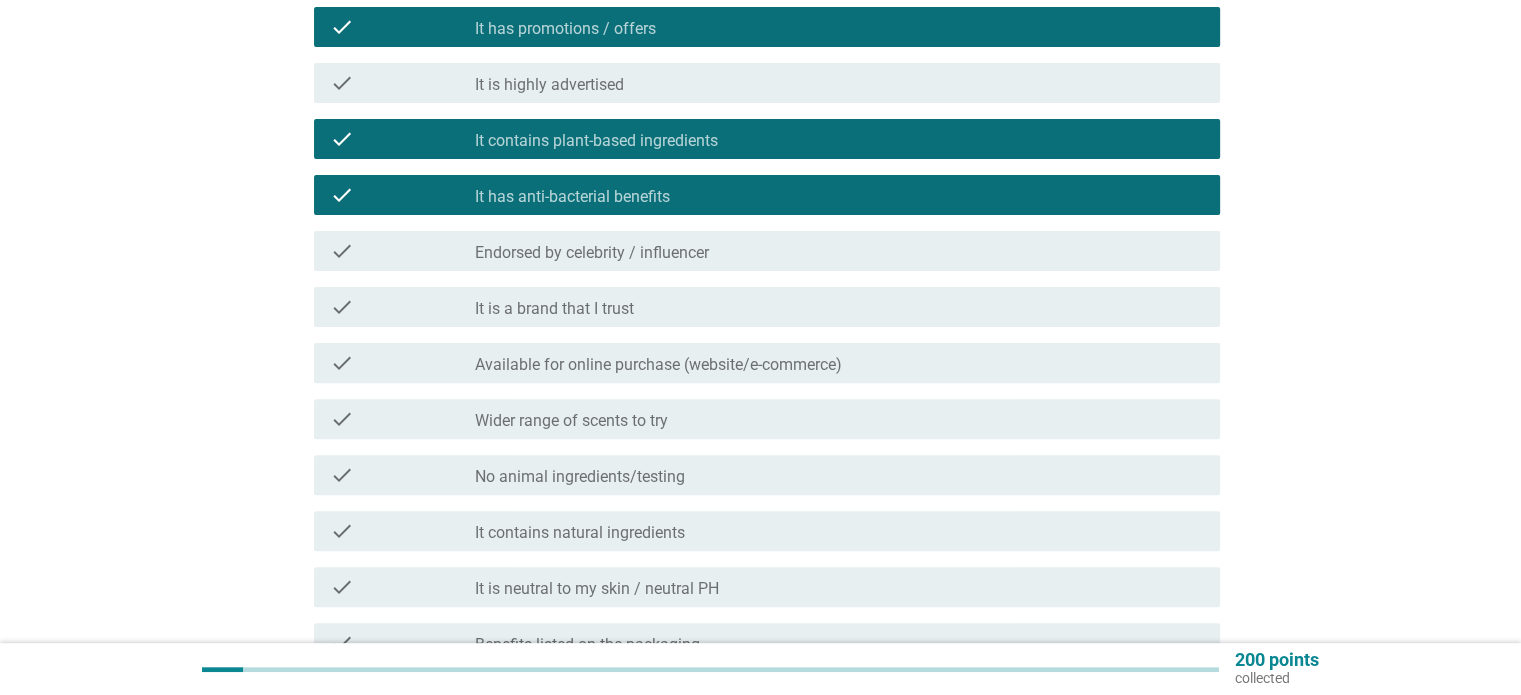 scroll, scrollTop: 600, scrollLeft: 0, axis: vertical 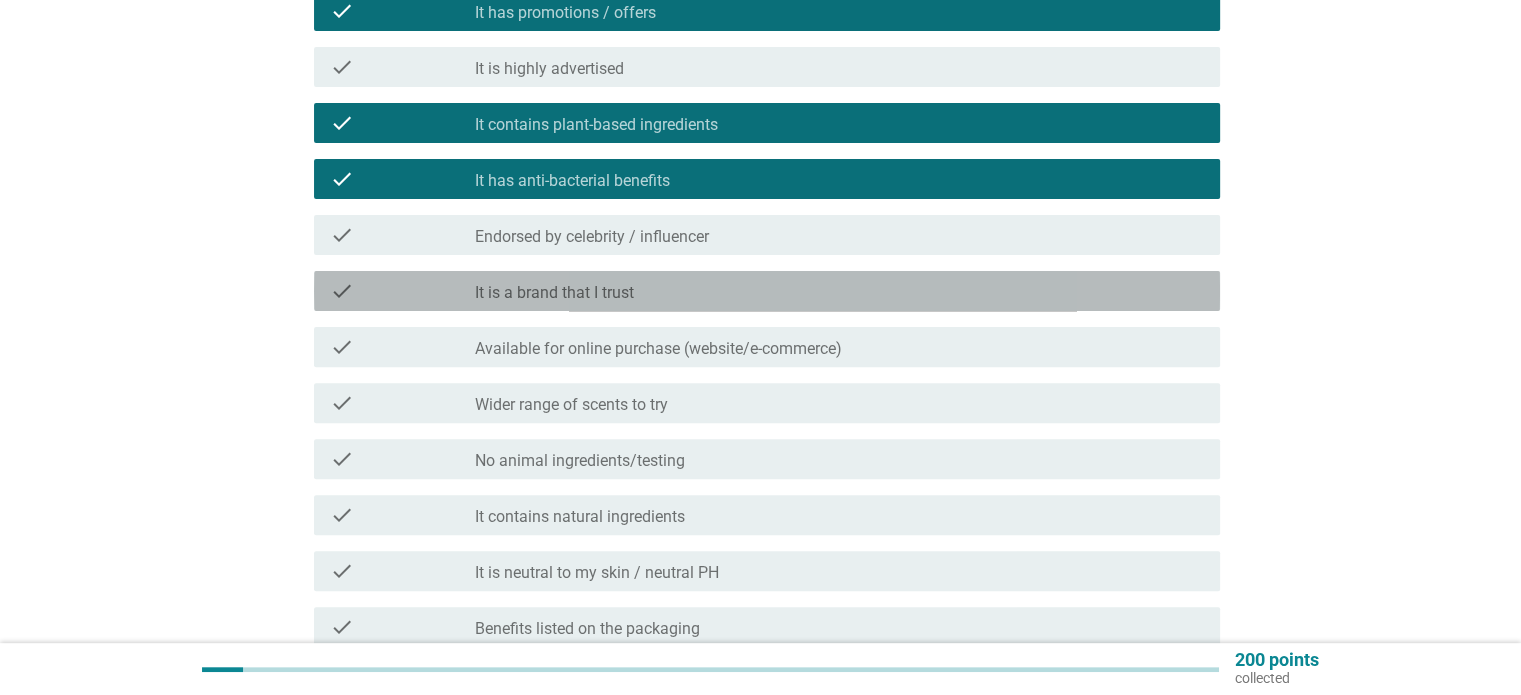 click on "check_box_outline_blank It is a brand that I trust" at bounding box center [839, 291] 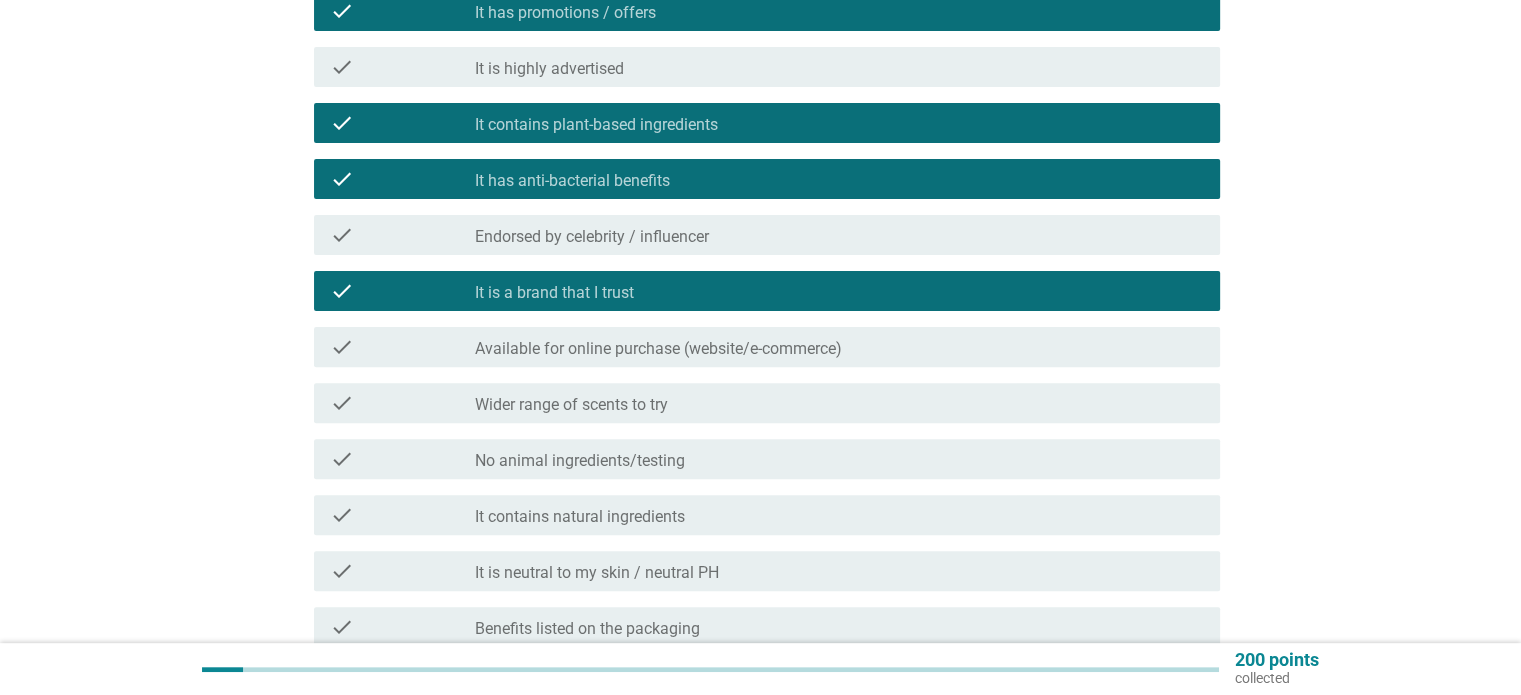 click on "check_box_outline_blank Wider range of scents to try" at bounding box center [839, 403] 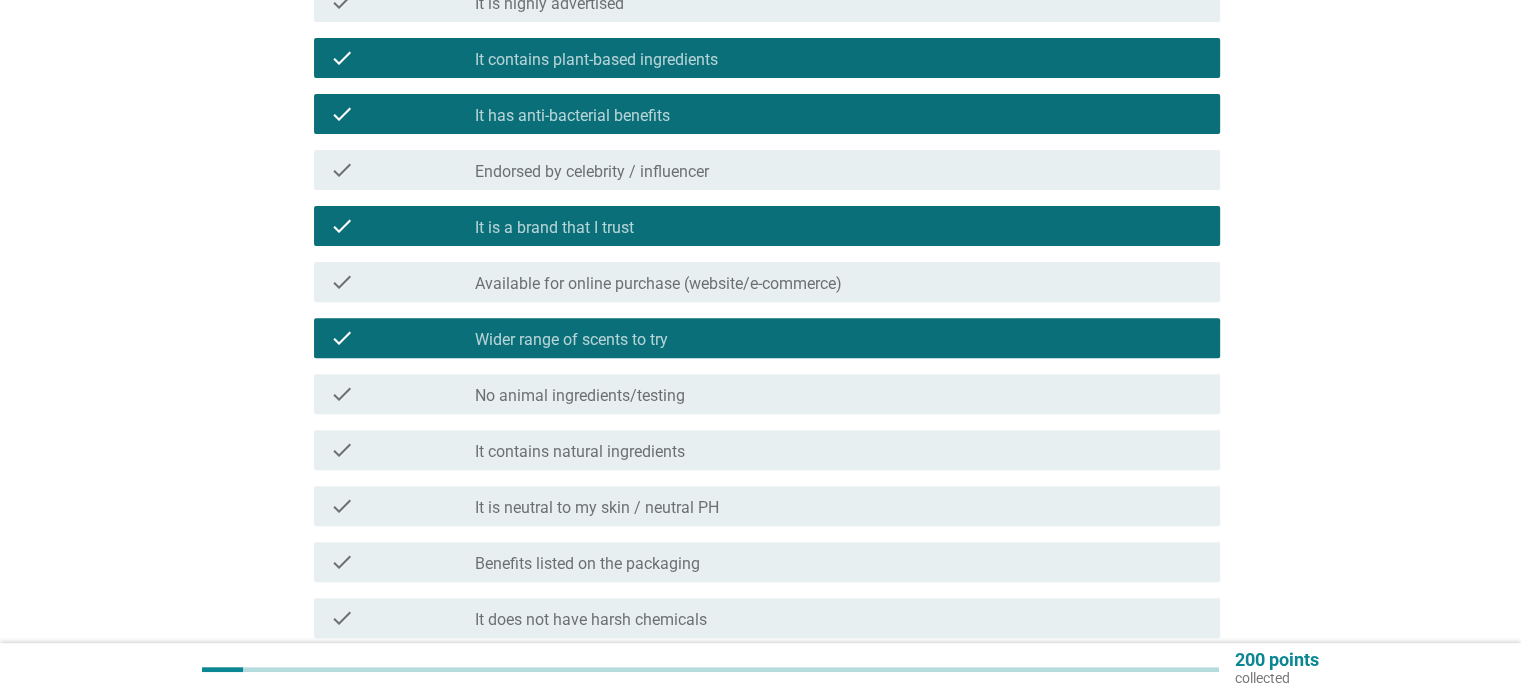 scroll, scrollTop: 700, scrollLeft: 0, axis: vertical 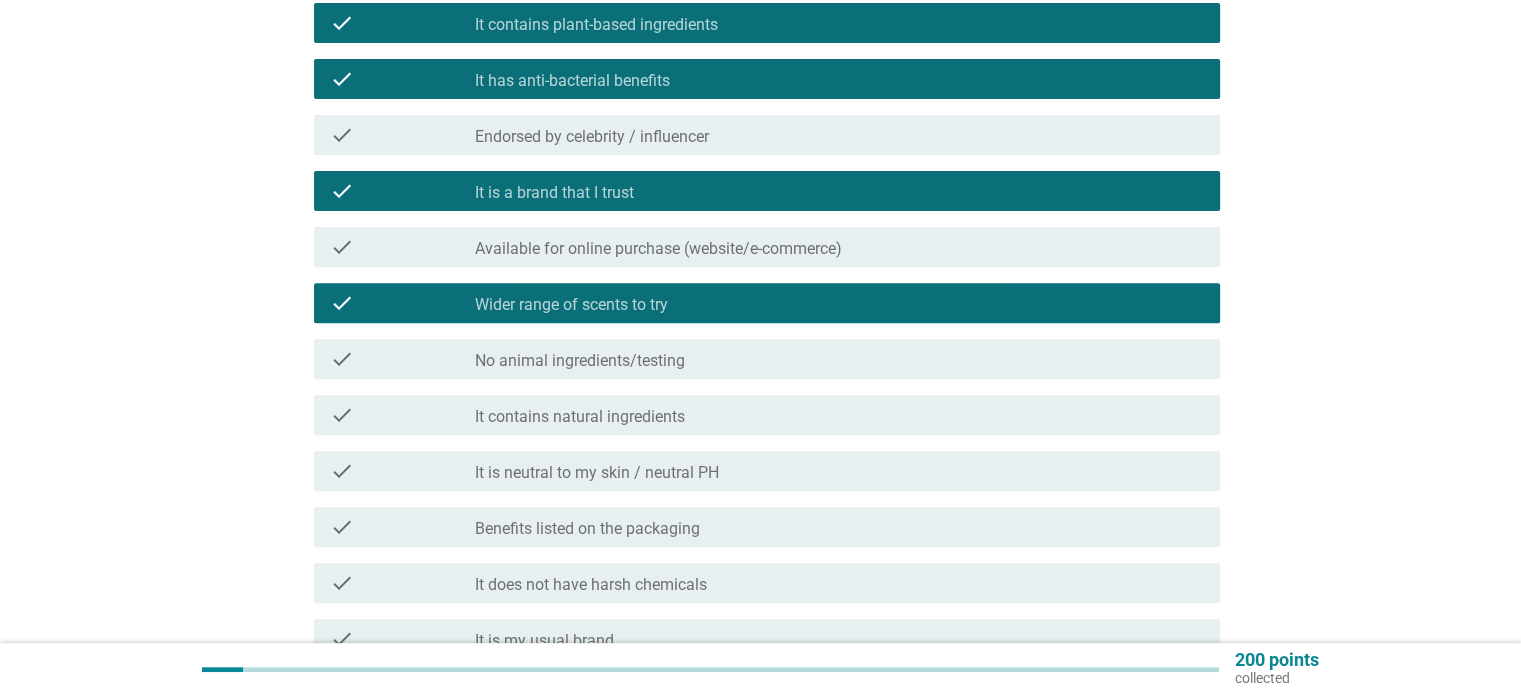 click on "check_box_outline_blank It is neutral to my skin / neutral PH" at bounding box center (839, 471) 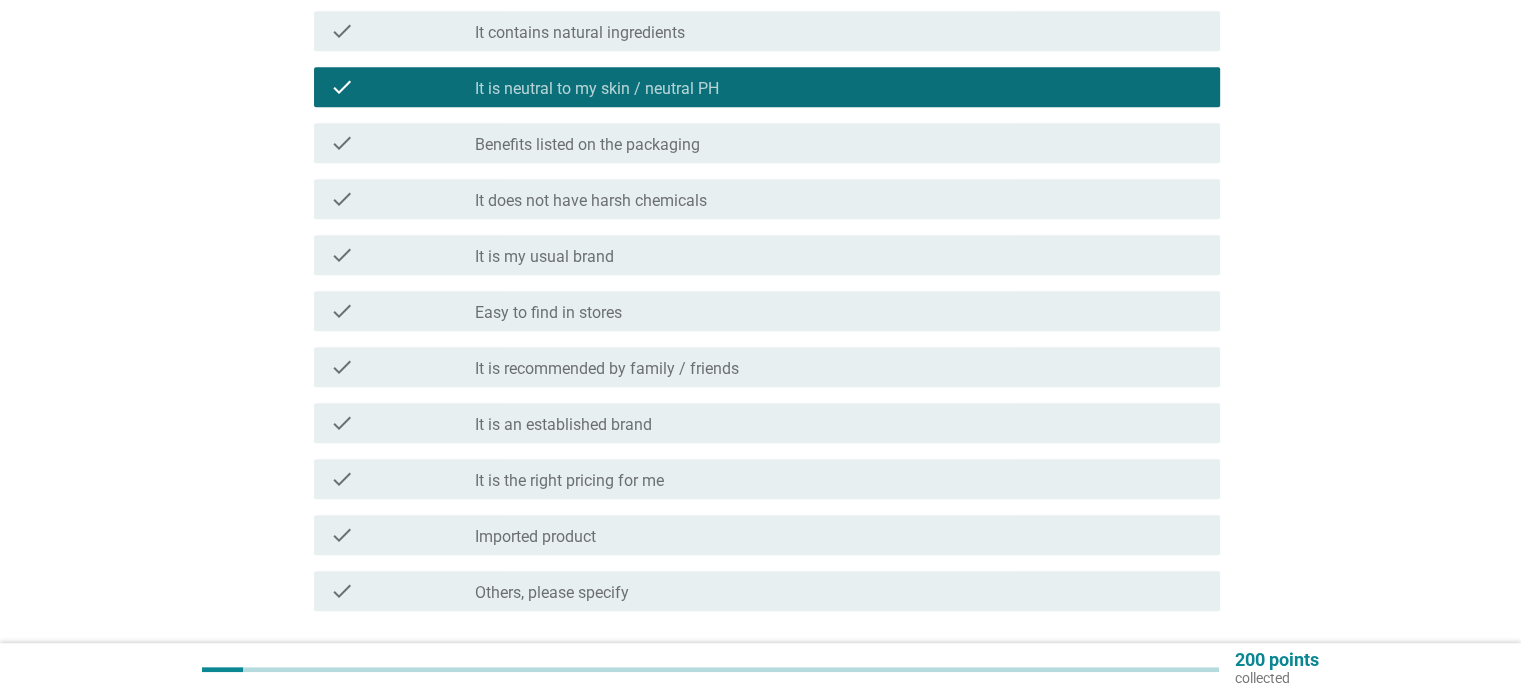 scroll, scrollTop: 1200, scrollLeft: 0, axis: vertical 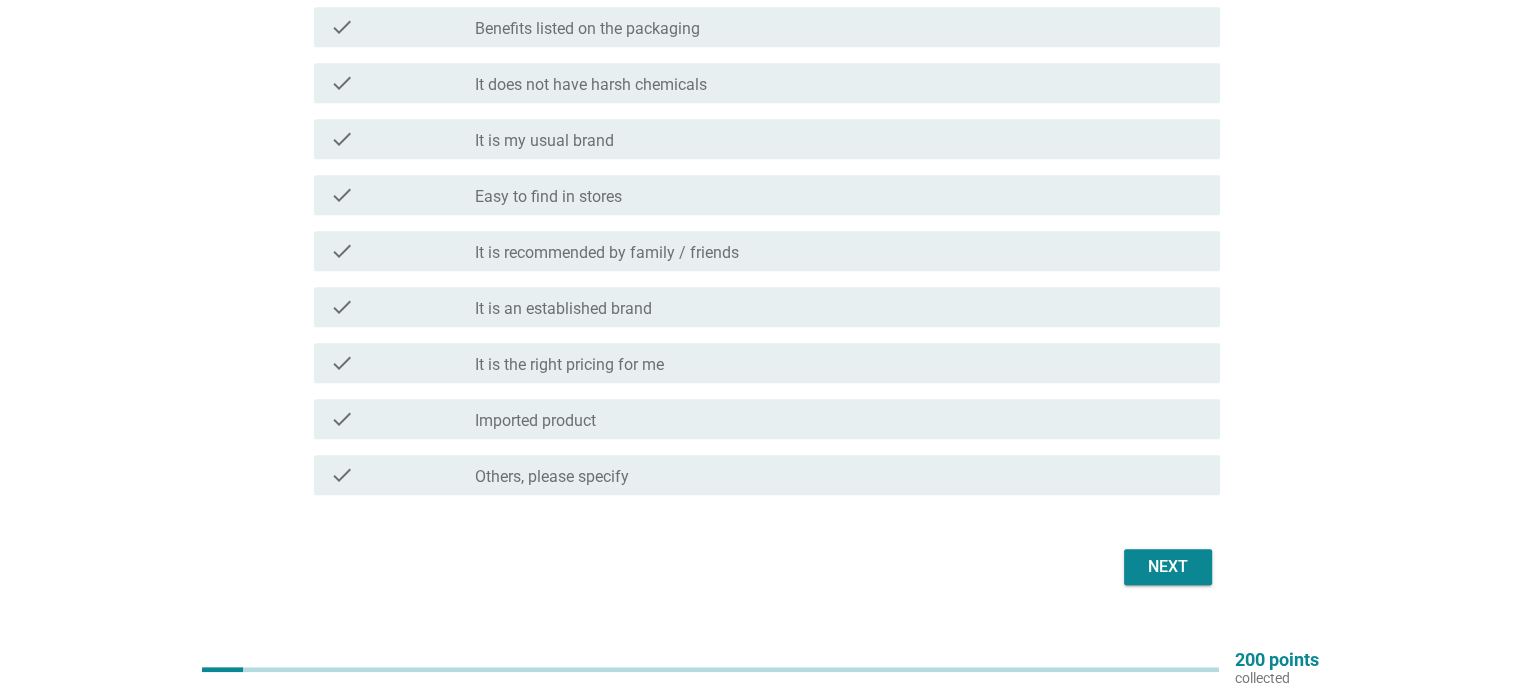 click on "Next" at bounding box center [1168, 567] 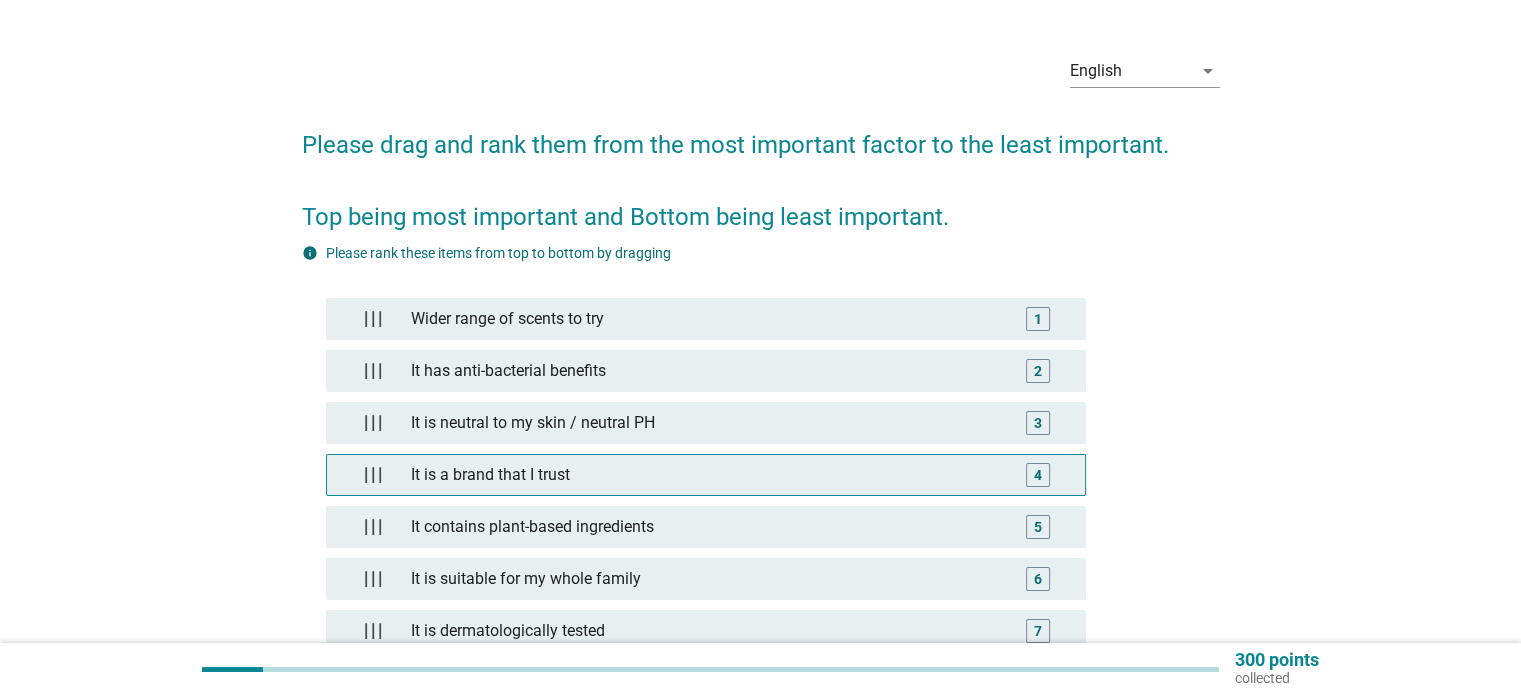 scroll, scrollTop: 100, scrollLeft: 0, axis: vertical 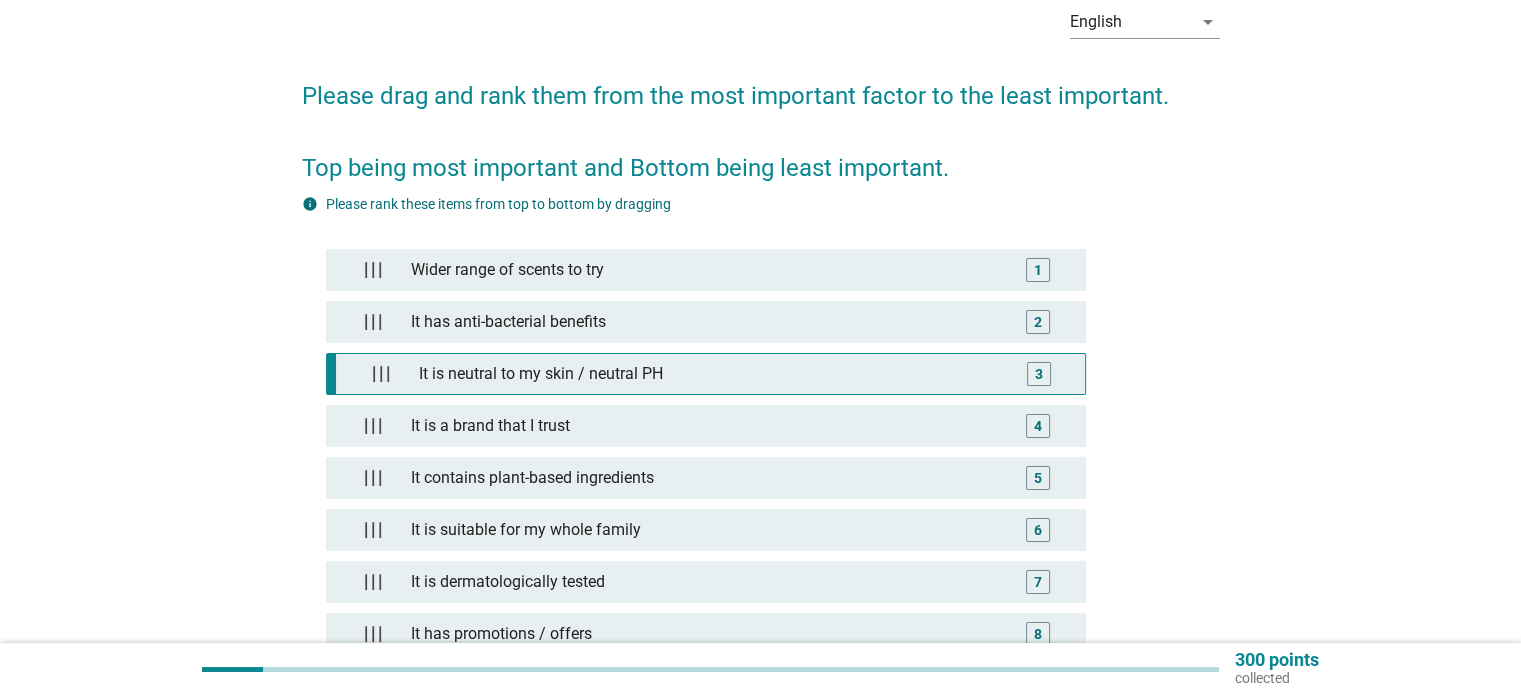 click on "It is neutral to my skin / neutral PH" at bounding box center (709, 374) 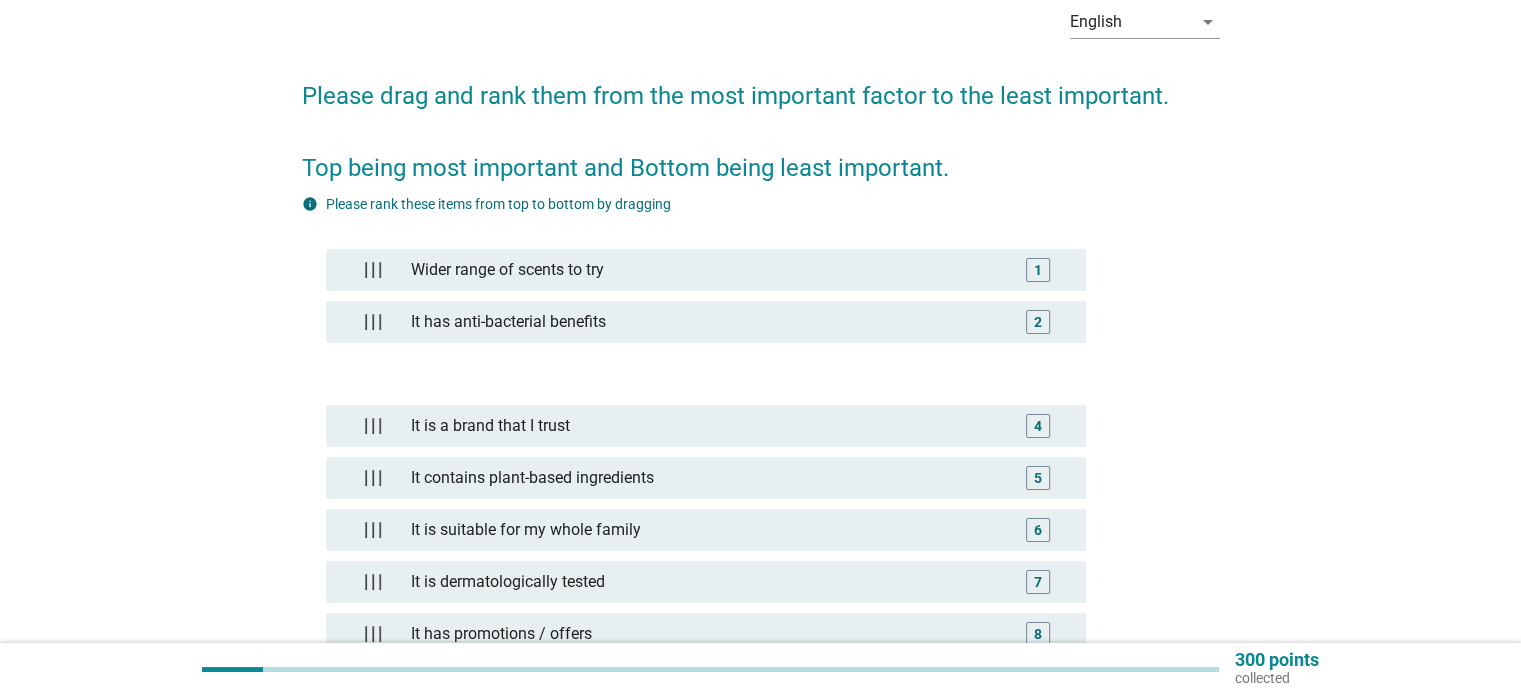 type 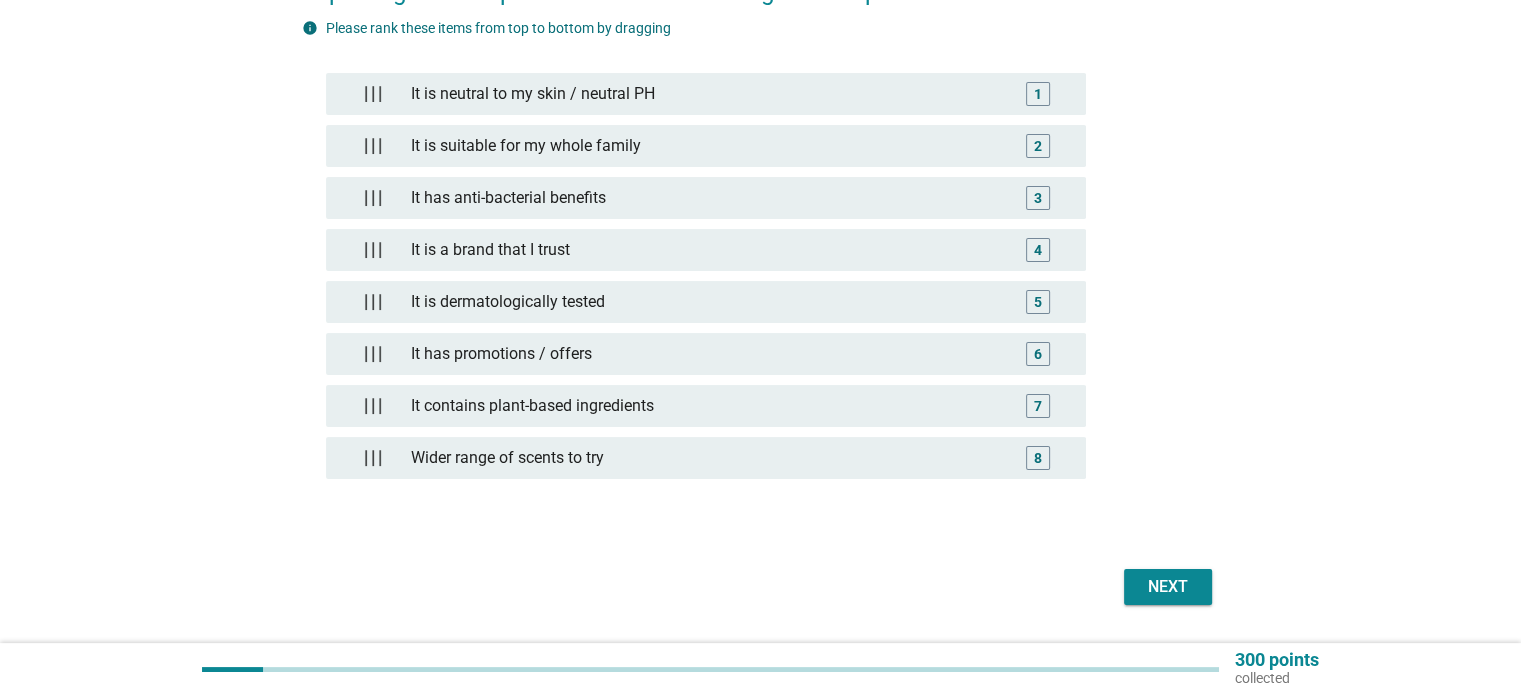 scroll, scrollTop: 330, scrollLeft: 0, axis: vertical 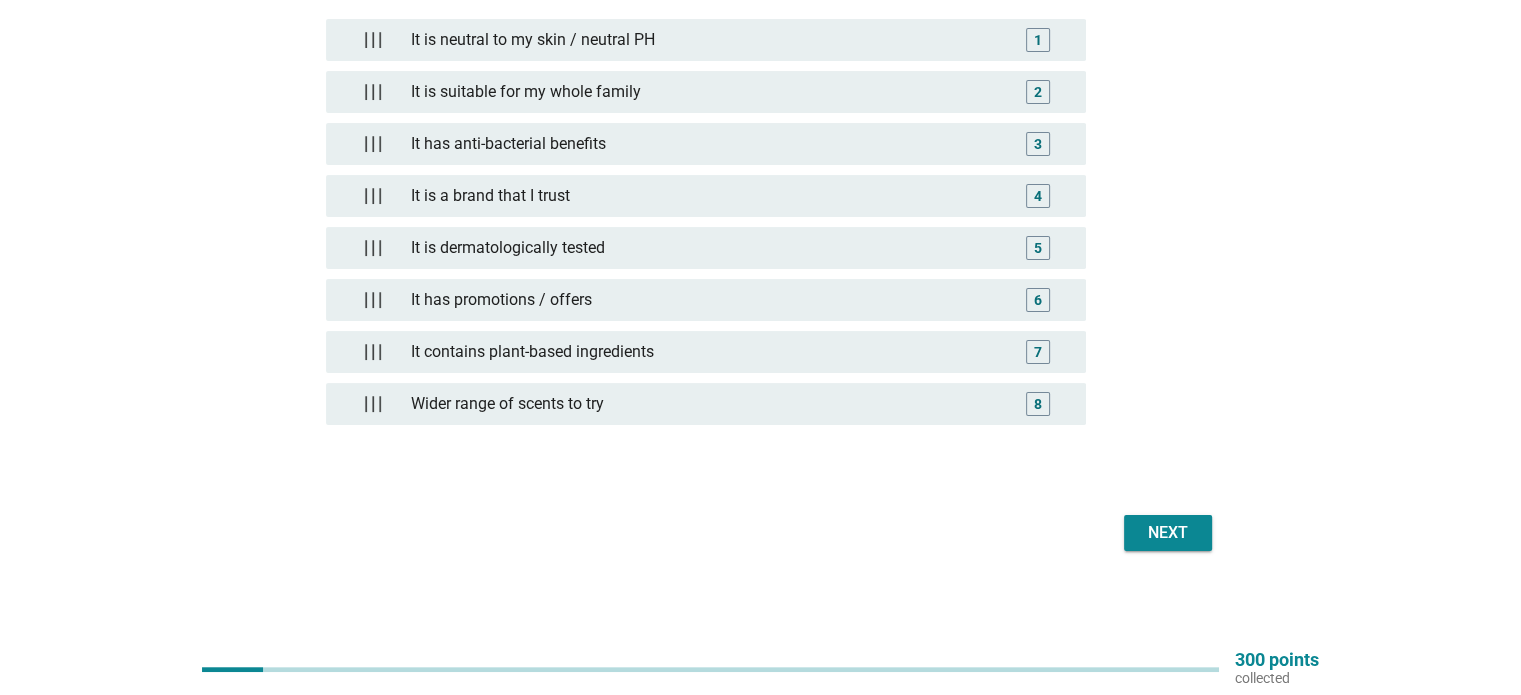 click on "Next" at bounding box center (1168, 533) 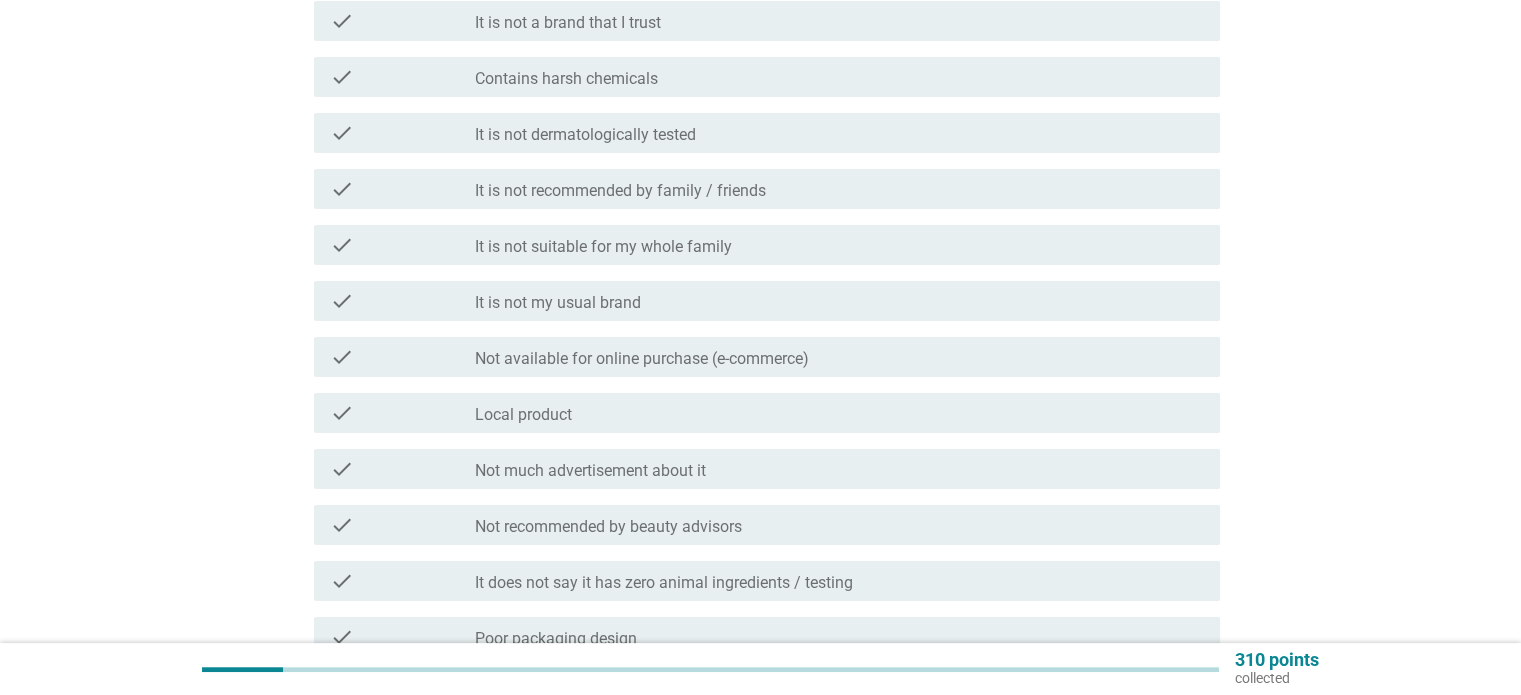 scroll, scrollTop: 0, scrollLeft: 0, axis: both 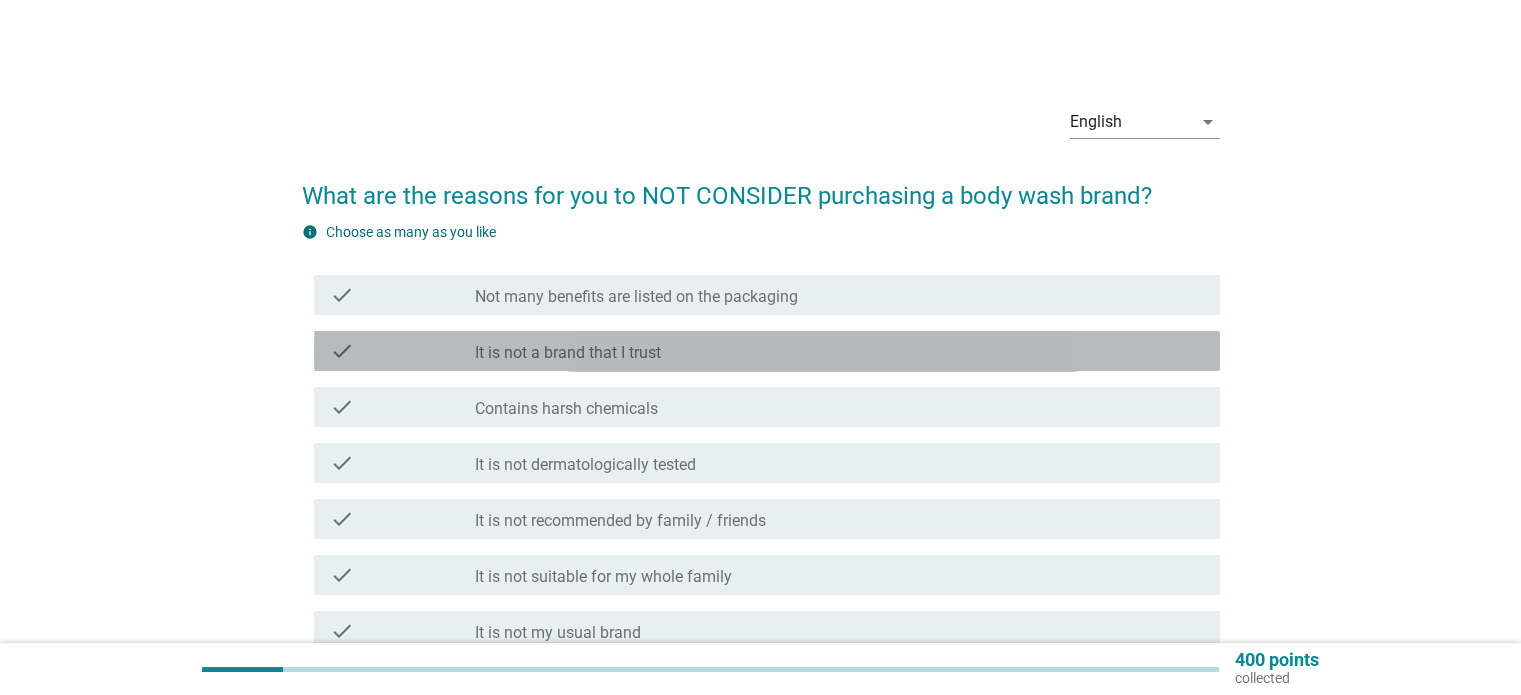 click on "check_box_outline_blank It is not a brand that I trust" at bounding box center [839, 351] 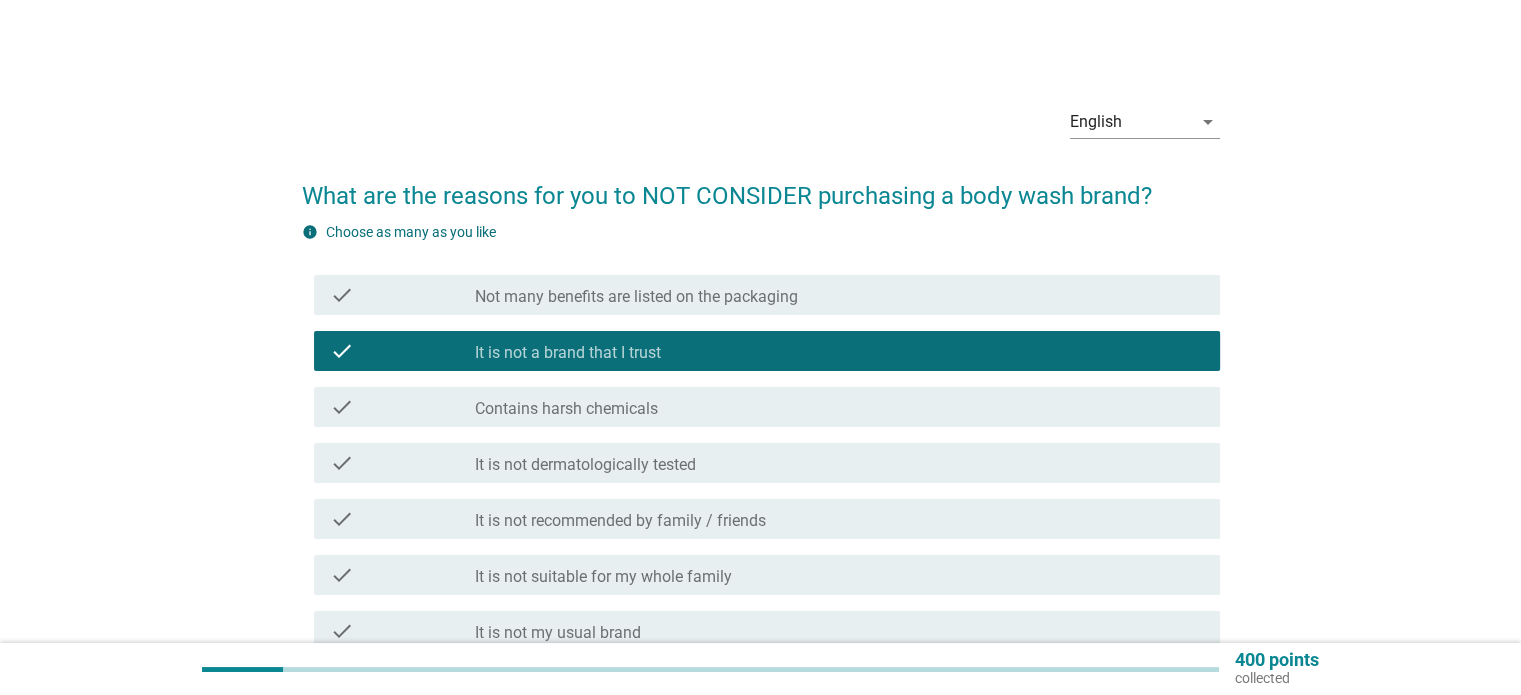 click on "check_box_outline_blank Contains harsh chemicals" at bounding box center [839, 407] 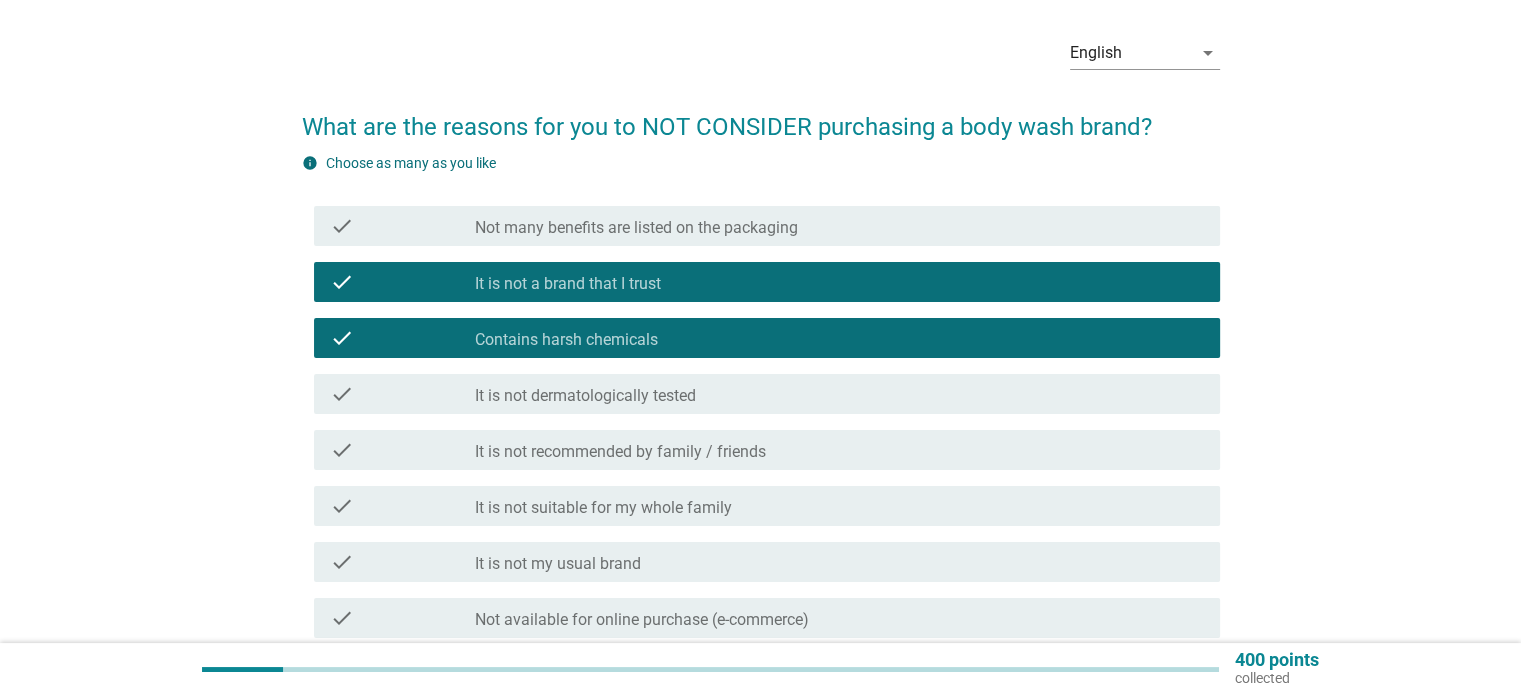 scroll, scrollTop: 100, scrollLeft: 0, axis: vertical 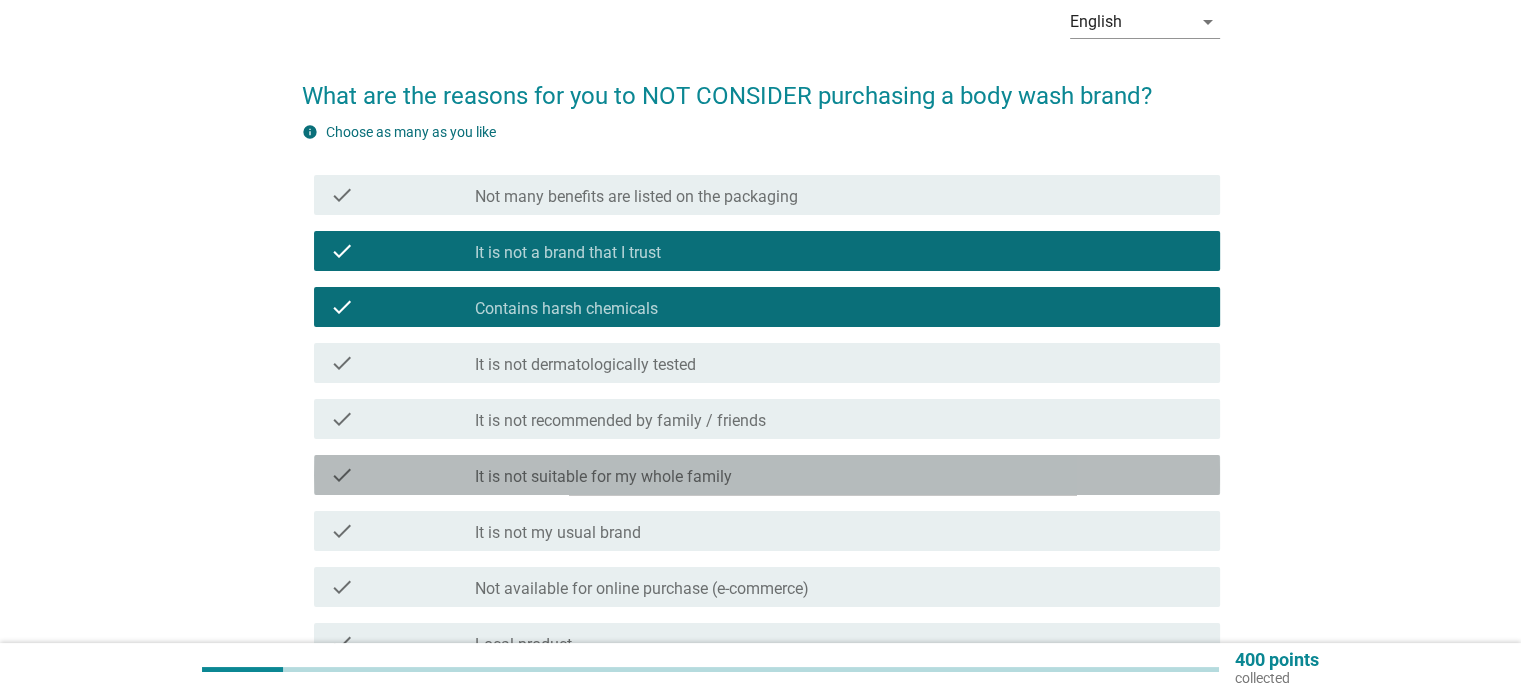 click on "check_box_outline_blank It is not suitable for my whole family" at bounding box center (839, 475) 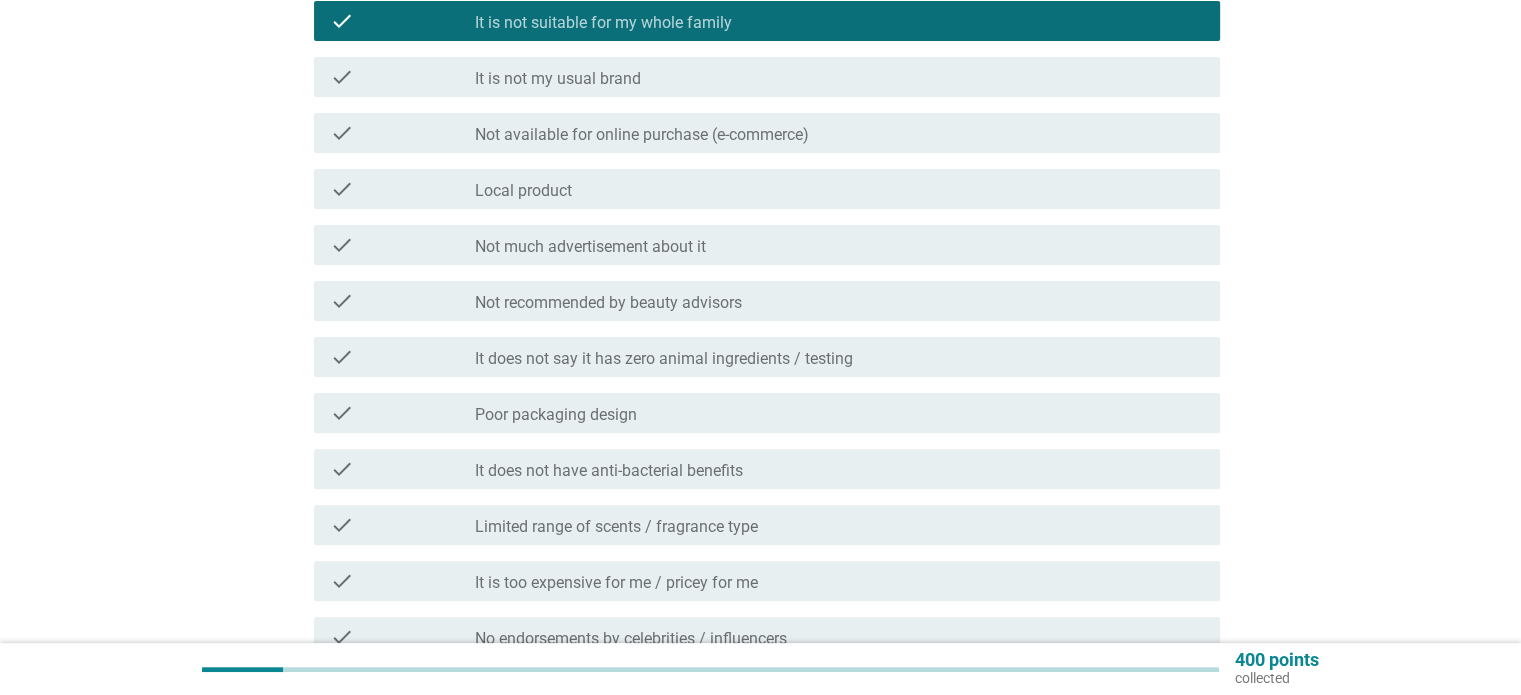 scroll, scrollTop: 600, scrollLeft: 0, axis: vertical 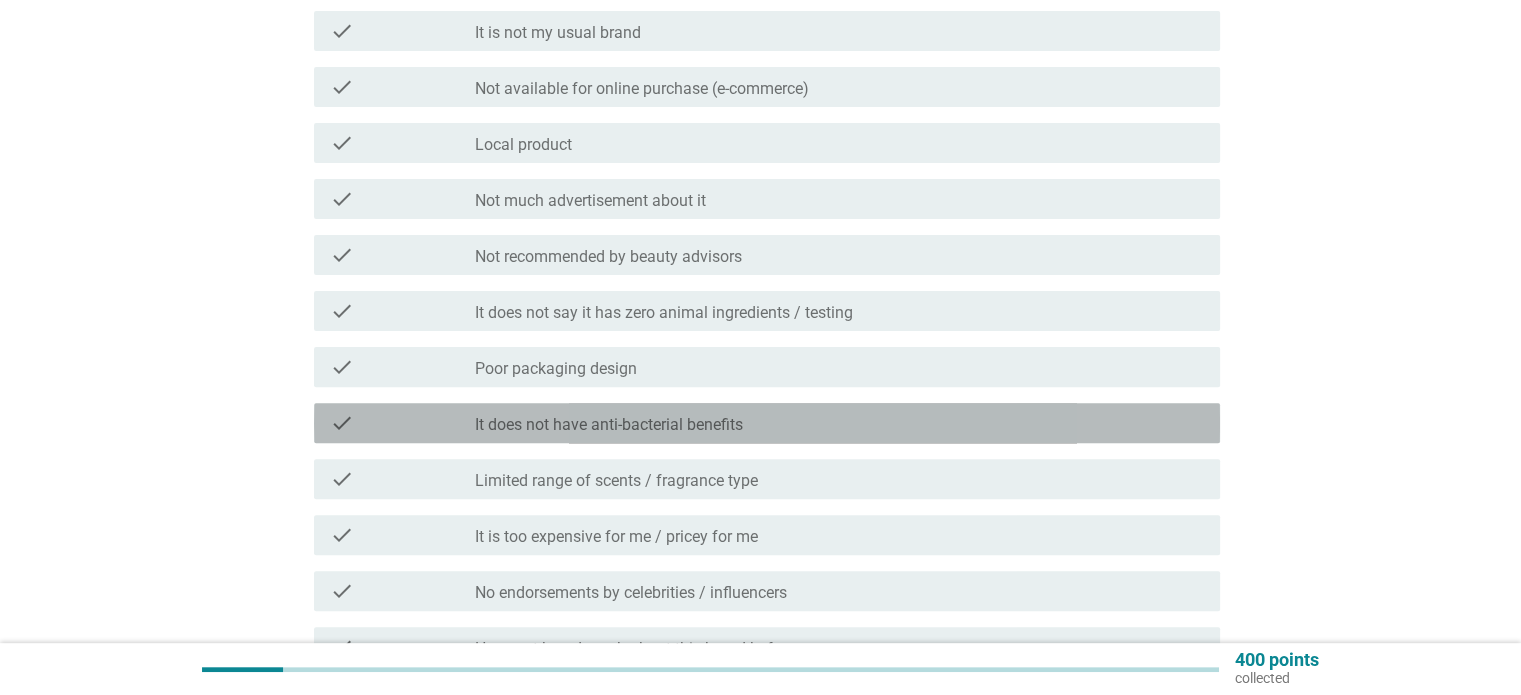 click on "check_box_outline_blank It does not have anti-bacterial benefits" at bounding box center (839, 423) 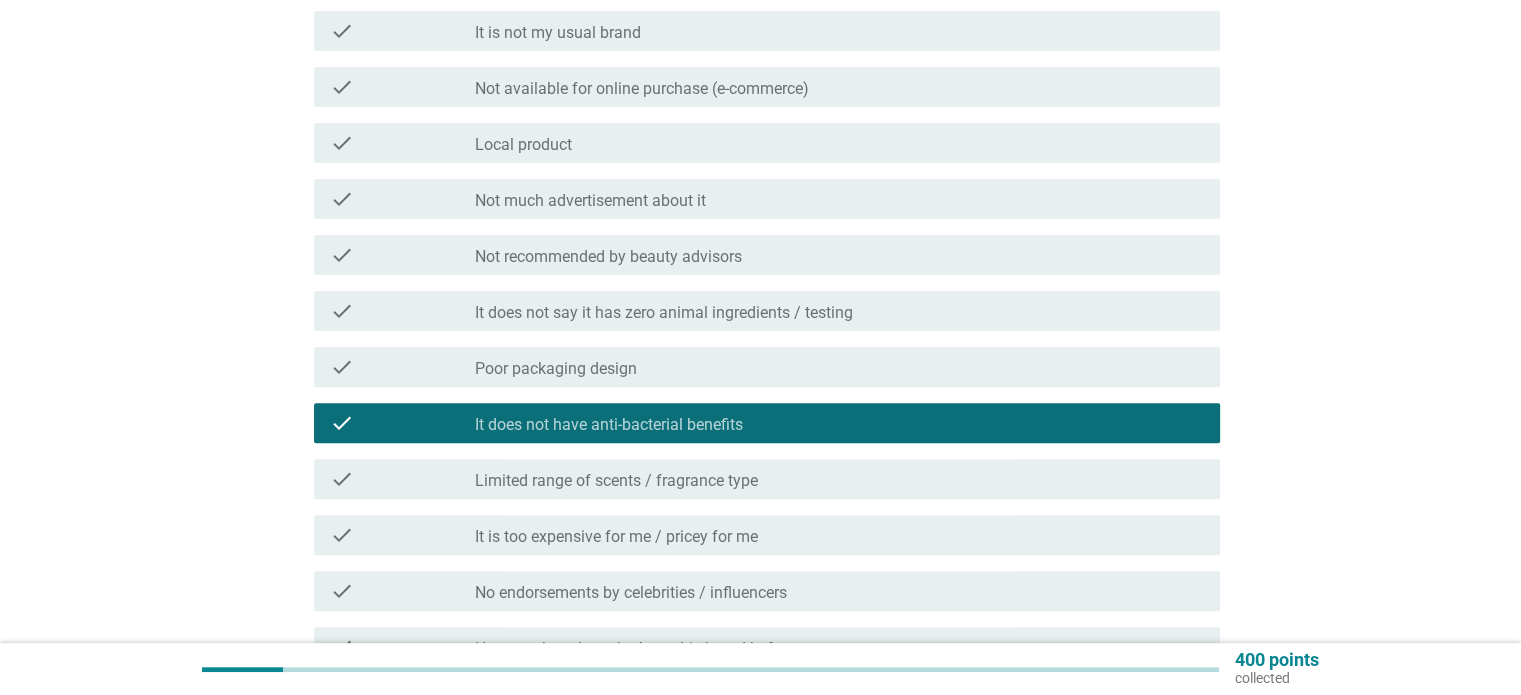 click on "check_box_outline_blank Poor packaging design" at bounding box center [839, 367] 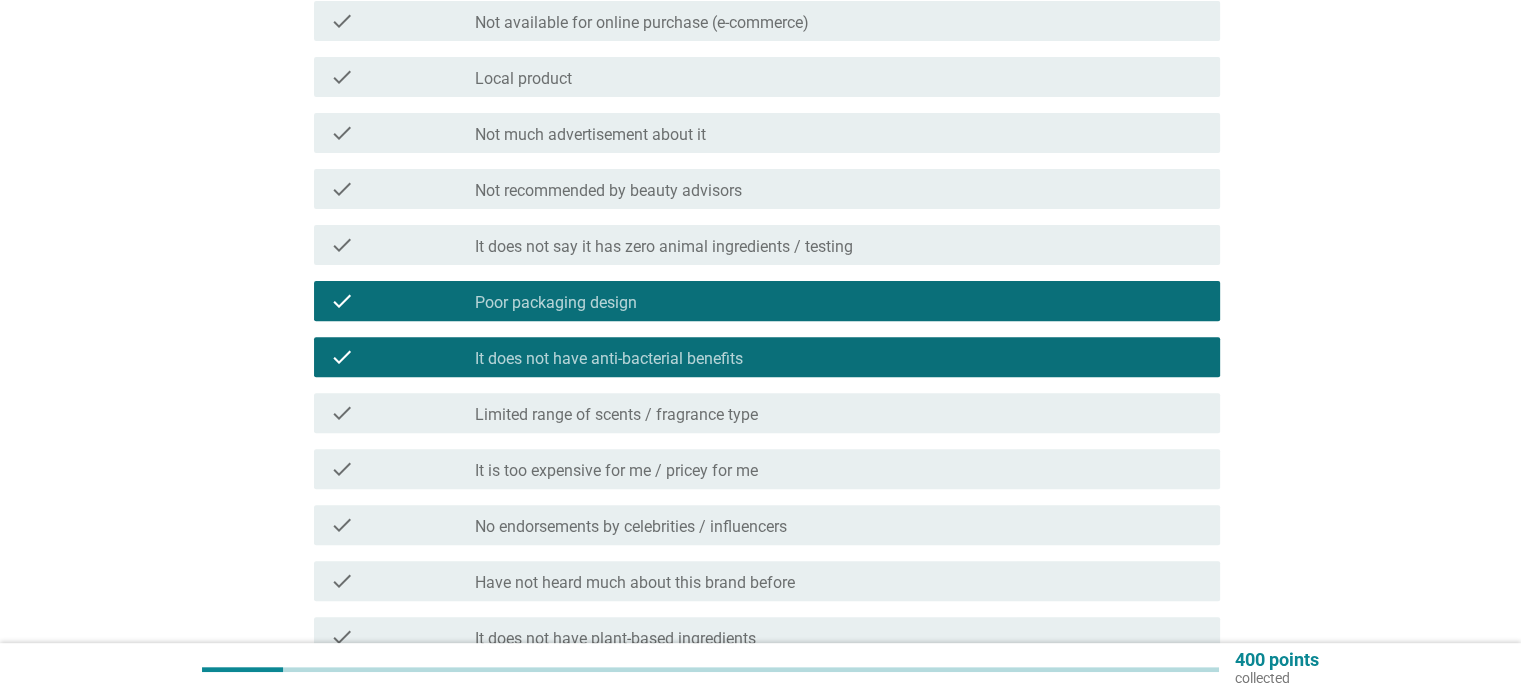 scroll, scrollTop: 700, scrollLeft: 0, axis: vertical 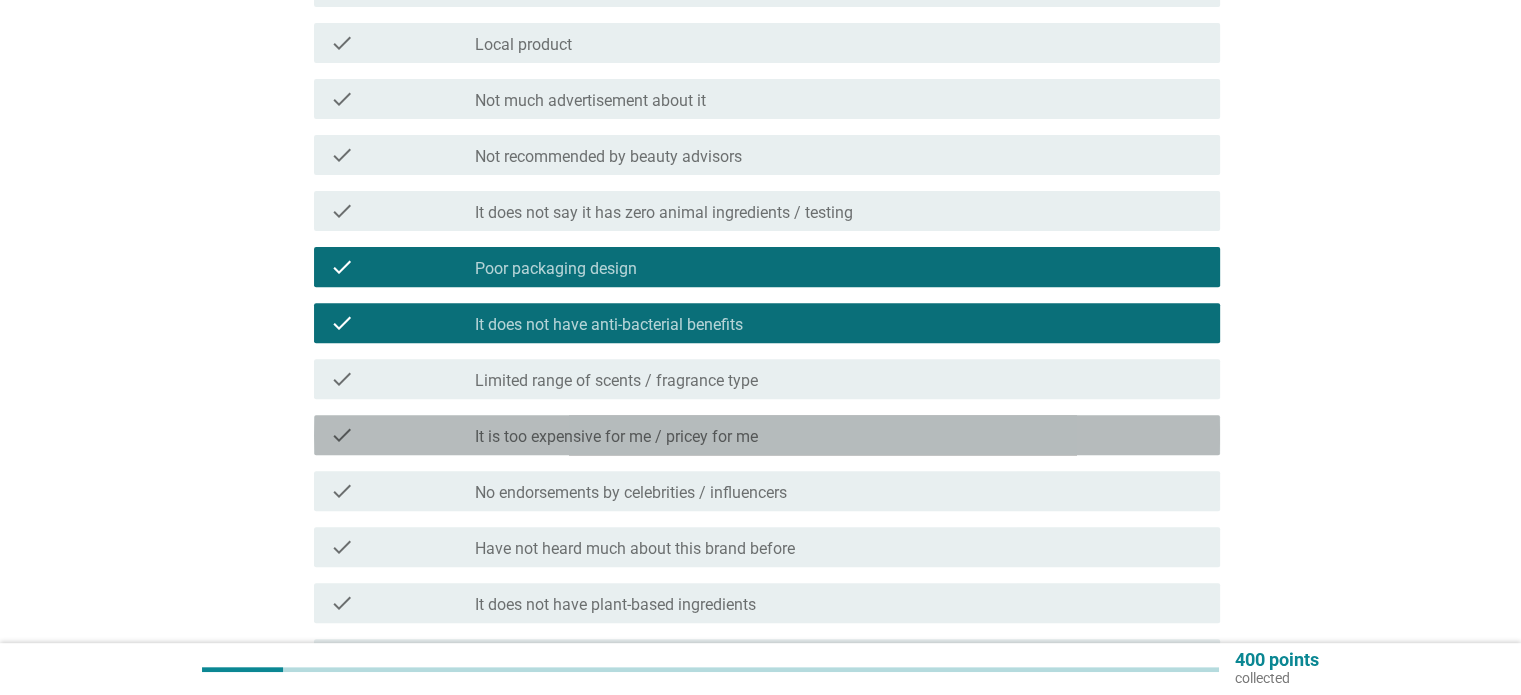 click on "check_box_outline_blank It is too expensive for me / pricey for me" at bounding box center (839, 435) 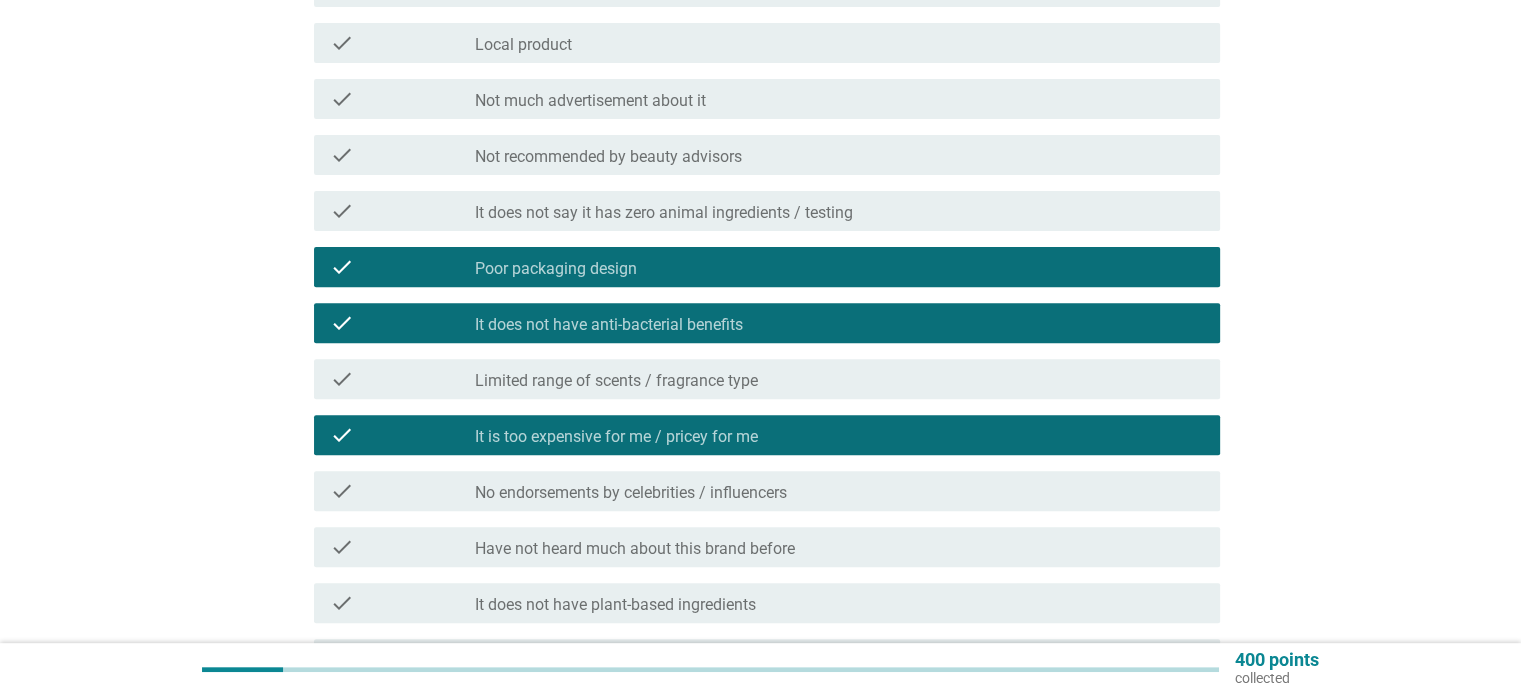 scroll, scrollTop: 800, scrollLeft: 0, axis: vertical 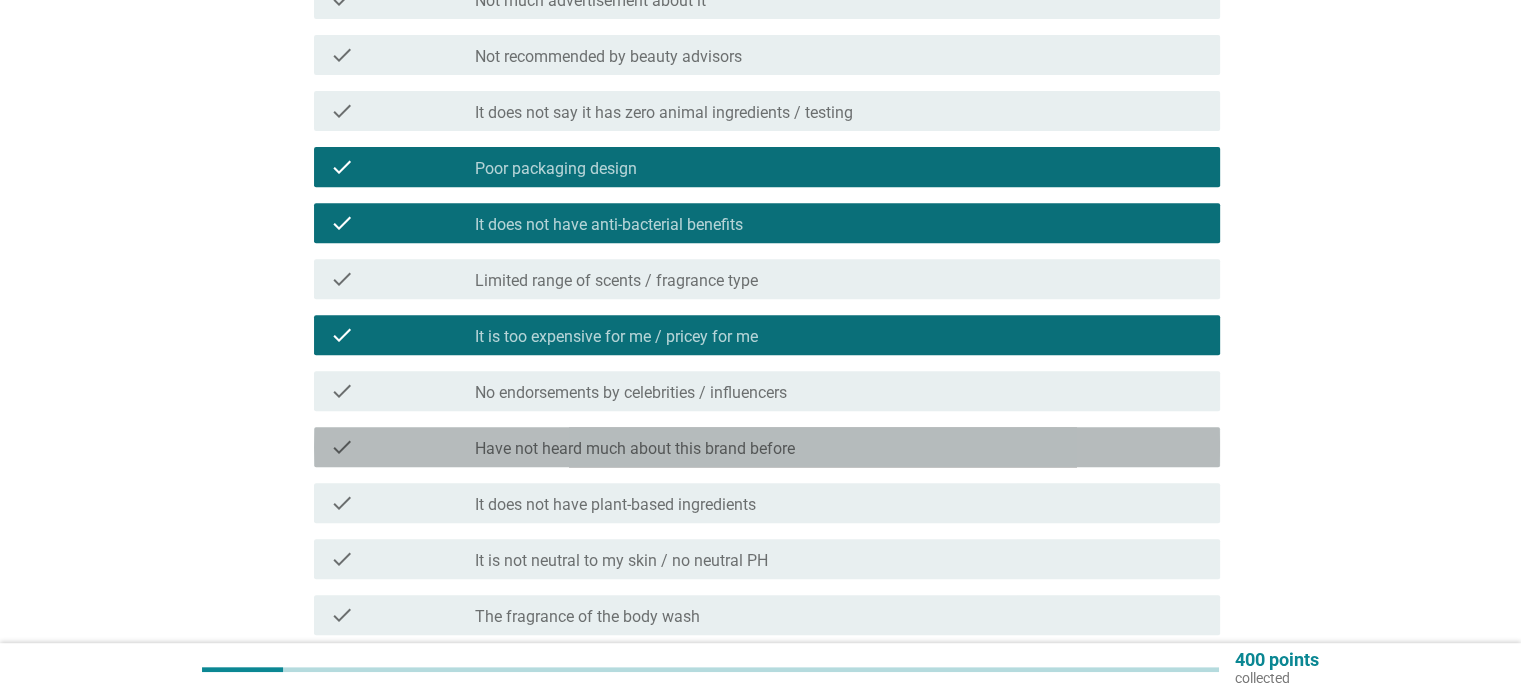 click on "check_box_outline_blank Have not heard much about this brand before" at bounding box center (839, 447) 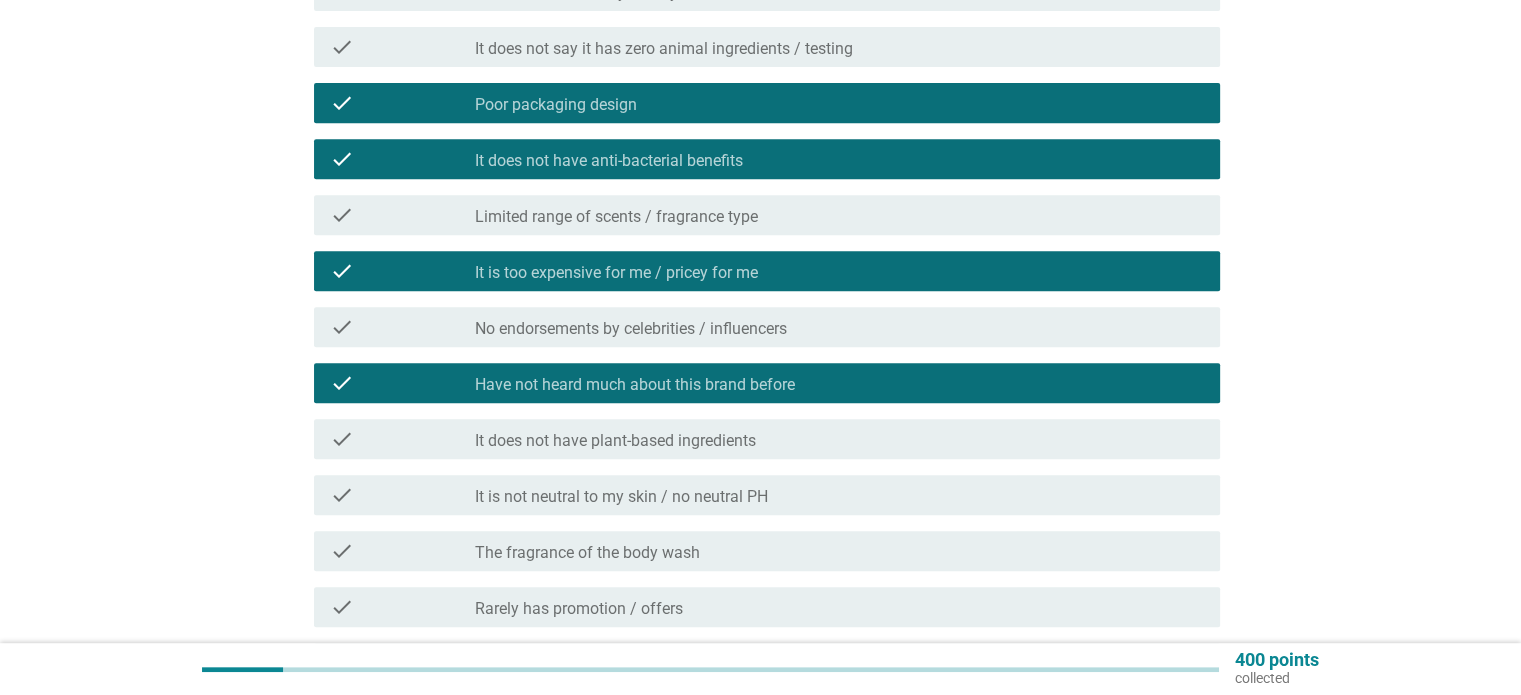 scroll, scrollTop: 900, scrollLeft: 0, axis: vertical 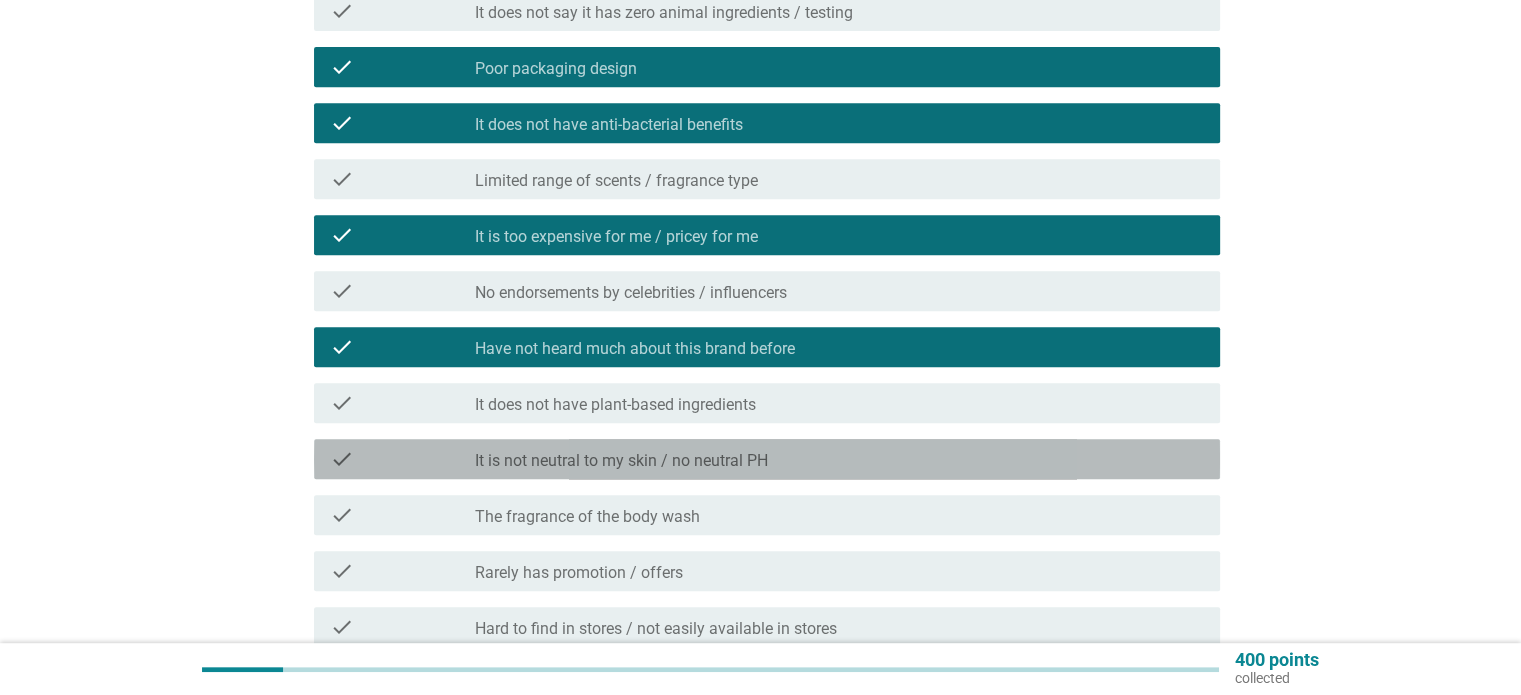 click on "check_box_outline_blank It is not neutral to my skin / no neutral PH" at bounding box center [839, 459] 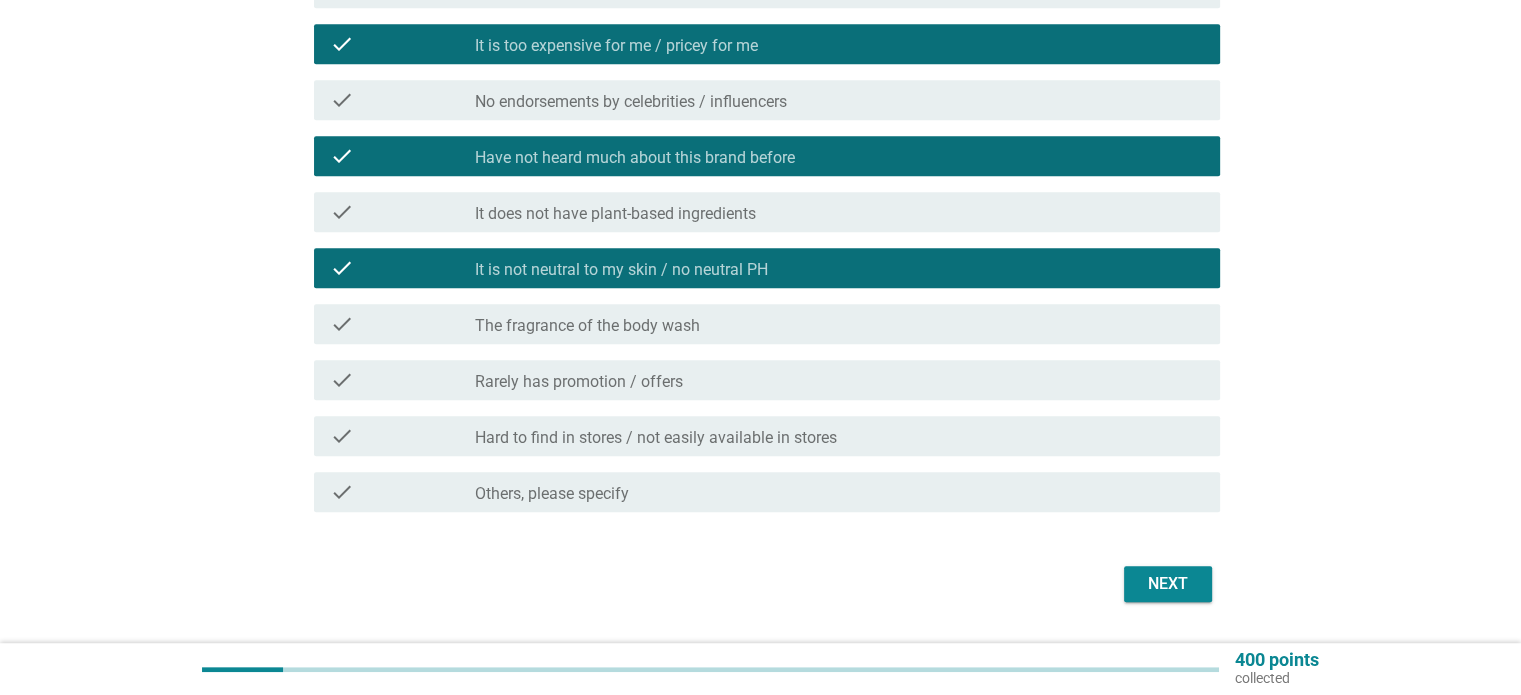 scroll, scrollTop: 1100, scrollLeft: 0, axis: vertical 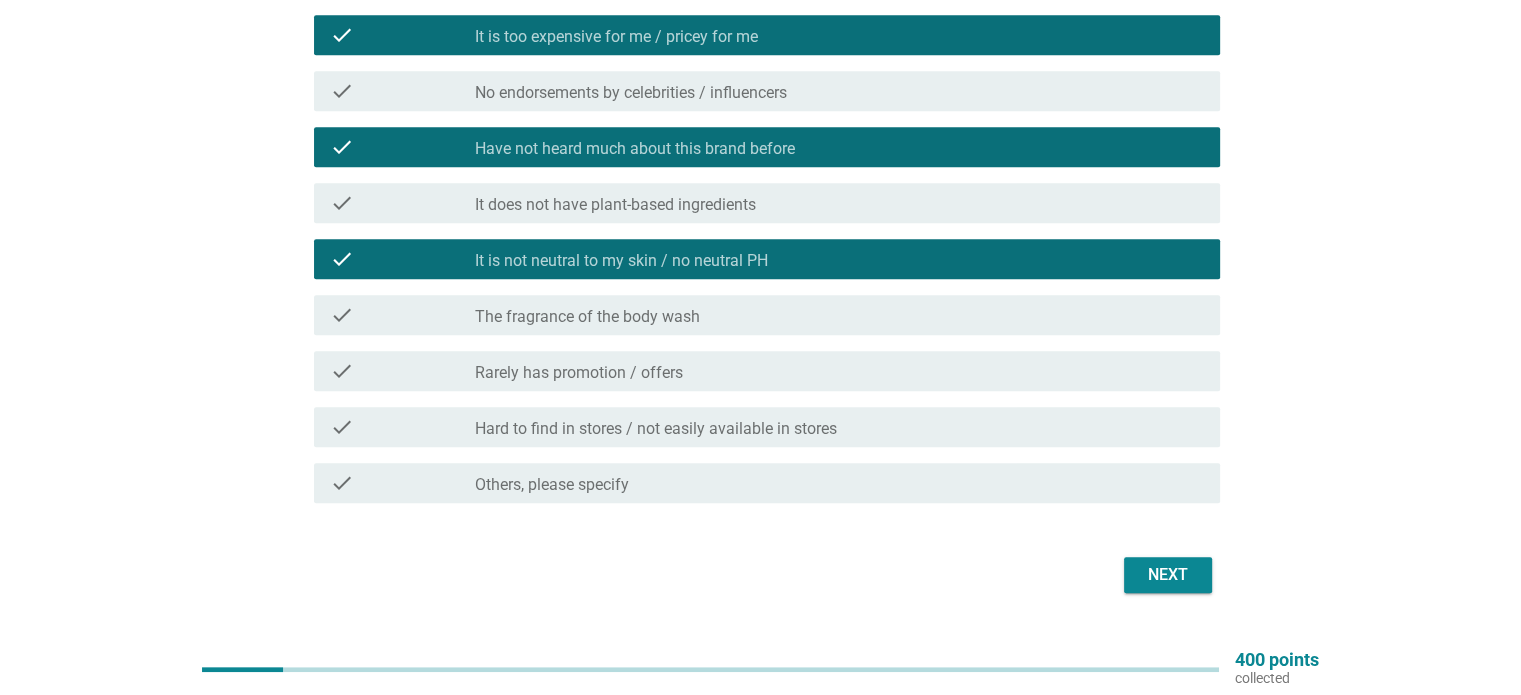 click on "Next" at bounding box center [761, 575] 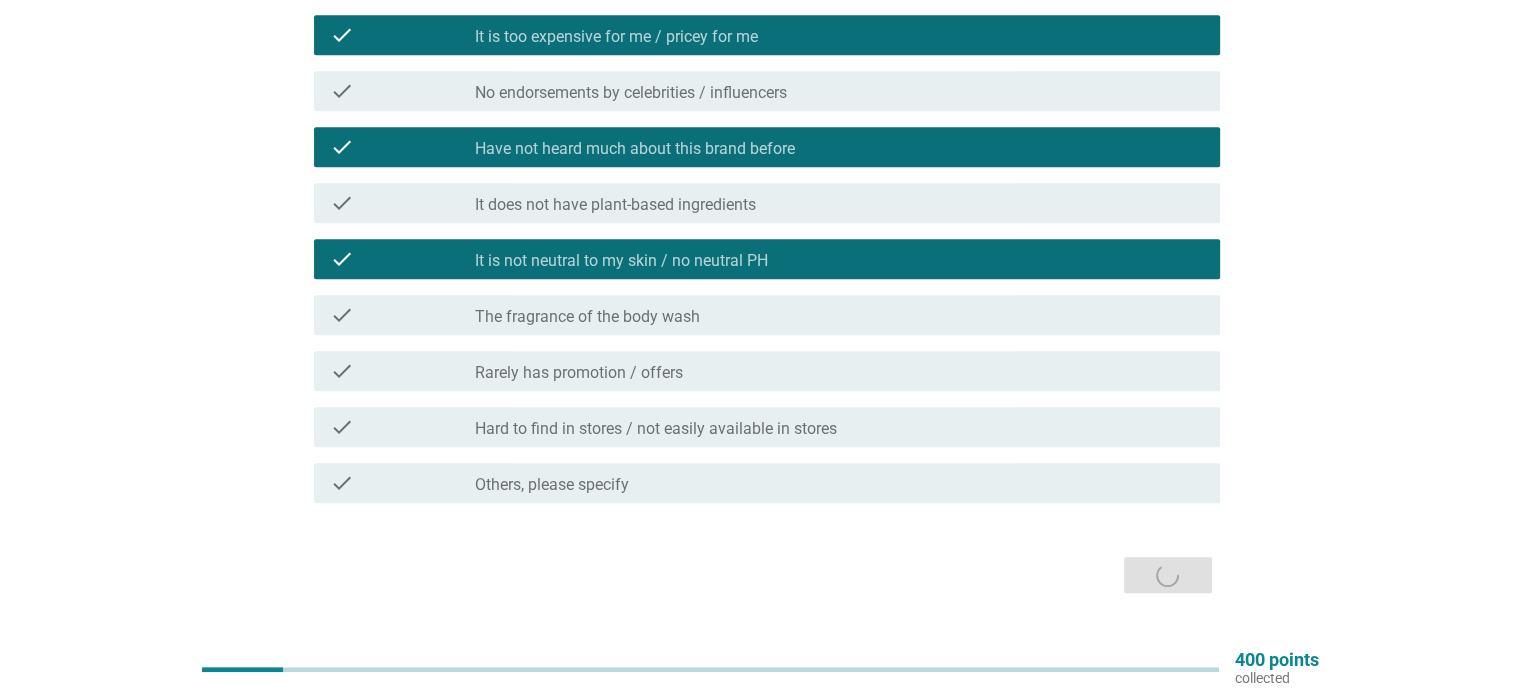 scroll, scrollTop: 0, scrollLeft: 0, axis: both 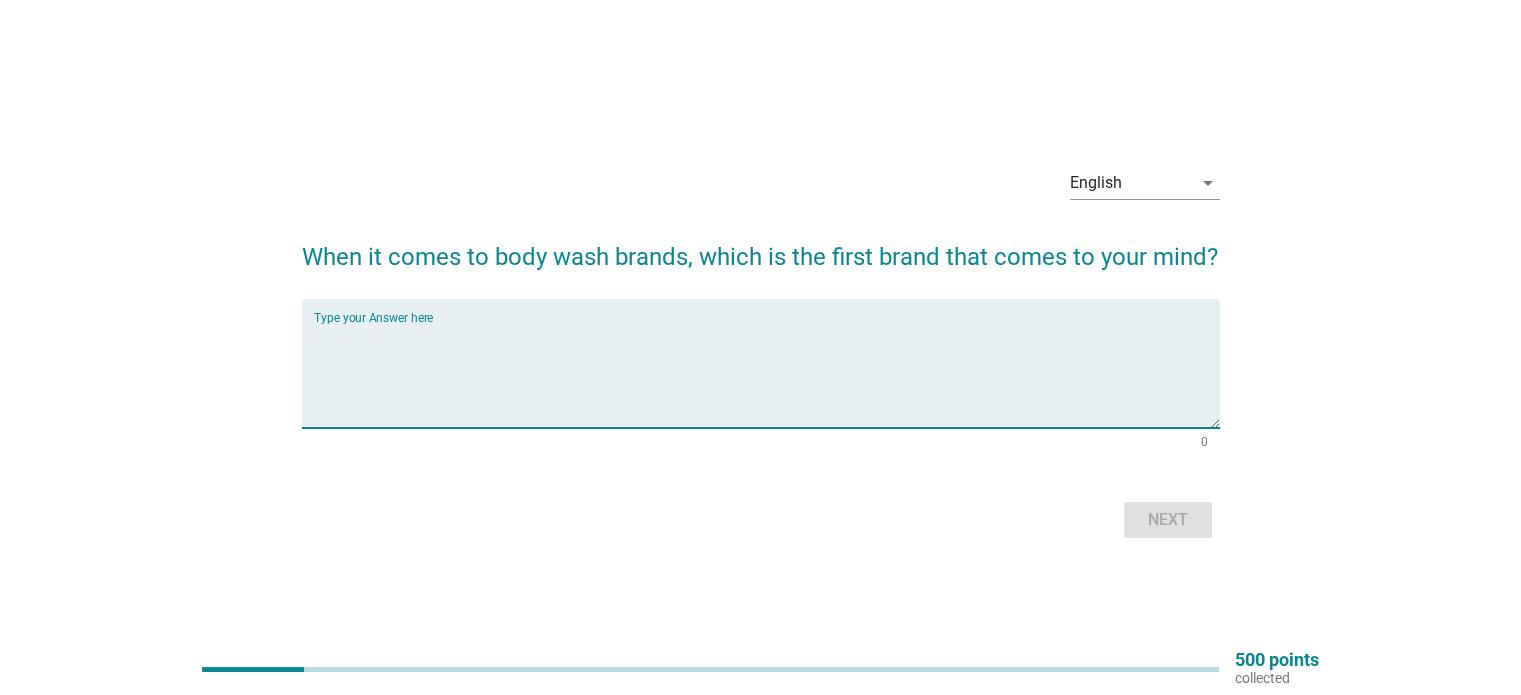 click at bounding box center (767, 375) 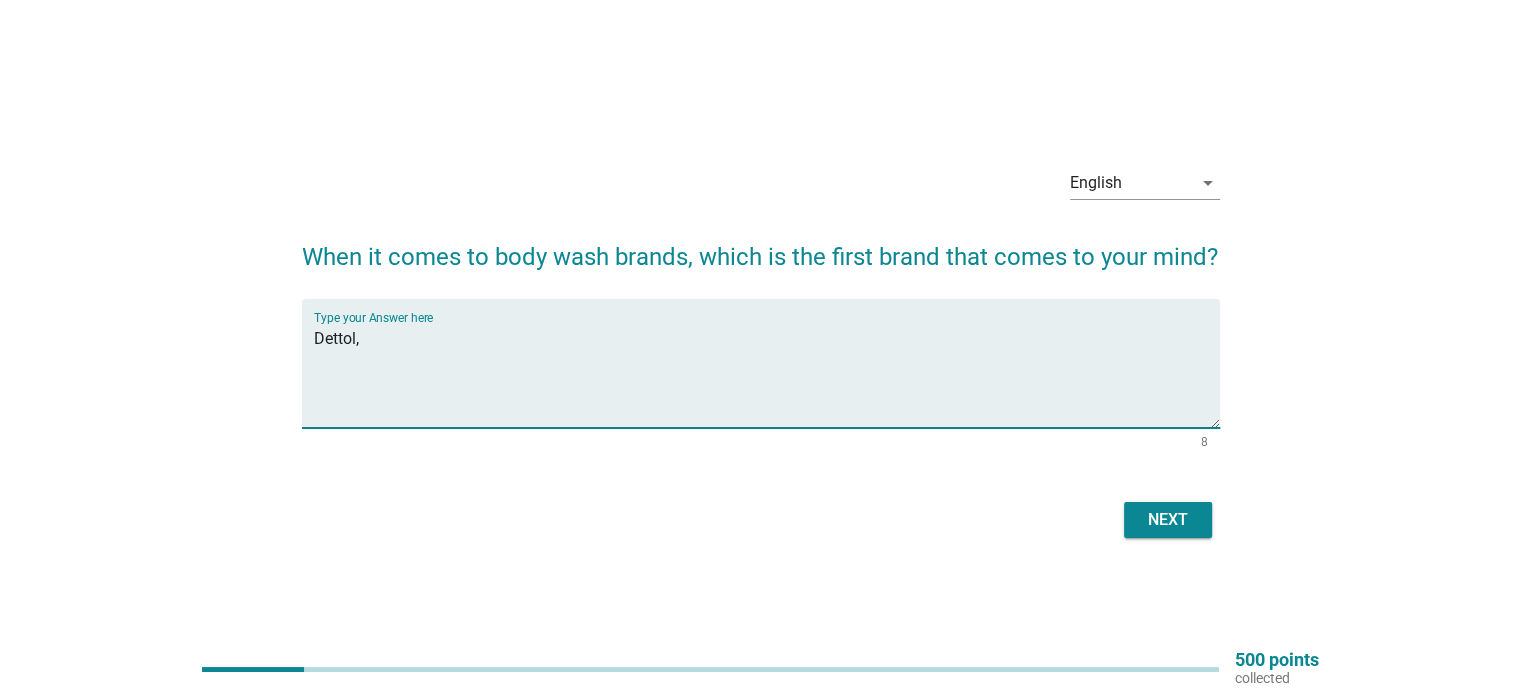 paste on "shokubutsu" 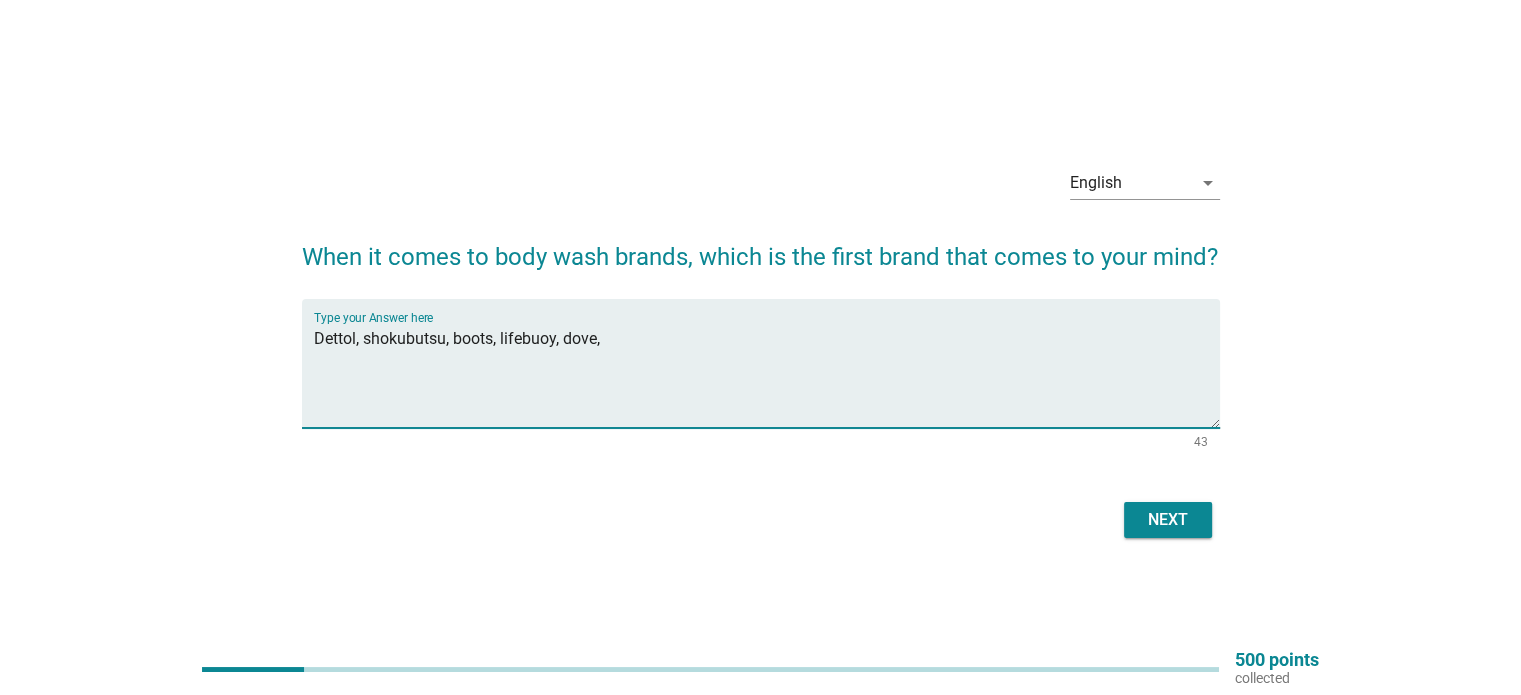 type on "Dettol, shokubutsu, boots, lifebuoy, dove," 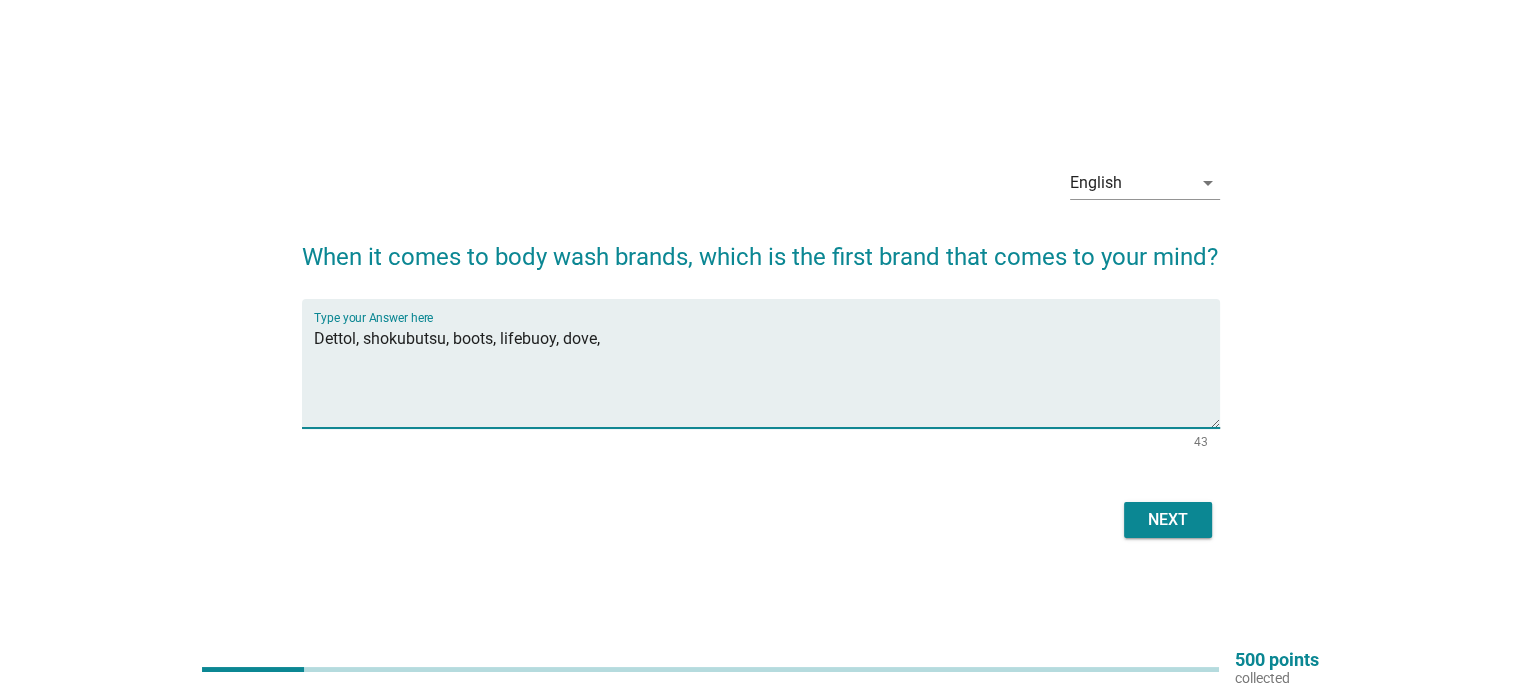 click on "Next" at bounding box center (1168, 520) 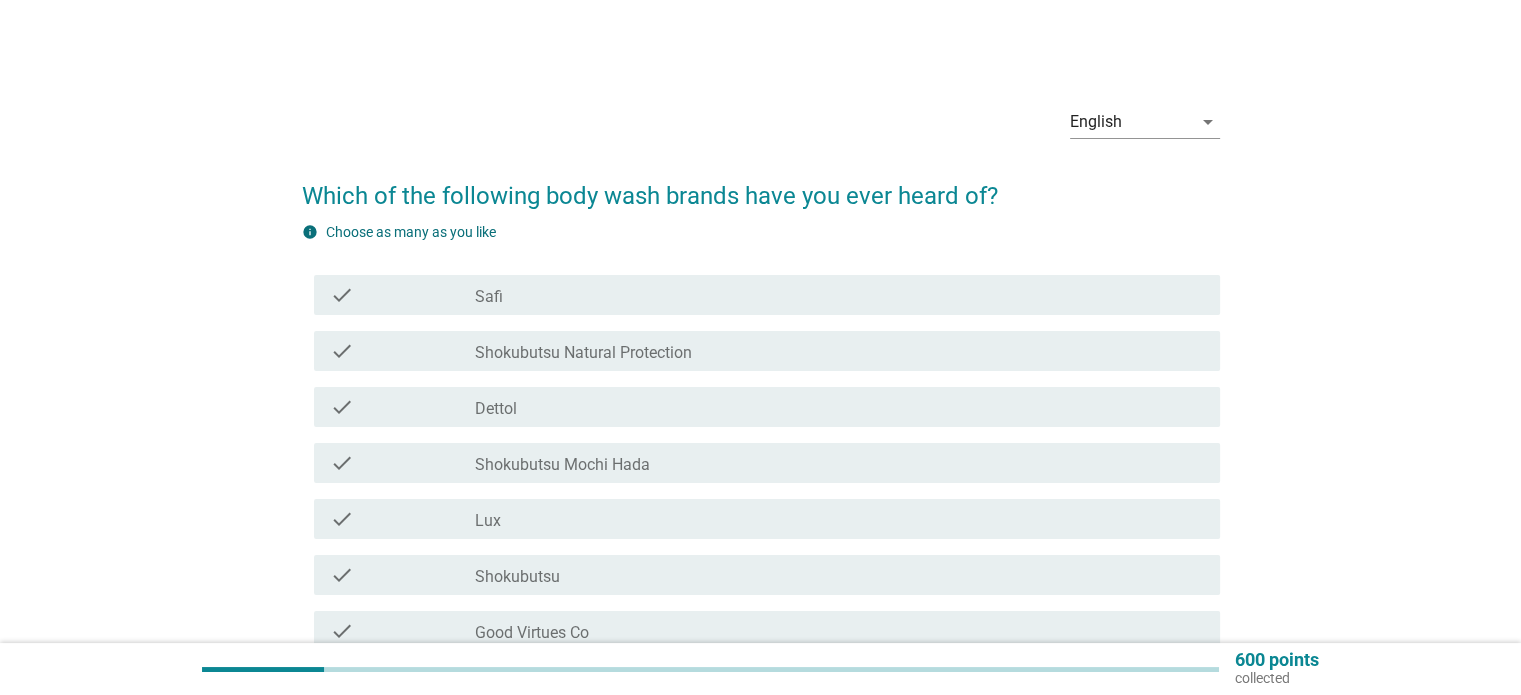 click on "check_box_outline_blank Safi" at bounding box center (839, 295) 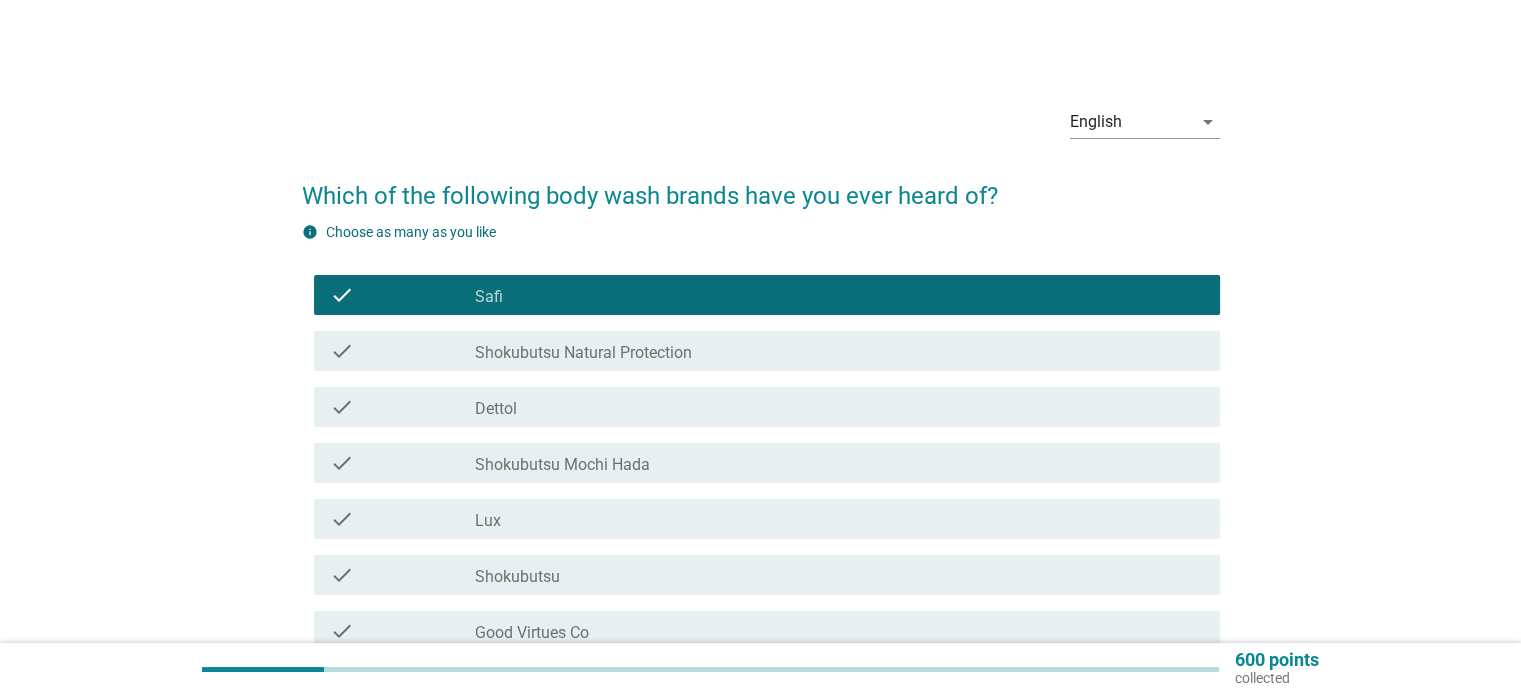 click on "Shokubutsu Natural Protection" at bounding box center (583, 353) 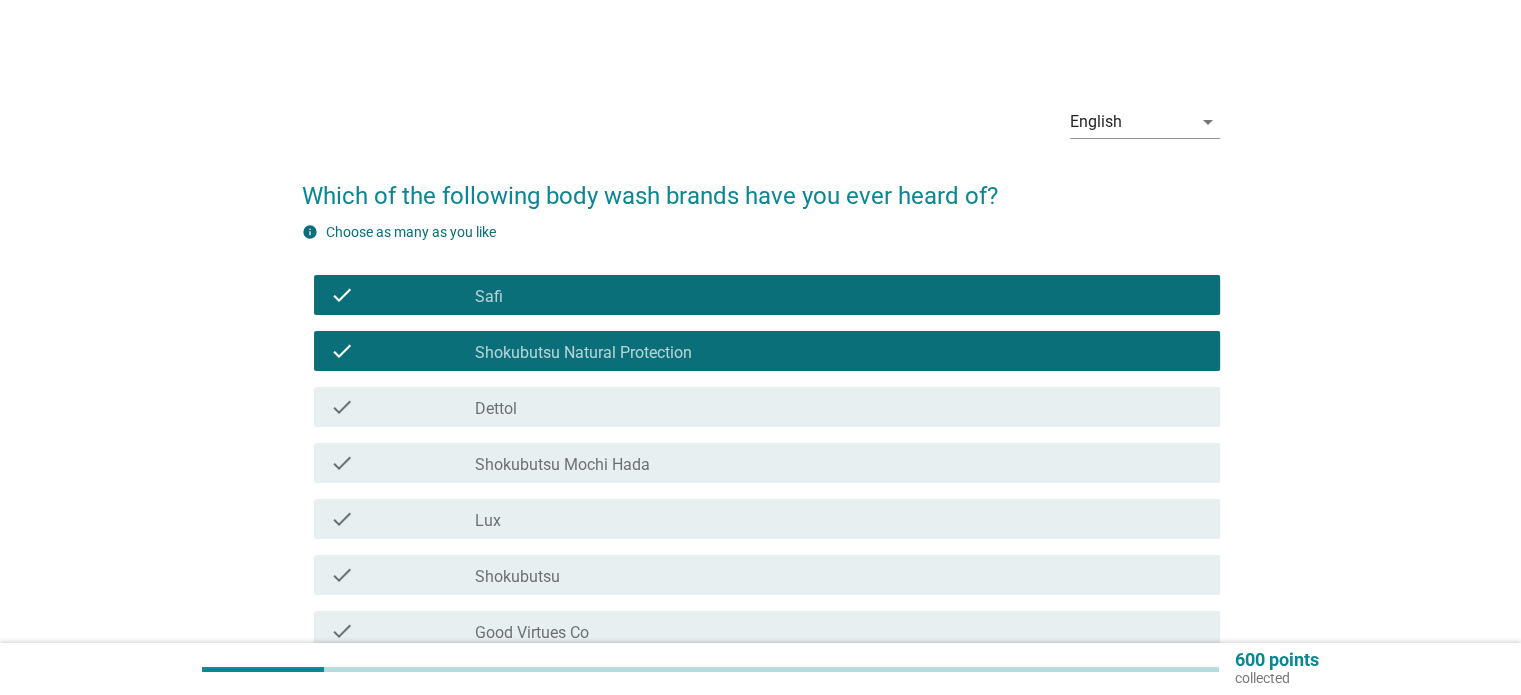 click on "check_box_outline_blank Dettol" at bounding box center [839, 407] 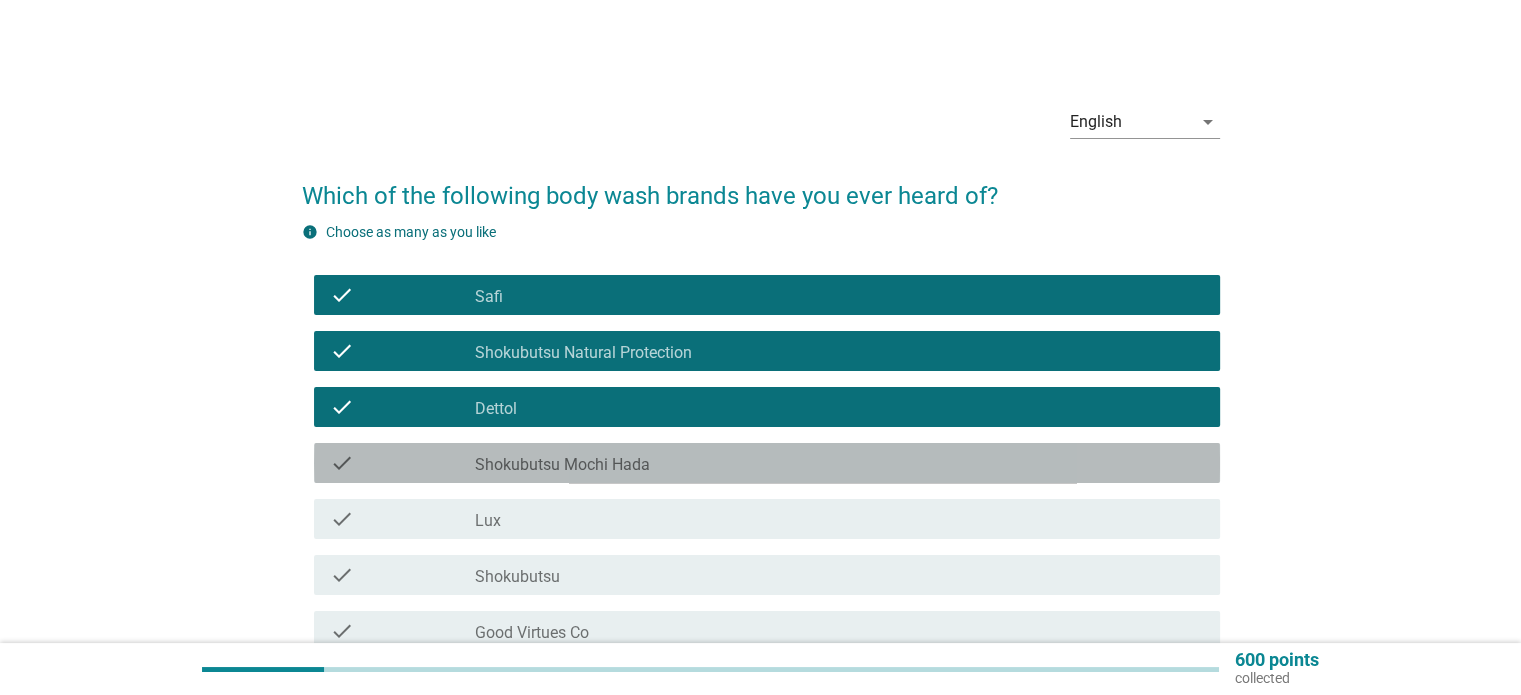 click on "check_box_outline_blank Shokubutsu Mochi Hada" at bounding box center (839, 463) 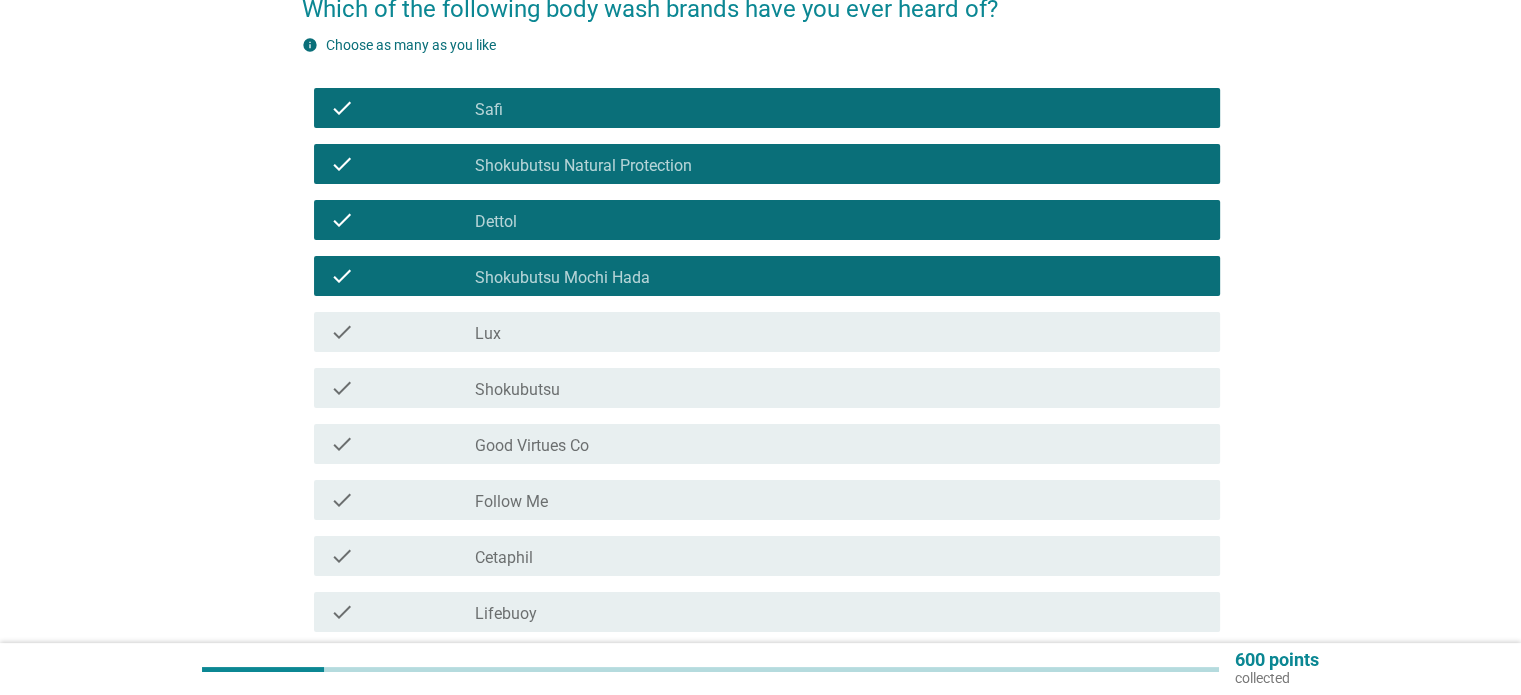 scroll, scrollTop: 200, scrollLeft: 0, axis: vertical 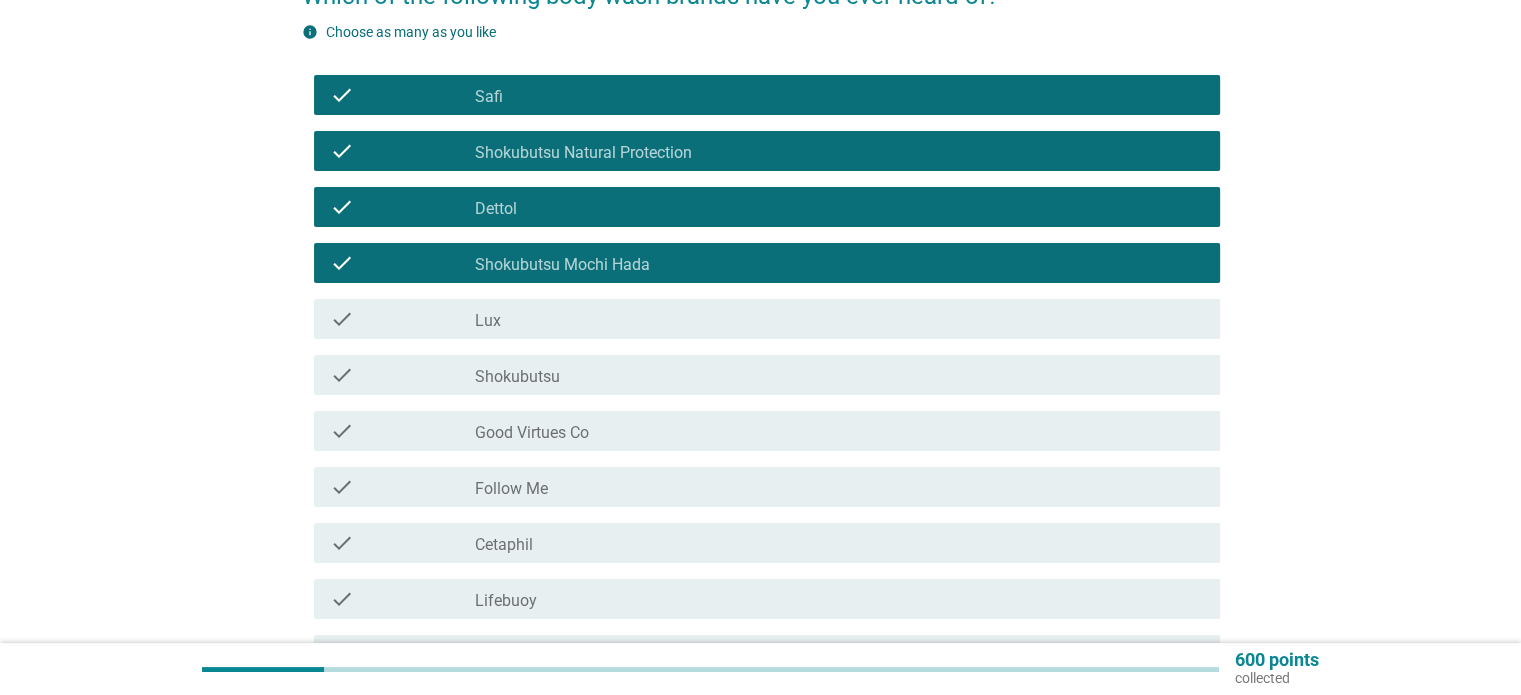 click on "check_box_outline_blank Lux" at bounding box center (839, 319) 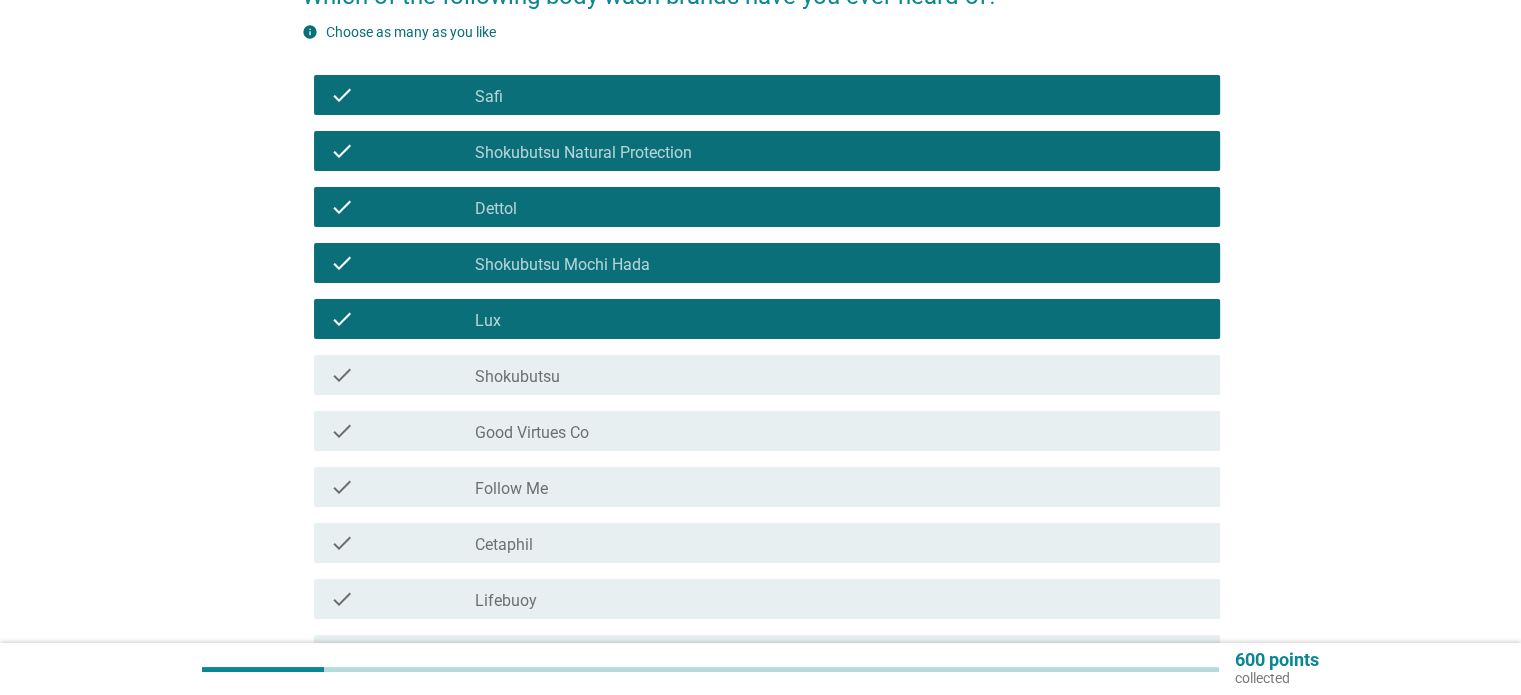 click on "check_box_outline_blank Shokubutsu" at bounding box center [839, 375] 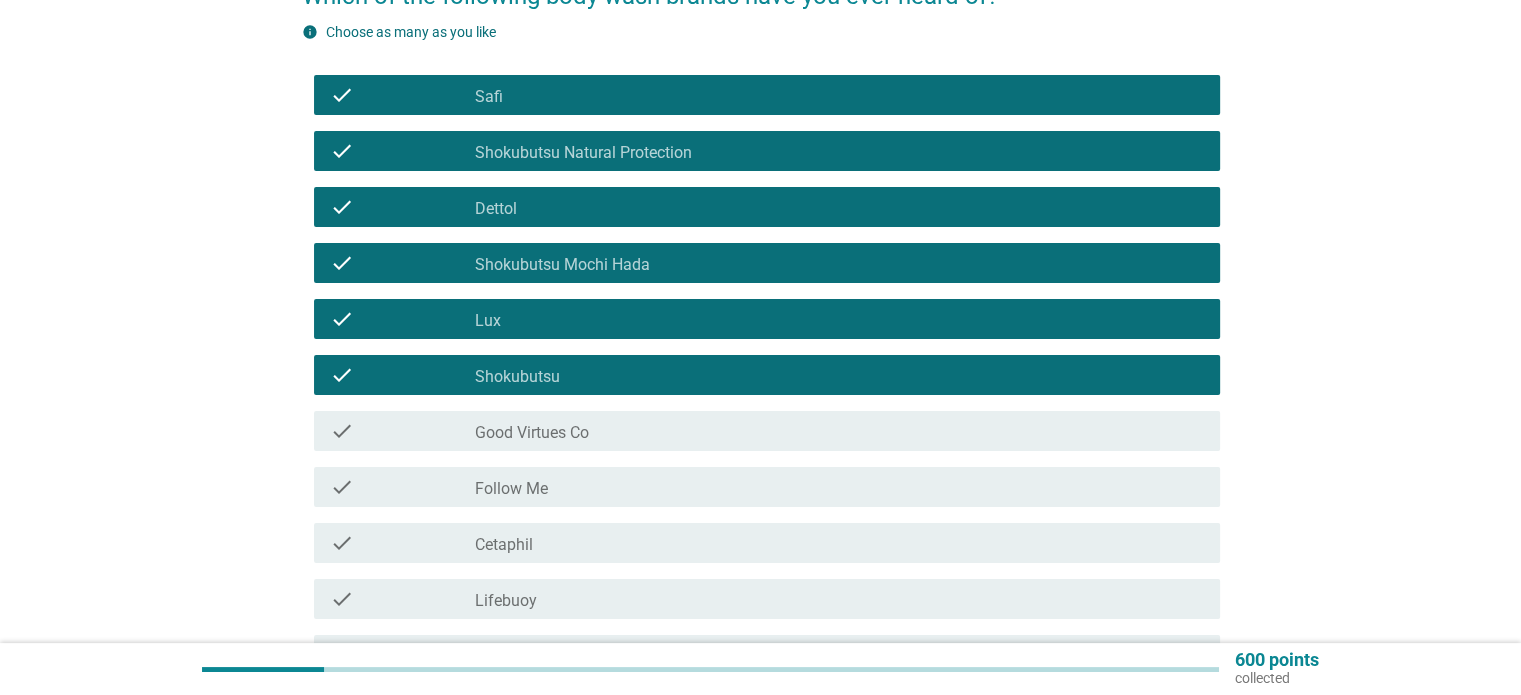 click on "check_box_outline_blank Good Virtues Co" at bounding box center [839, 431] 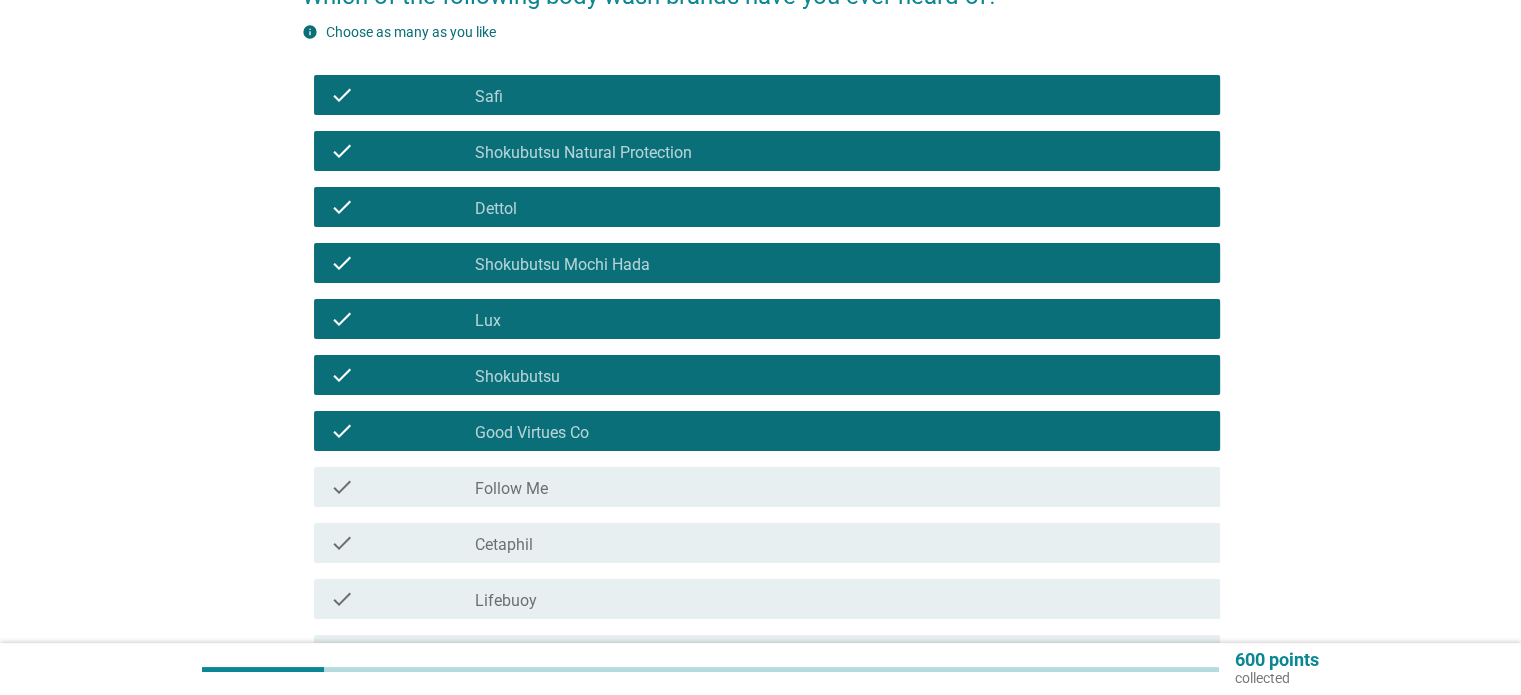 click on "check_box_outline_blank Follow Me" at bounding box center [839, 487] 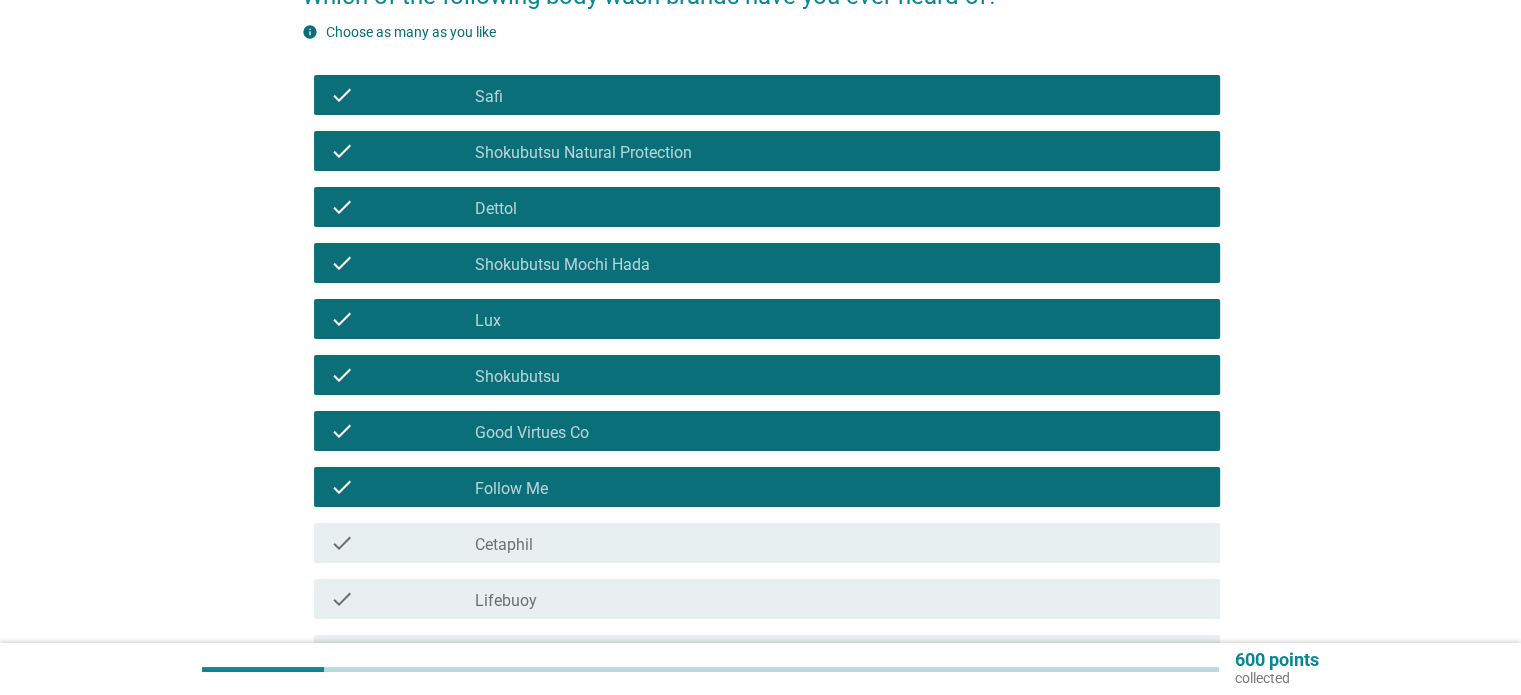 click on "check_box_outline_blank Cetaphil" at bounding box center (839, 543) 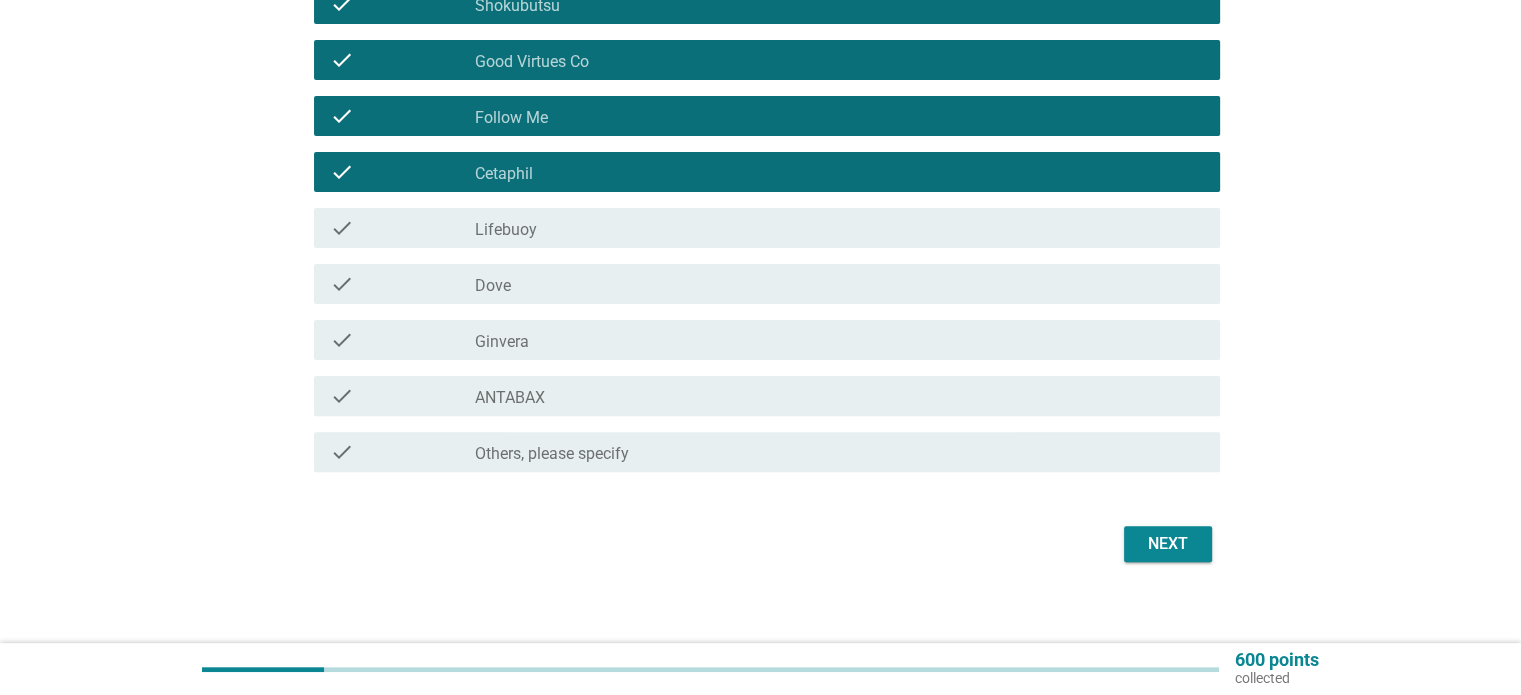 scroll, scrollTop: 585, scrollLeft: 0, axis: vertical 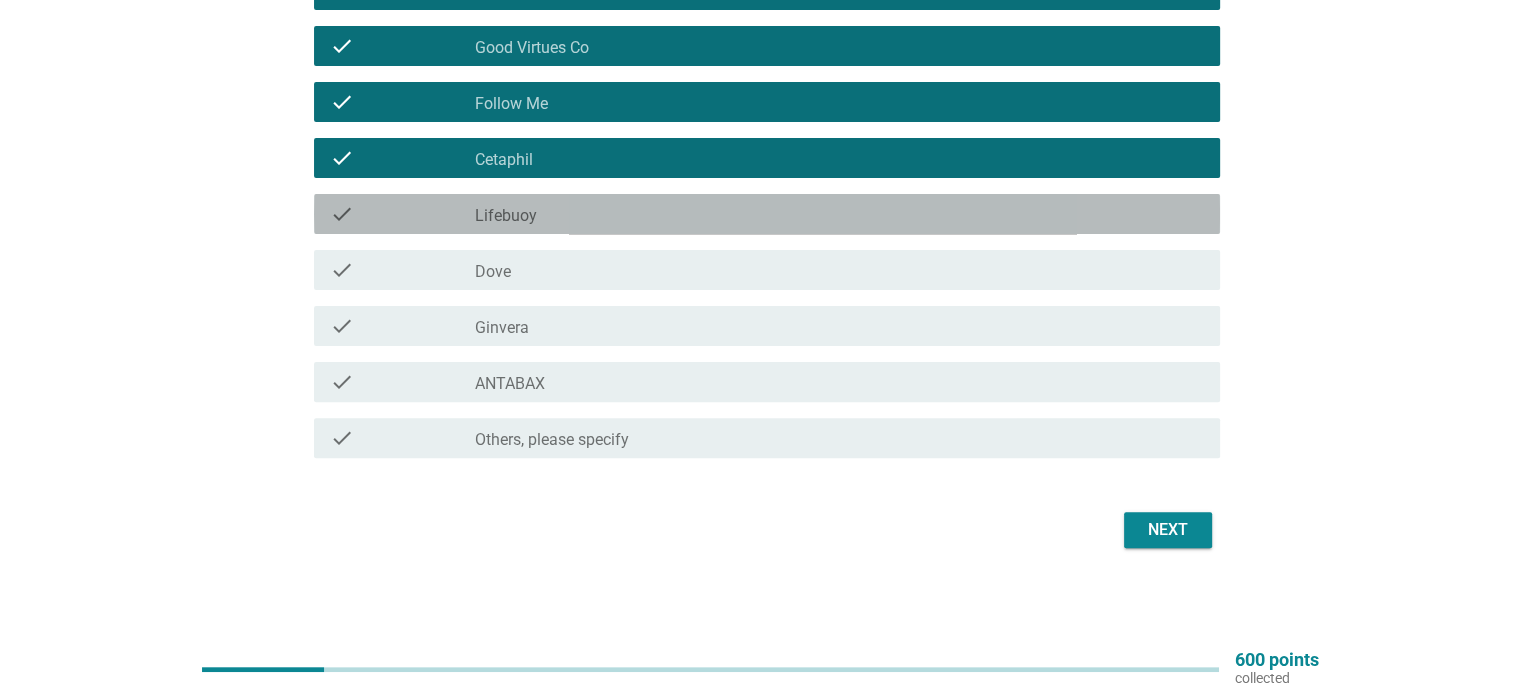 drag, startPoint x: 608, startPoint y: 210, endPoint x: 603, endPoint y: 243, distance: 33.37664 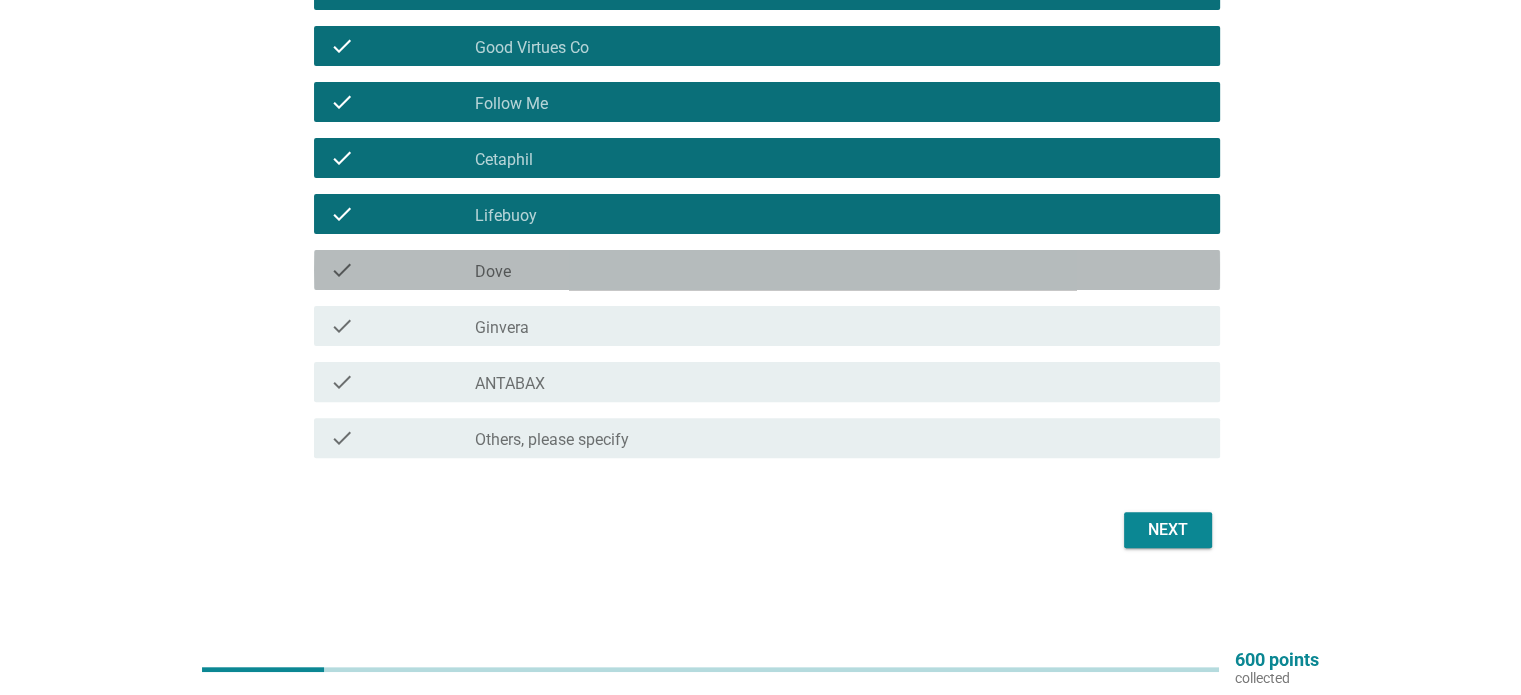 click on "check_box_outline_blank Dove" at bounding box center (839, 270) 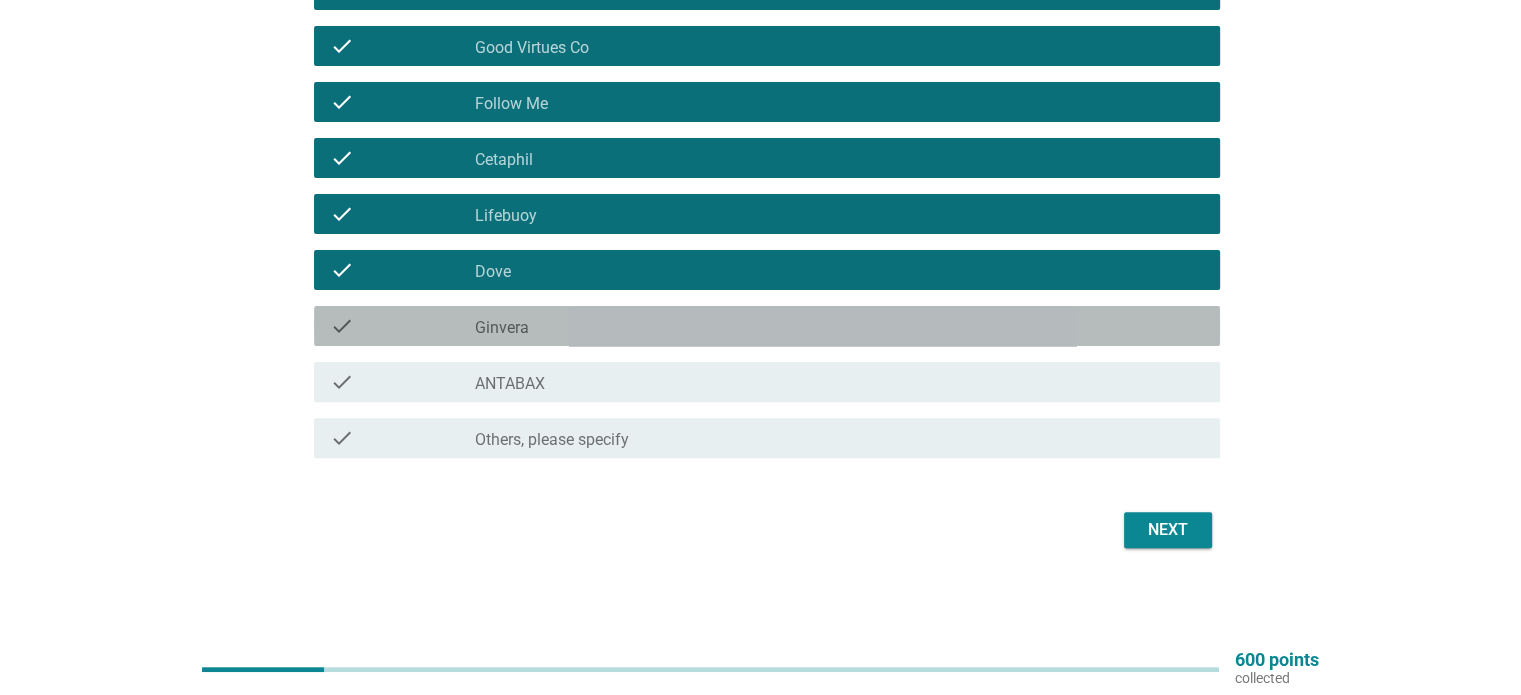 click on "check     check_box_outline_blank Ginvera" at bounding box center [767, 326] 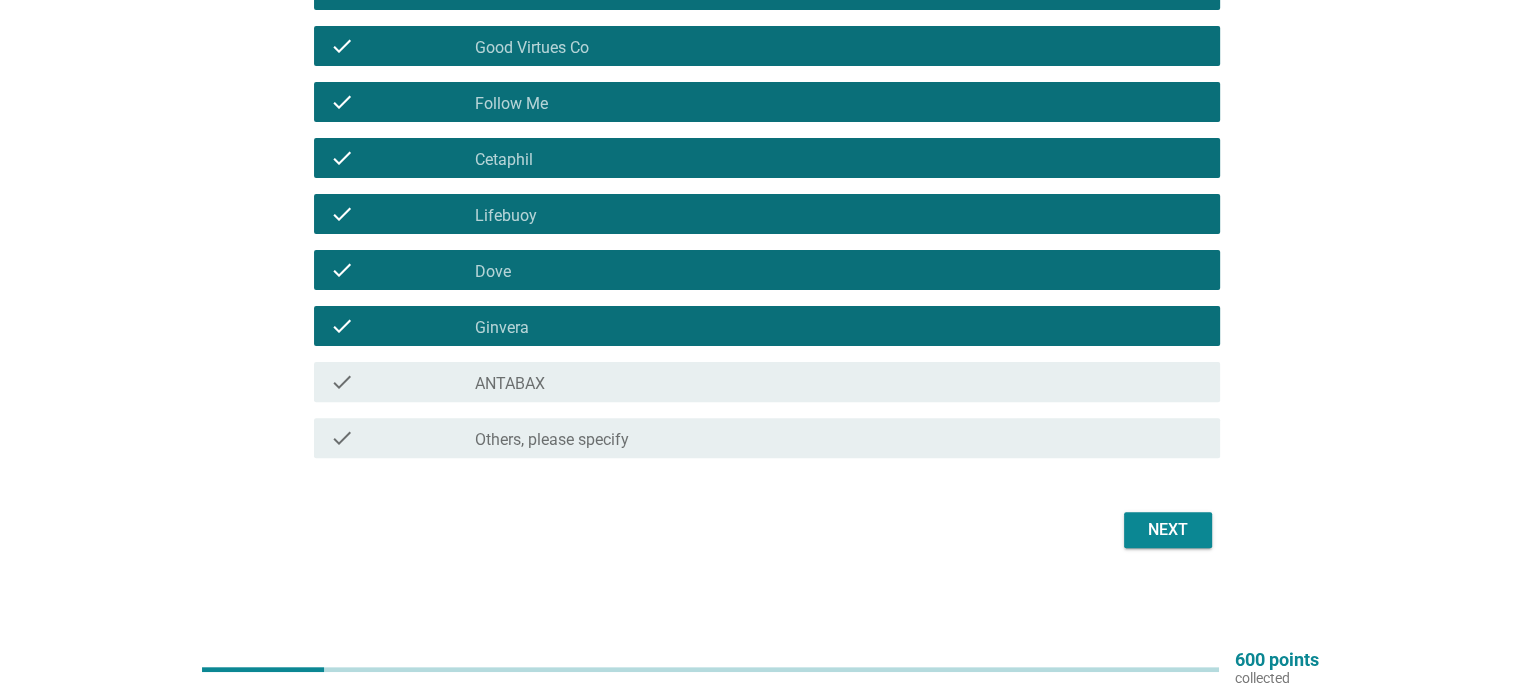 click on "check_box_outline_blank ANTABAX" at bounding box center (839, 382) 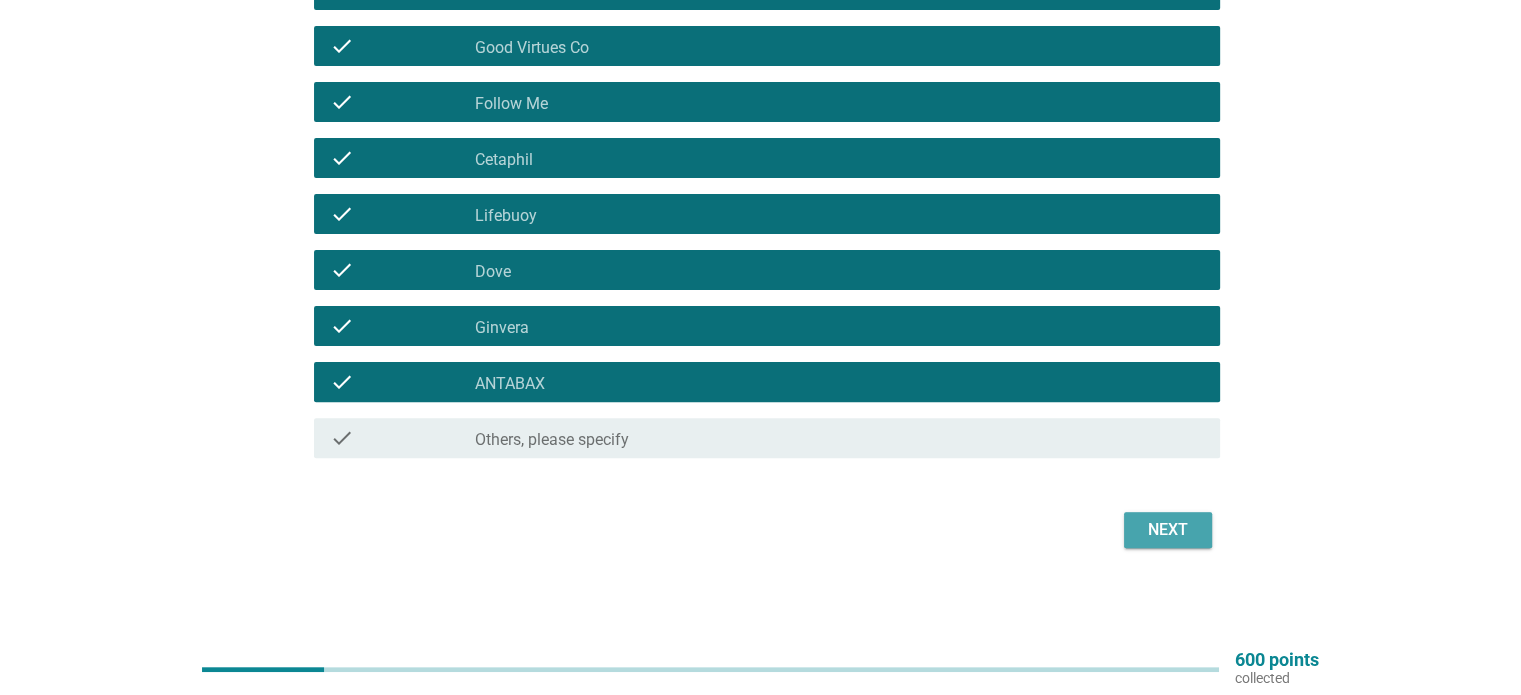 click on "Next" at bounding box center (1168, 530) 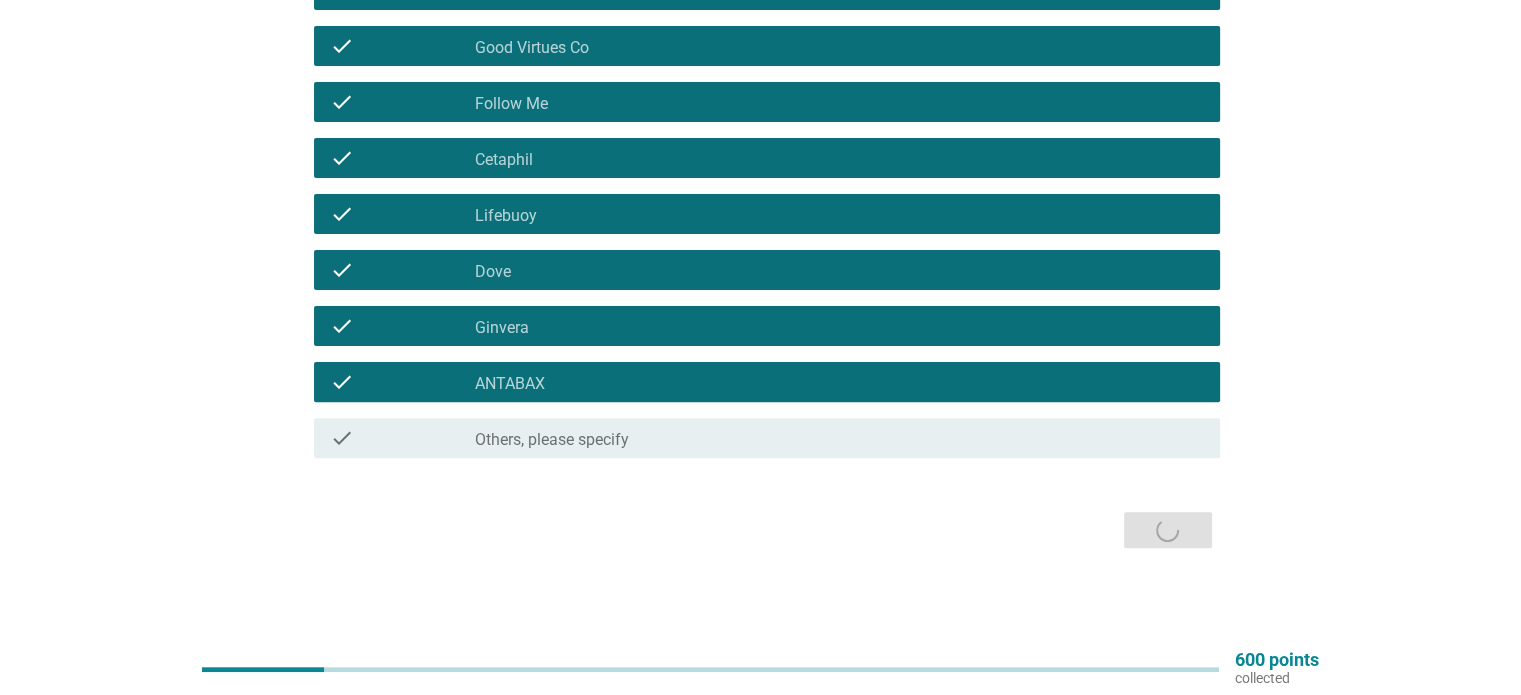 scroll, scrollTop: 0, scrollLeft: 0, axis: both 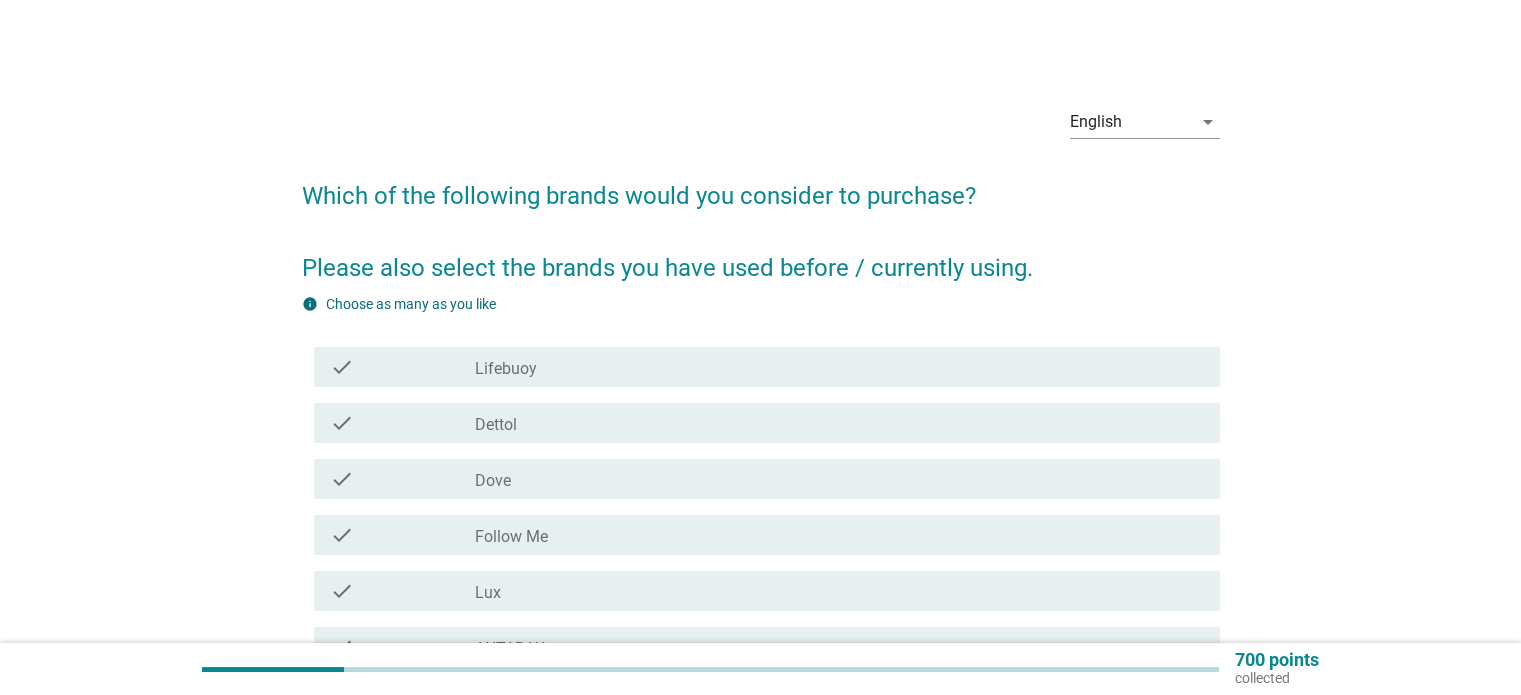 click on "check_box_outline_blank Dettol" at bounding box center (839, 423) 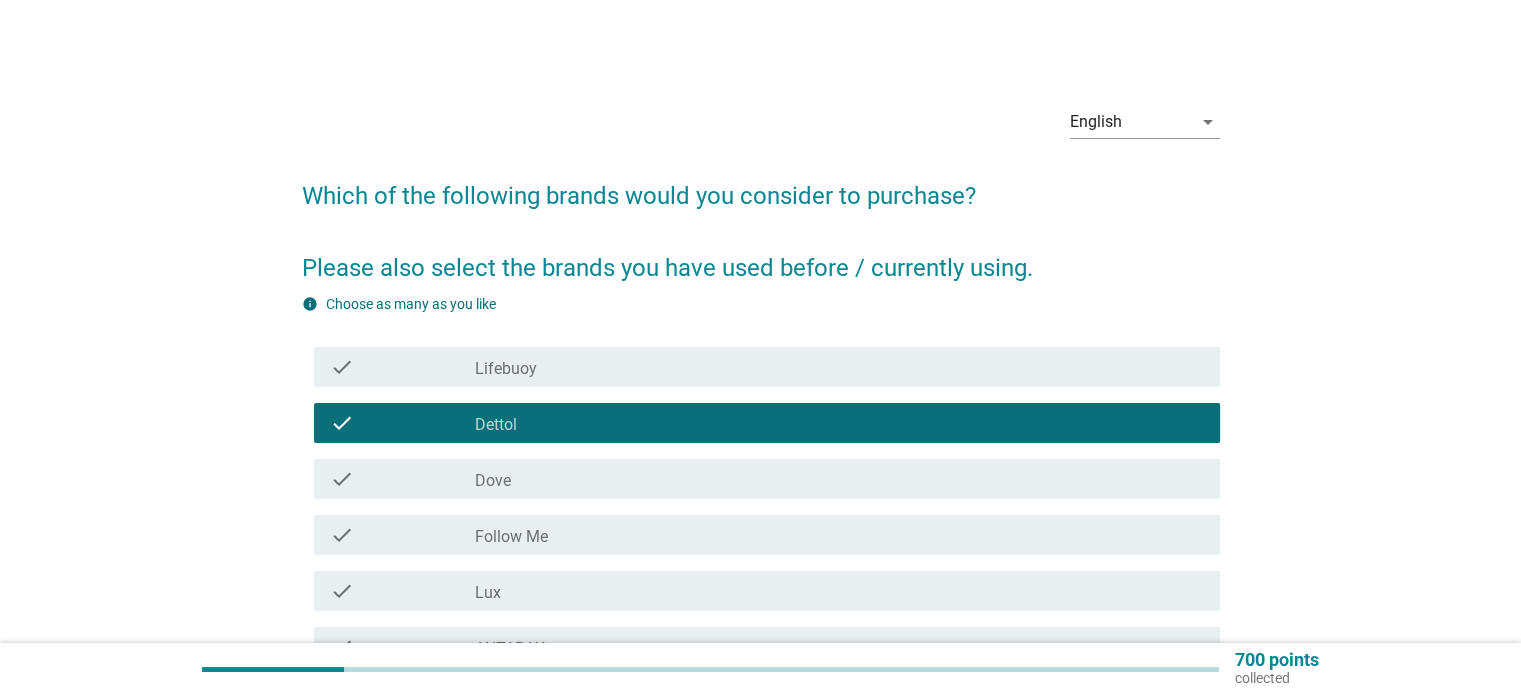 click on "check_box_outline_blank Lifebuoy" at bounding box center [839, 367] 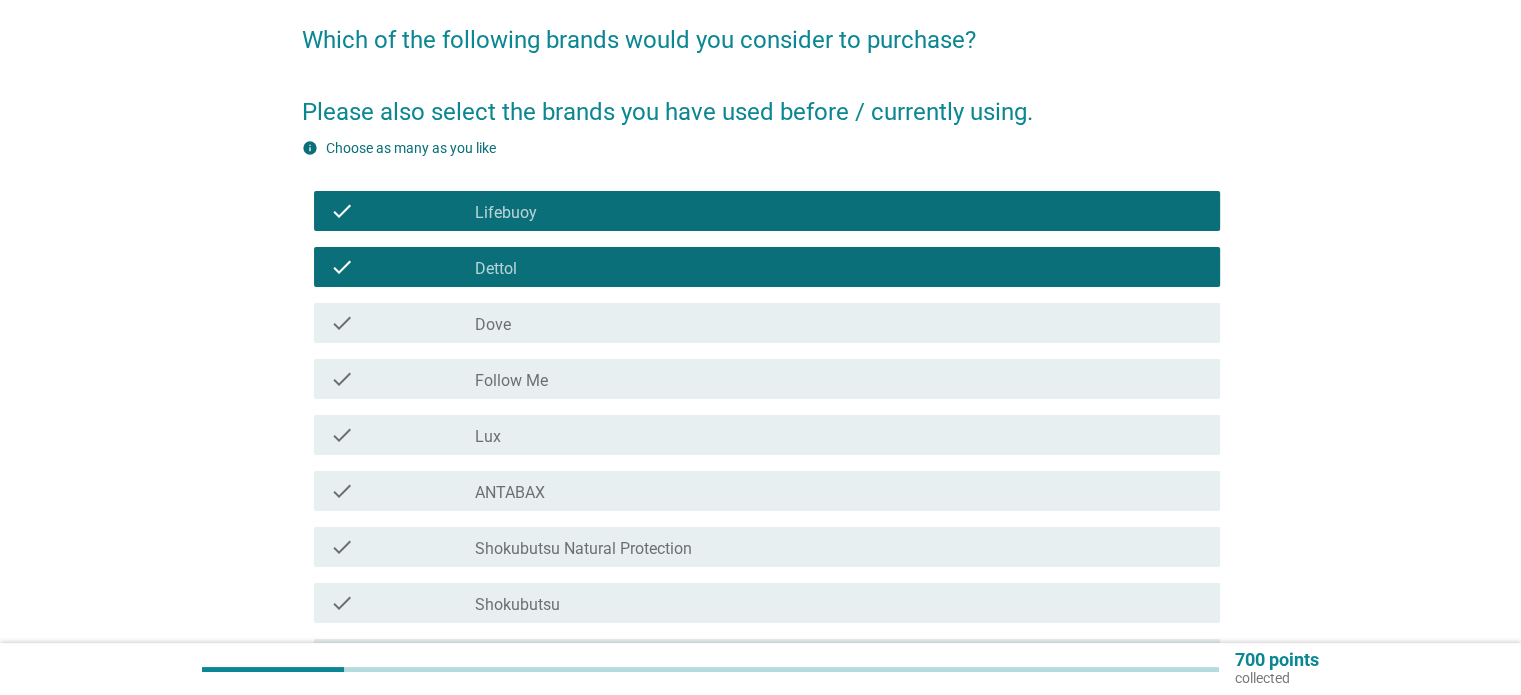 scroll, scrollTop: 200, scrollLeft: 0, axis: vertical 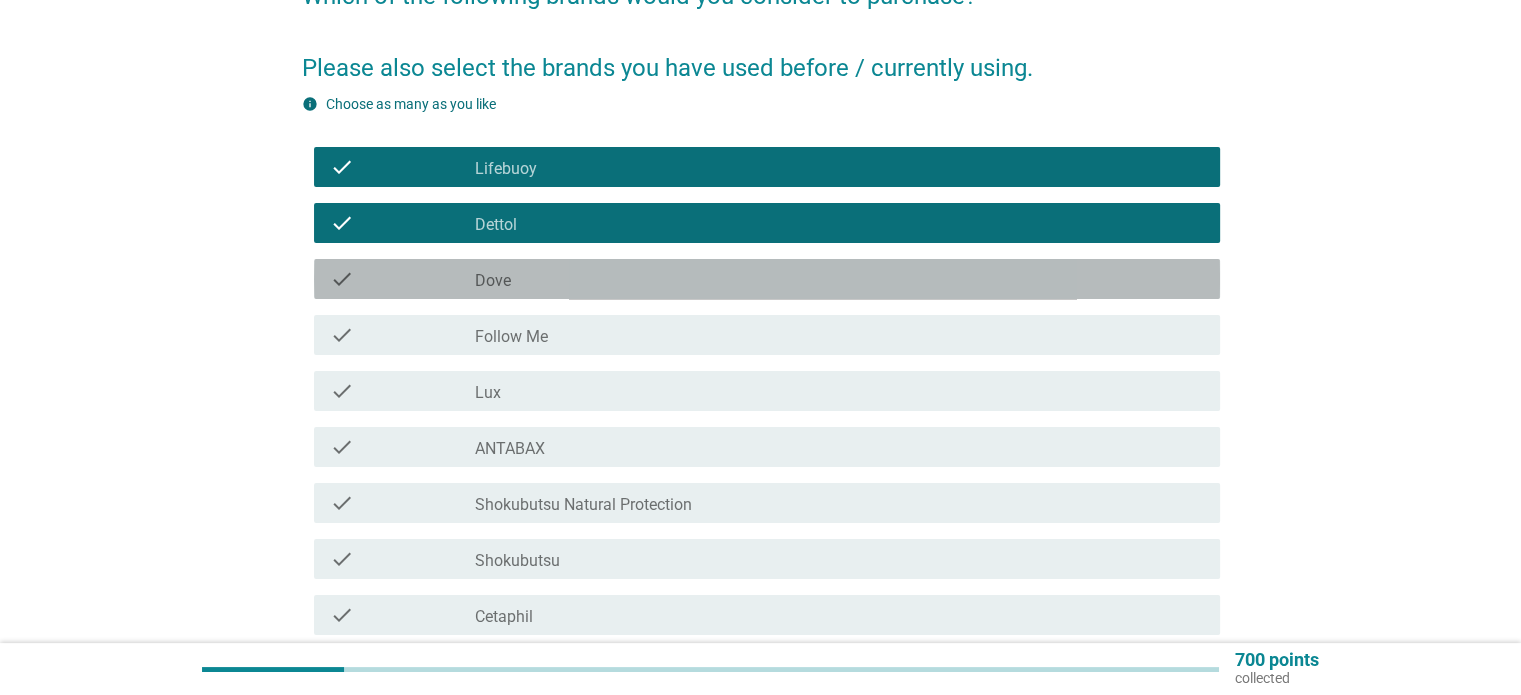 drag, startPoint x: 588, startPoint y: 271, endPoint x: 591, endPoint y: 286, distance: 15.297058 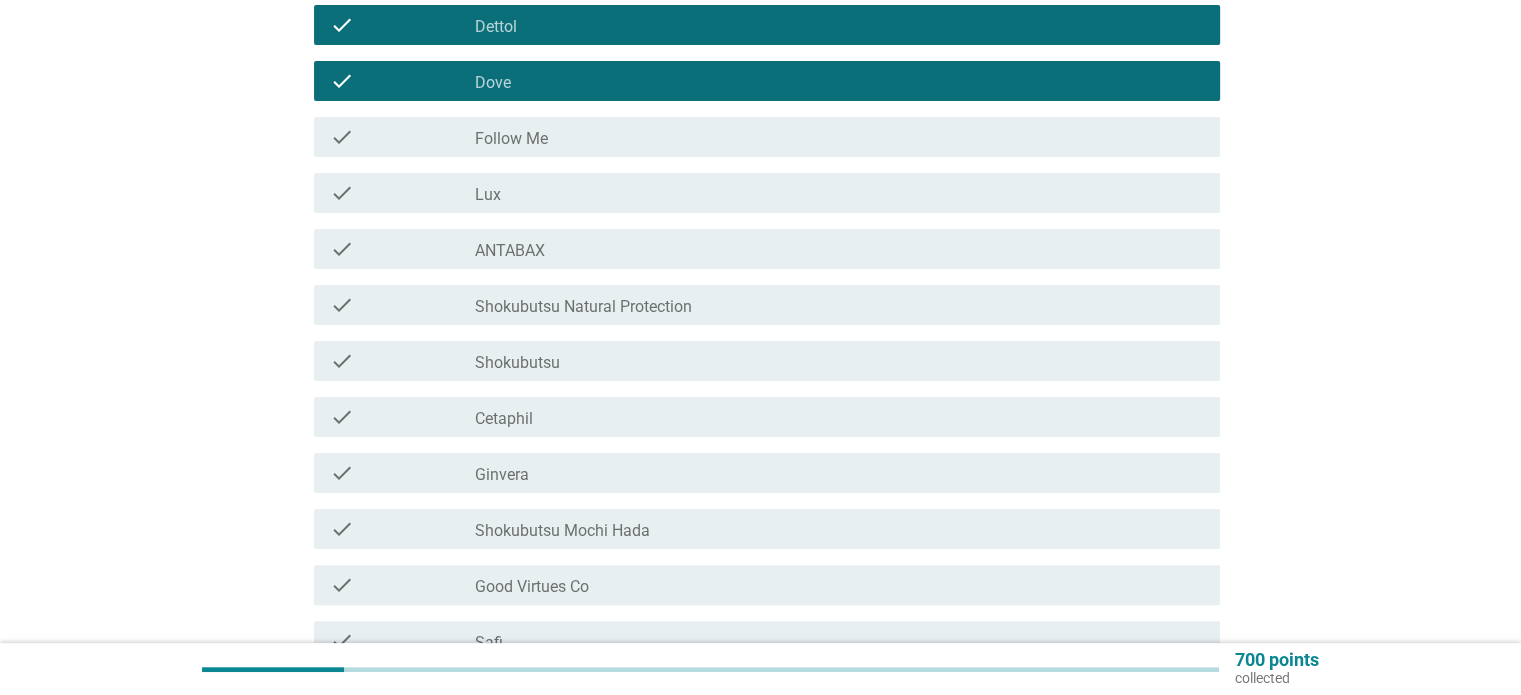 scroll, scrollTop: 400, scrollLeft: 0, axis: vertical 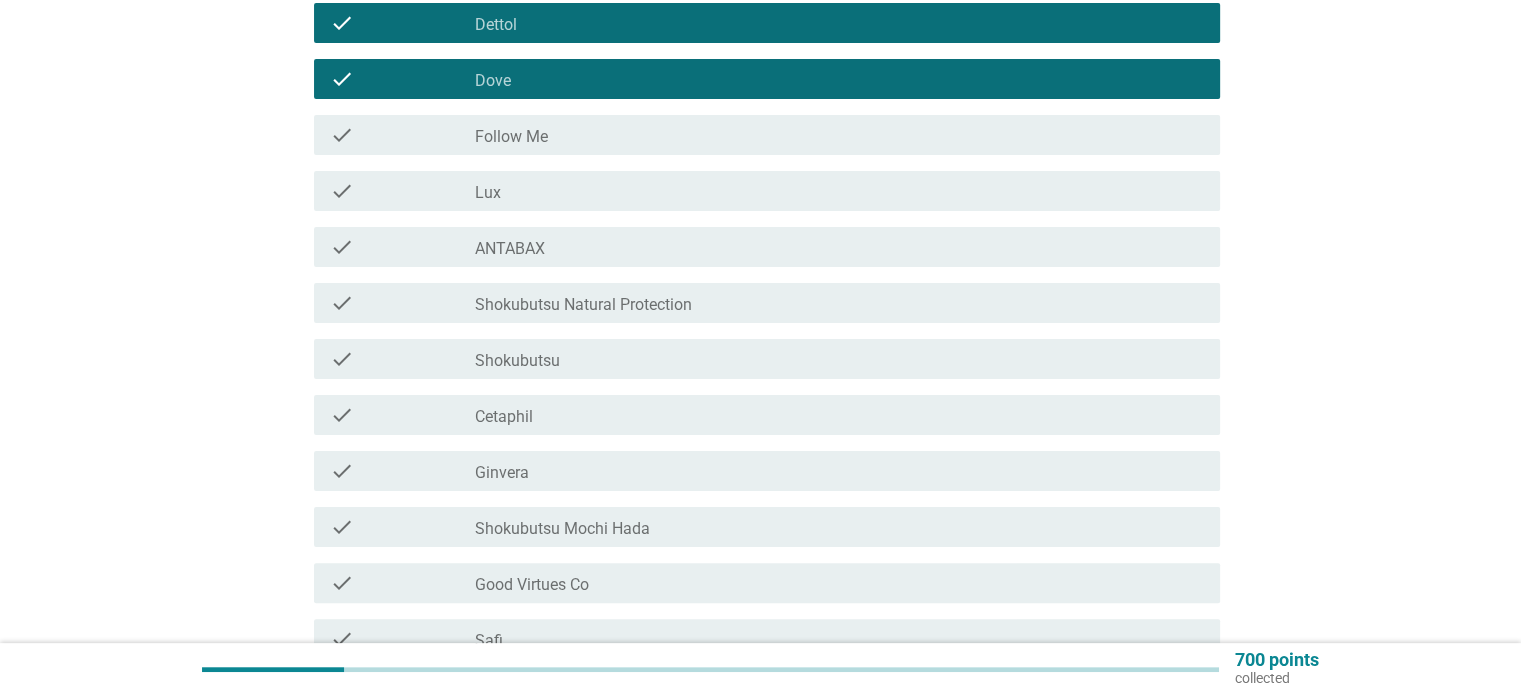 click on "check_box_outline_blank ANTABAX" at bounding box center (839, 247) 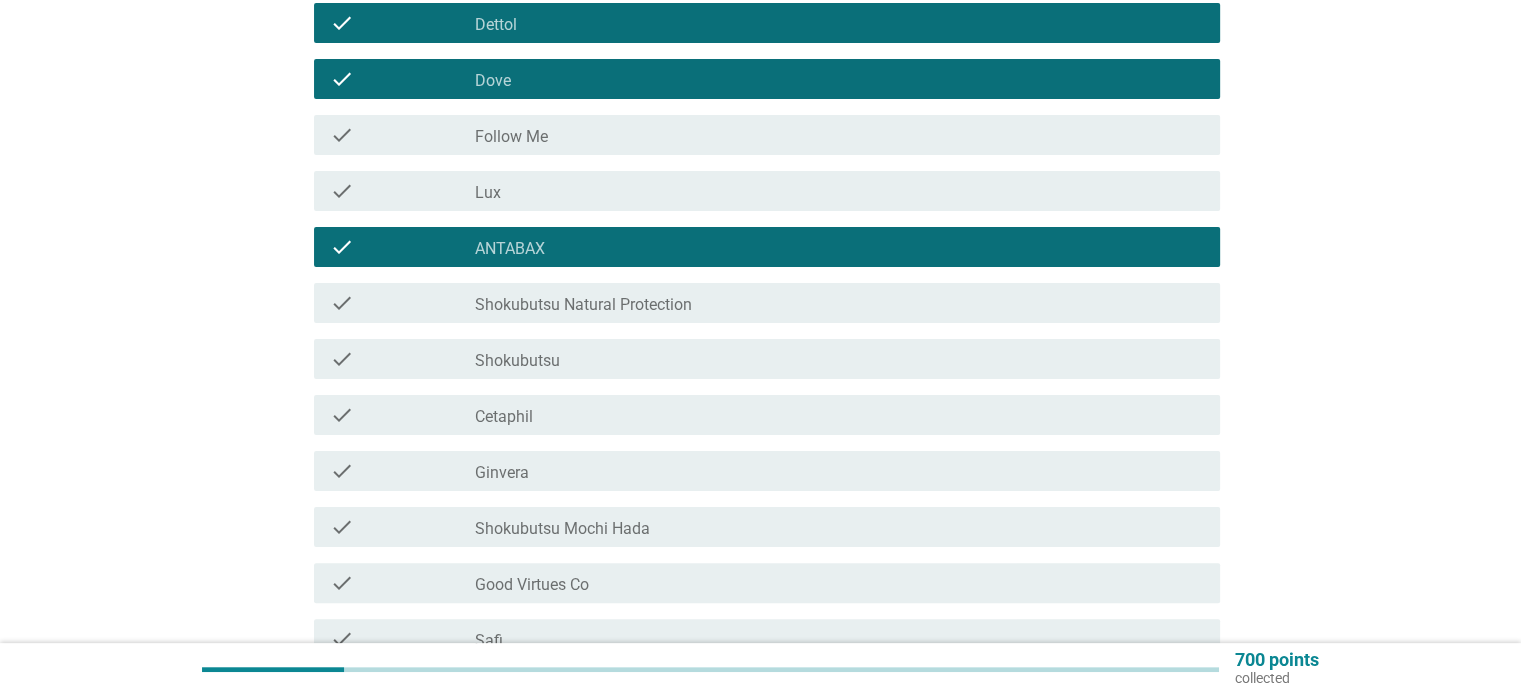 click on "Shokubutsu Natural Protection" at bounding box center [583, 305] 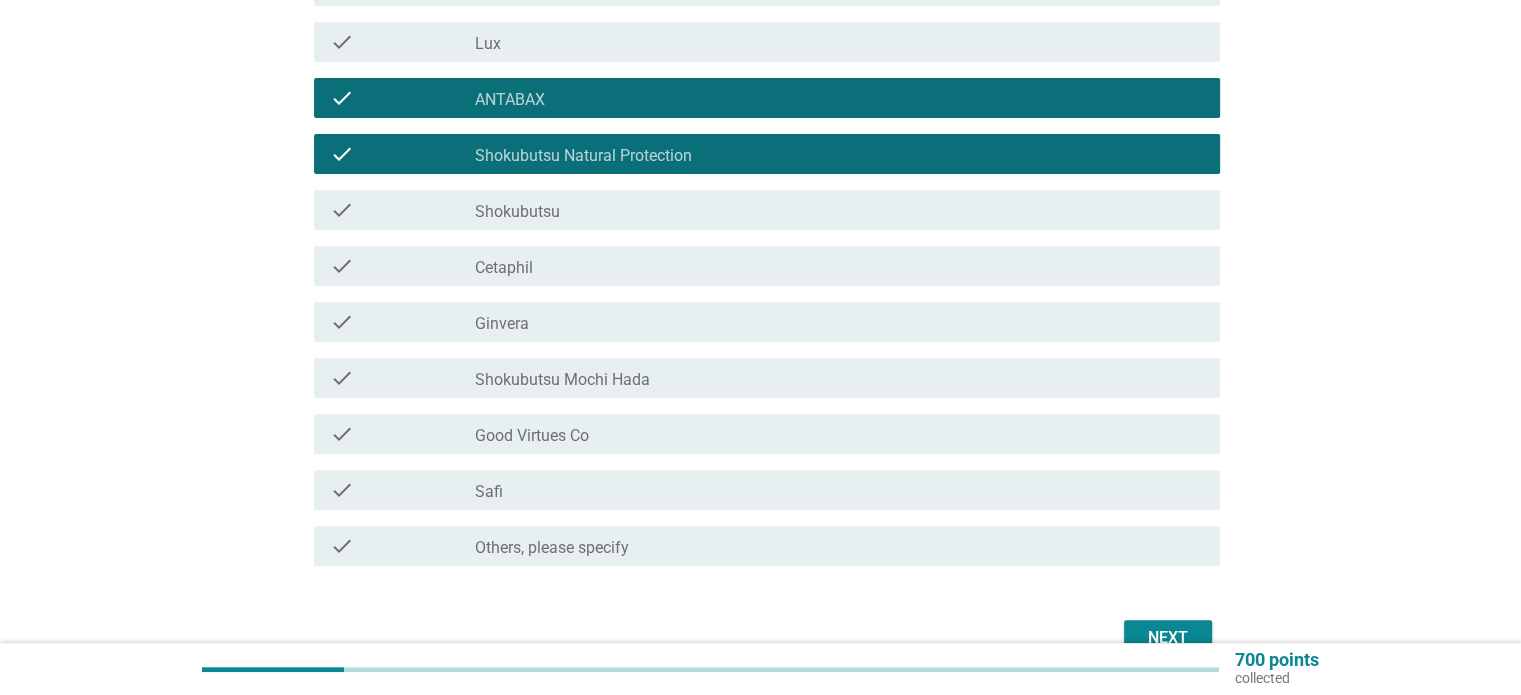 scroll, scrollTop: 600, scrollLeft: 0, axis: vertical 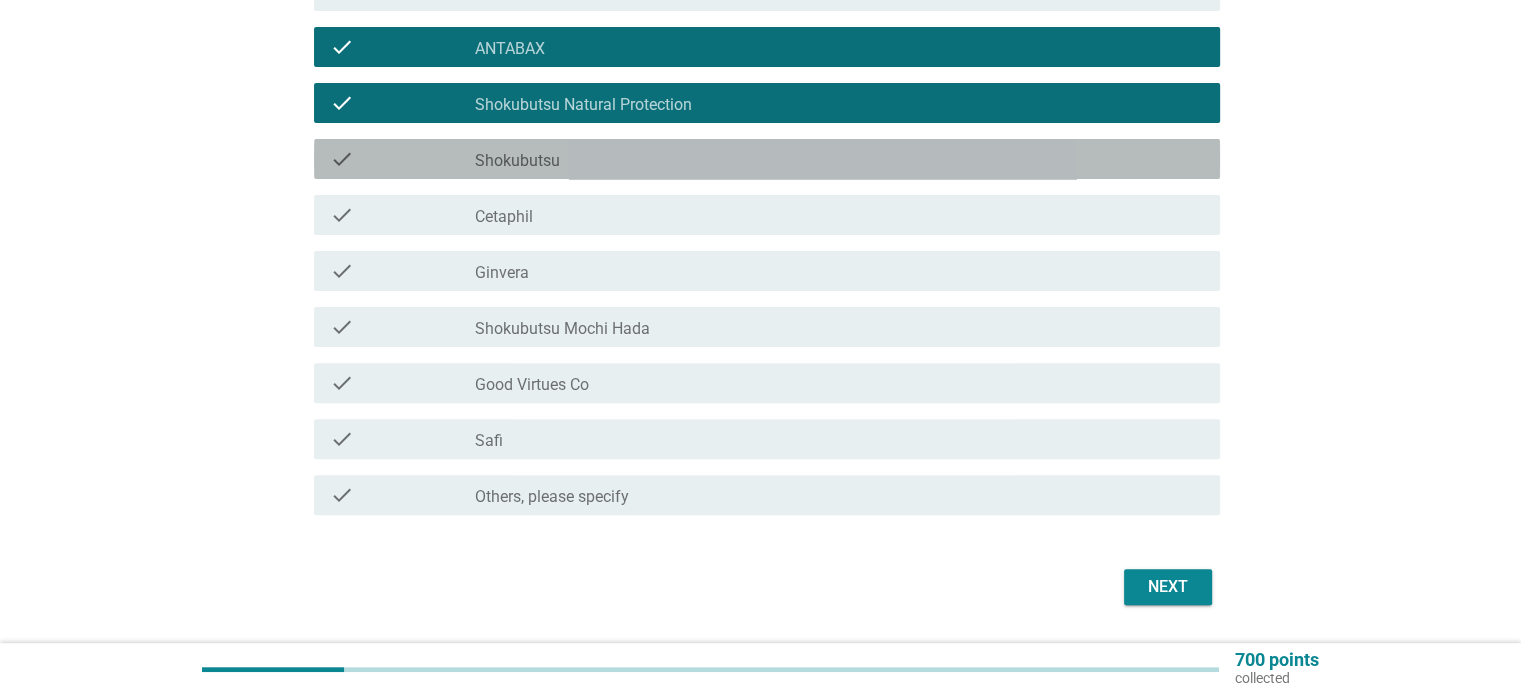 drag, startPoint x: 702, startPoint y: 147, endPoint x: 972, endPoint y: 307, distance: 313.8471 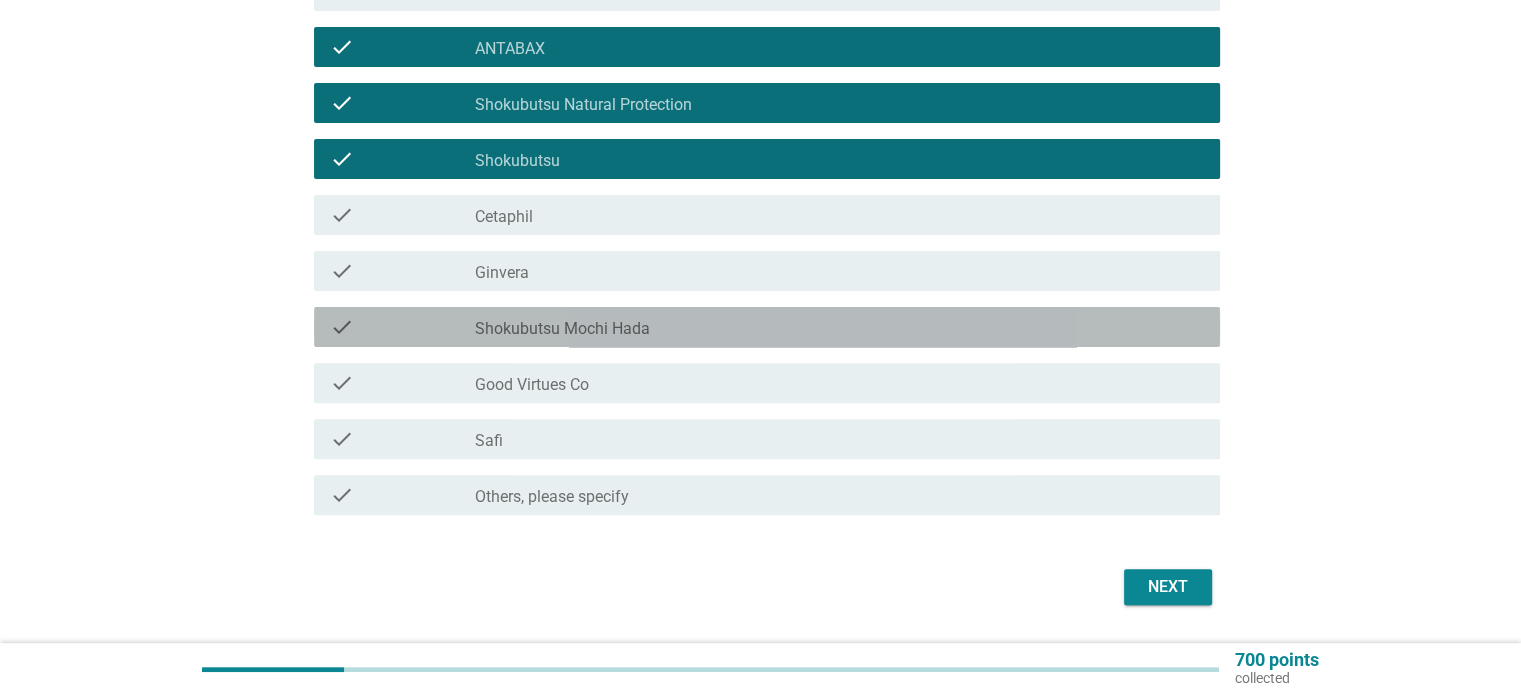 click on "check_box_outline_blank Shokubutsu Mochi Hada" at bounding box center (839, 327) 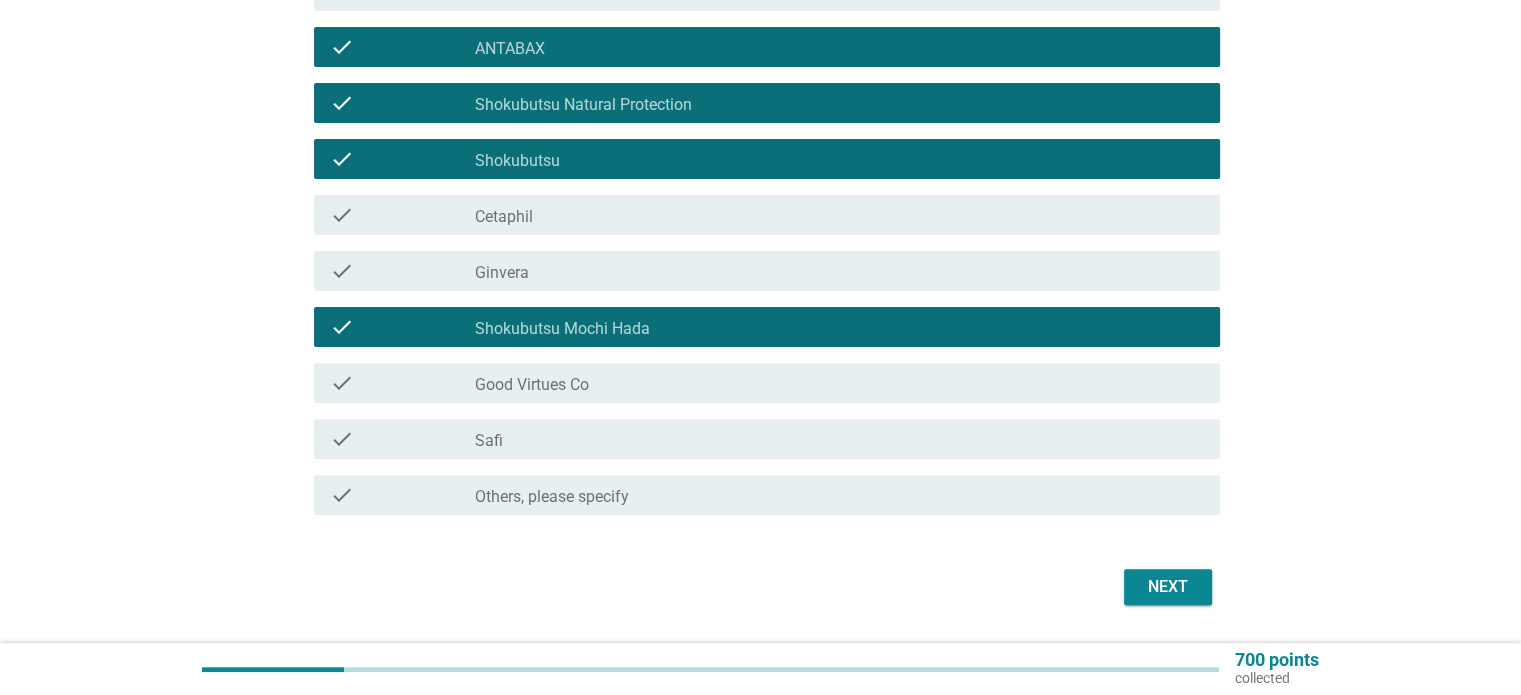 click on "Next" at bounding box center (1168, 587) 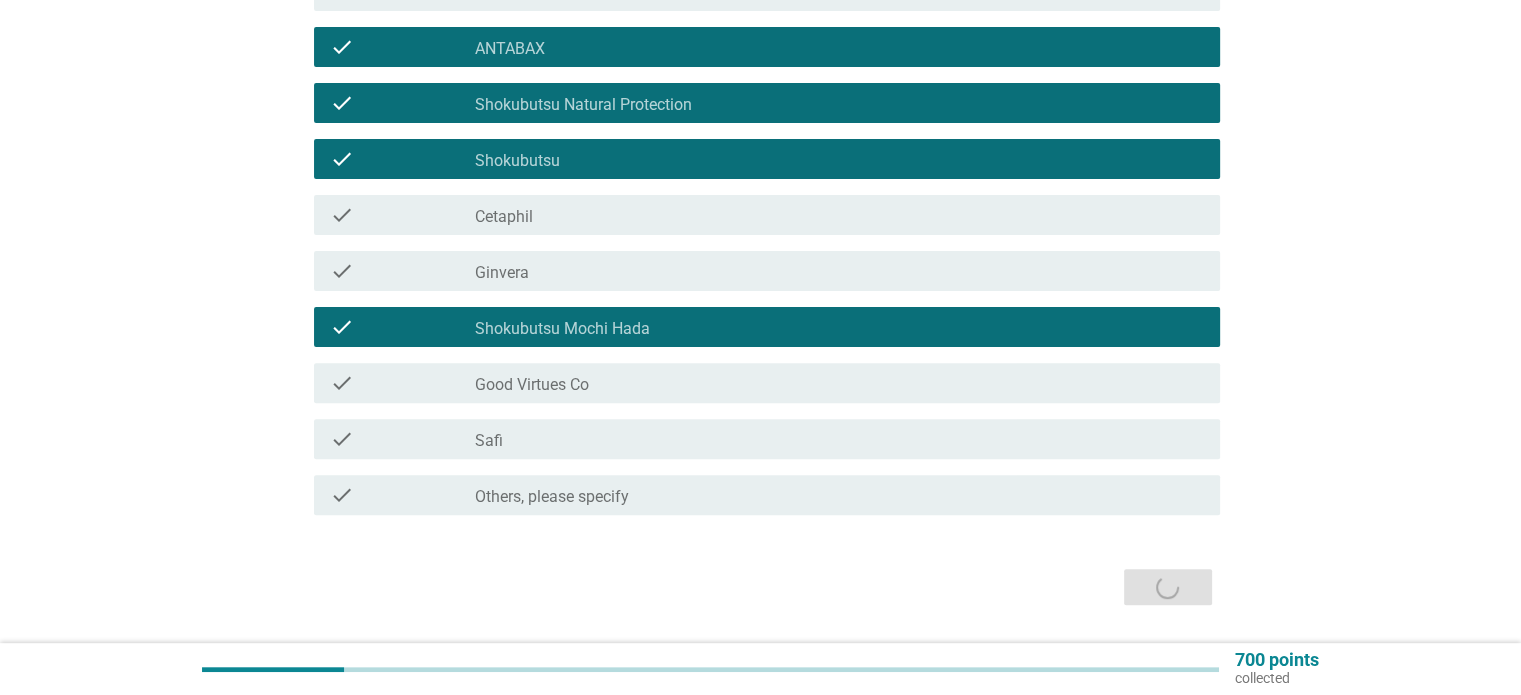scroll, scrollTop: 0, scrollLeft: 0, axis: both 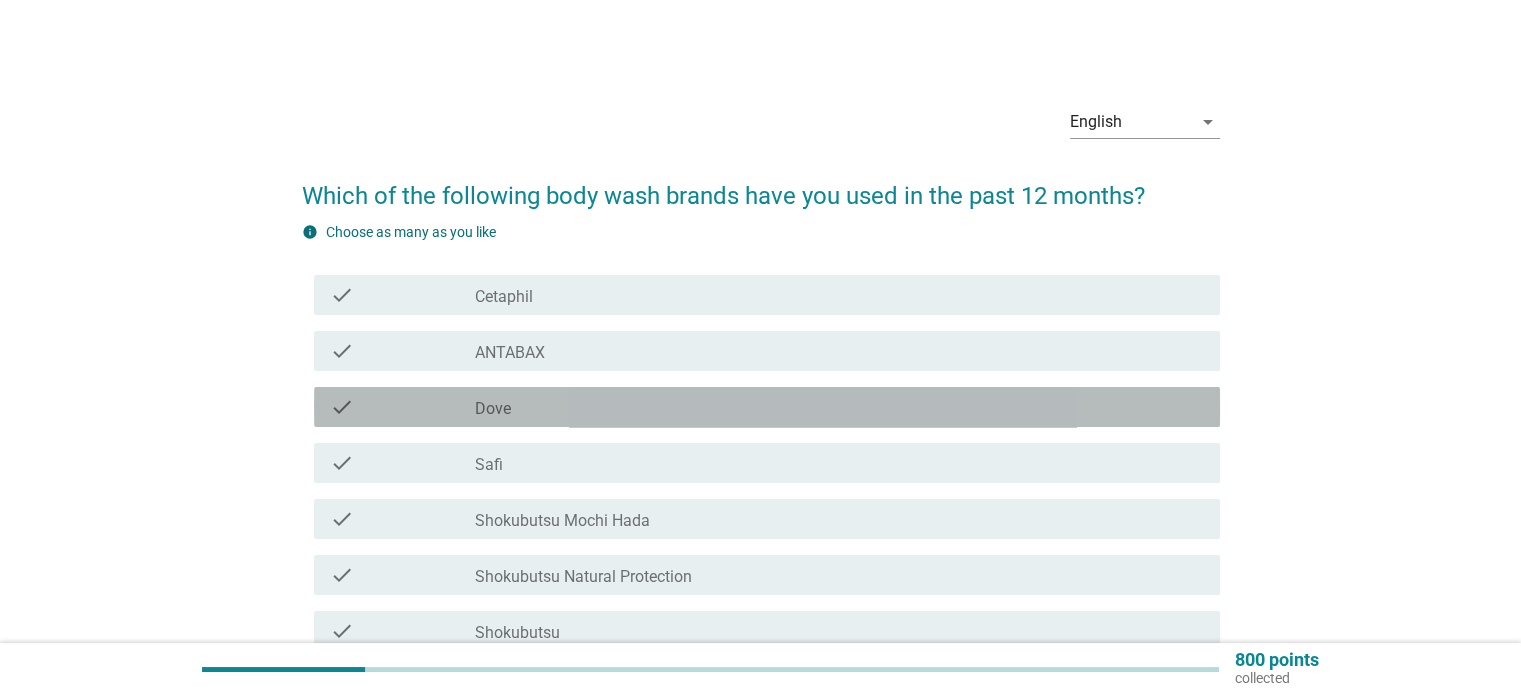 click on "check_box_outline_blank Dove" at bounding box center [839, 407] 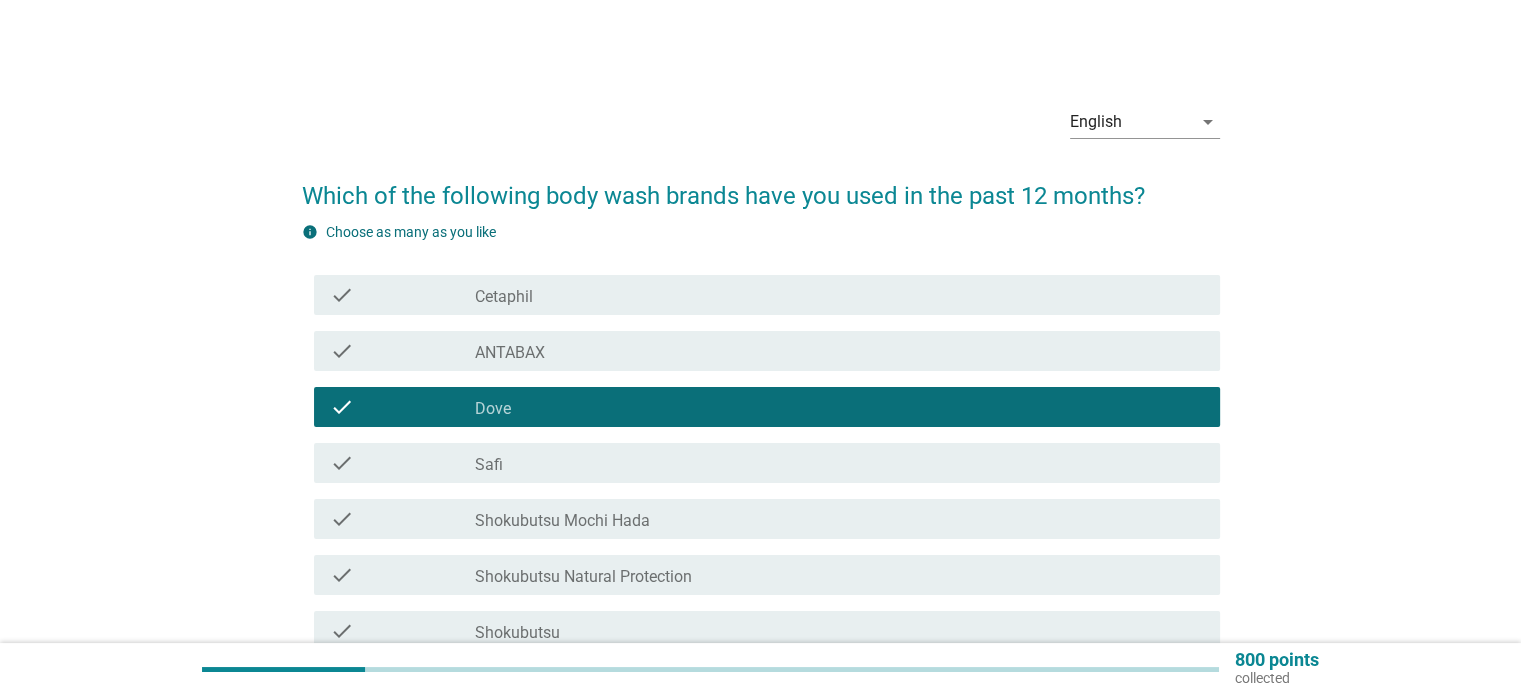 click on "check_box_outline_blank Dove" at bounding box center [839, 407] 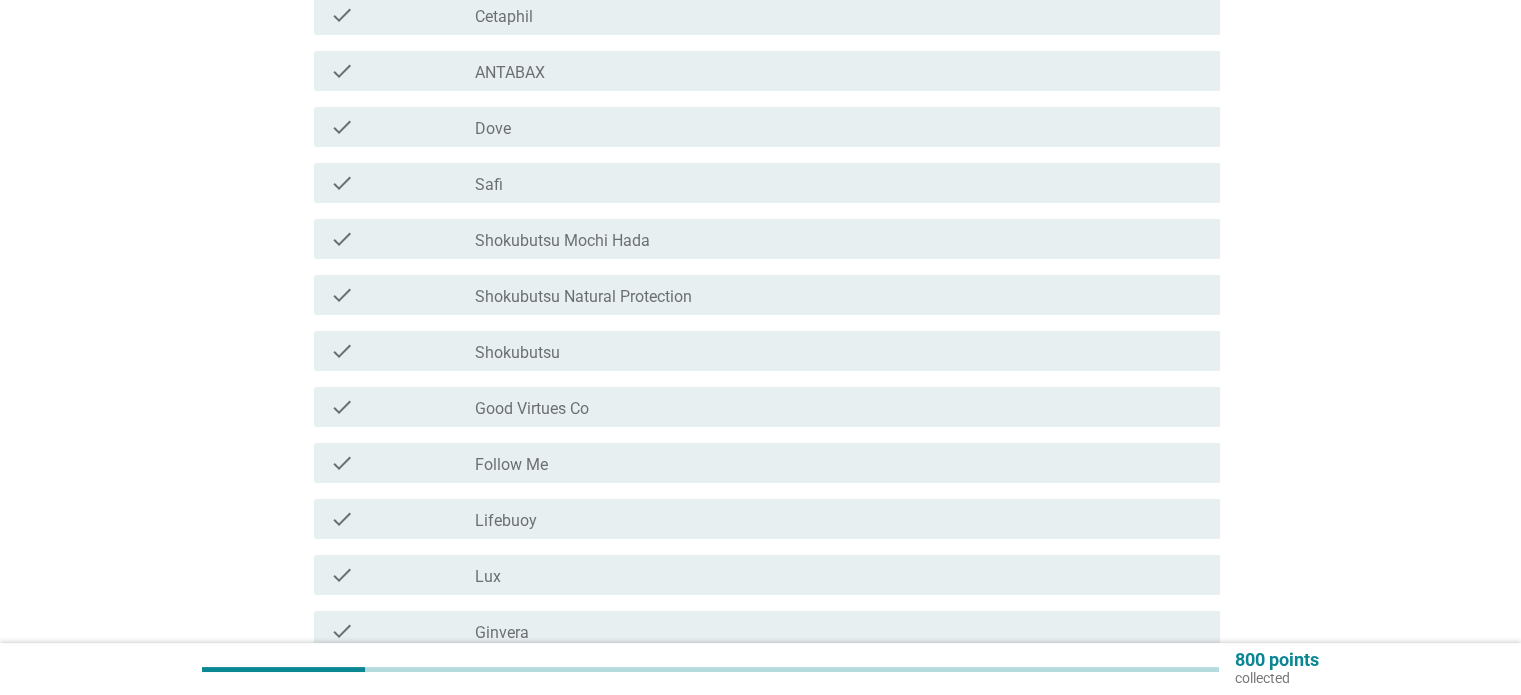 scroll, scrollTop: 400, scrollLeft: 0, axis: vertical 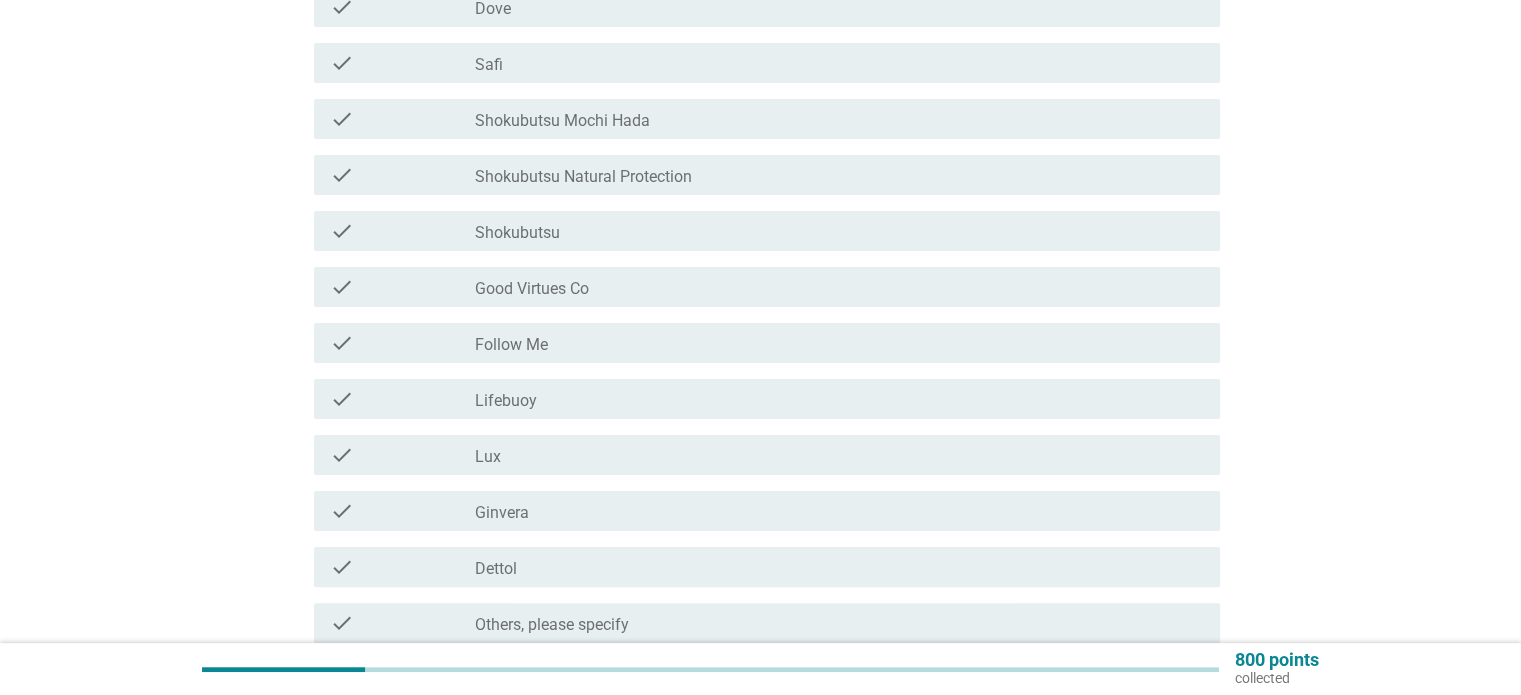 click on "check_box Dettol" at bounding box center (839, 567) 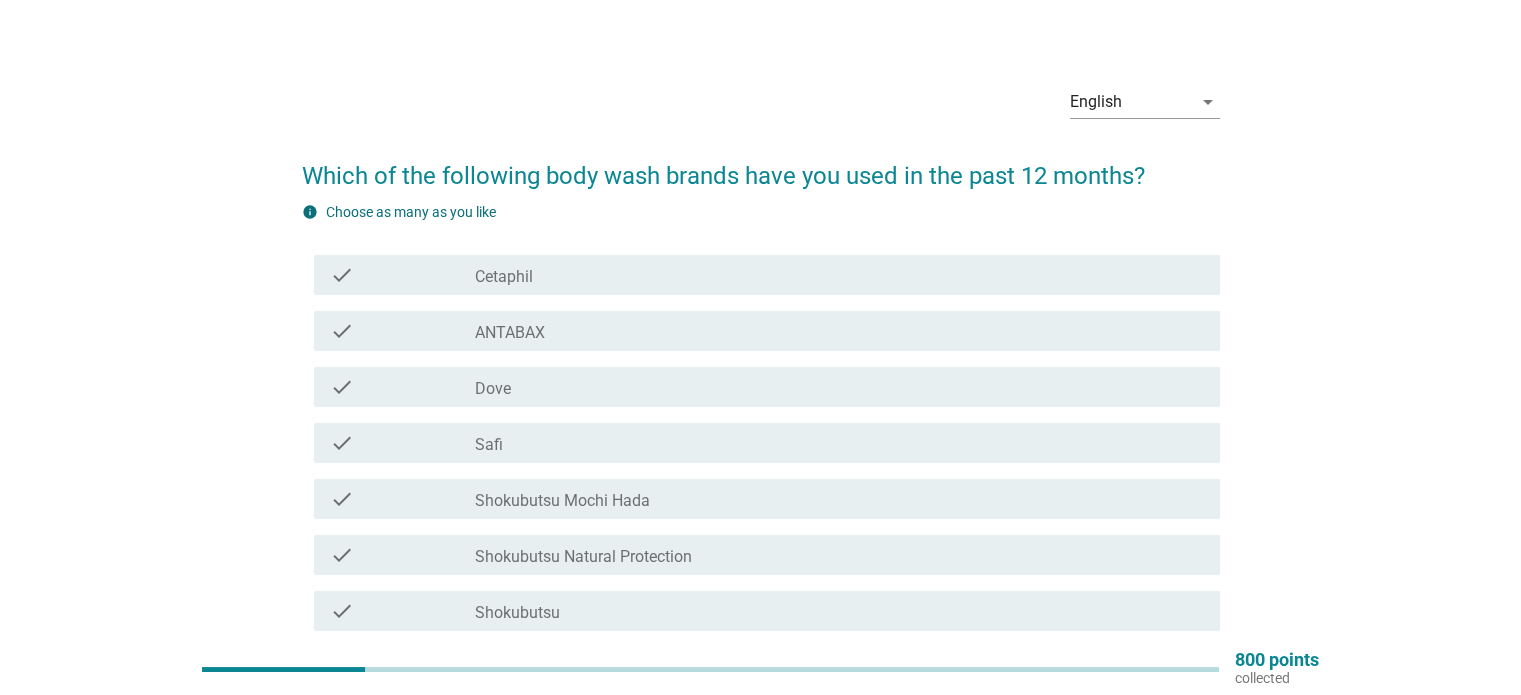 scroll, scrollTop: 0, scrollLeft: 0, axis: both 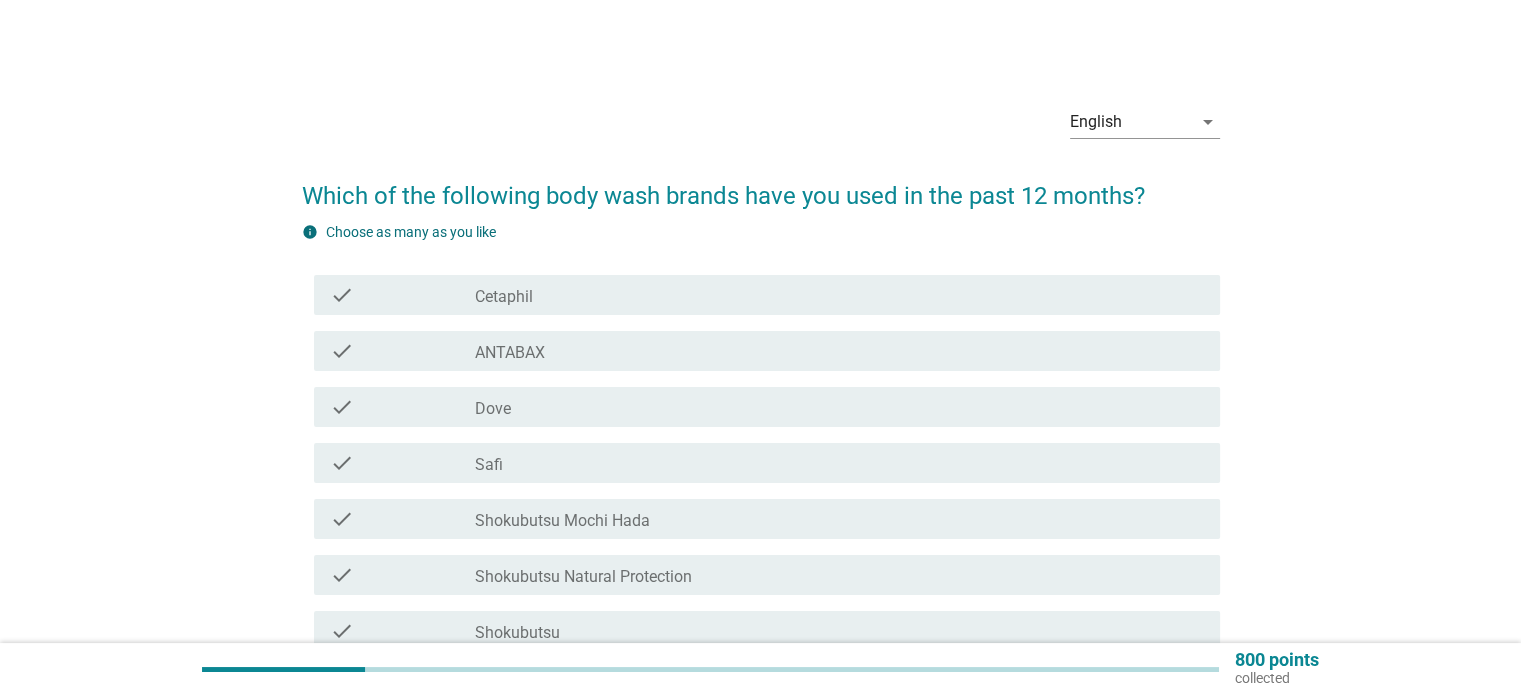 click on "check_box_outline_blank Dove" at bounding box center [839, 407] 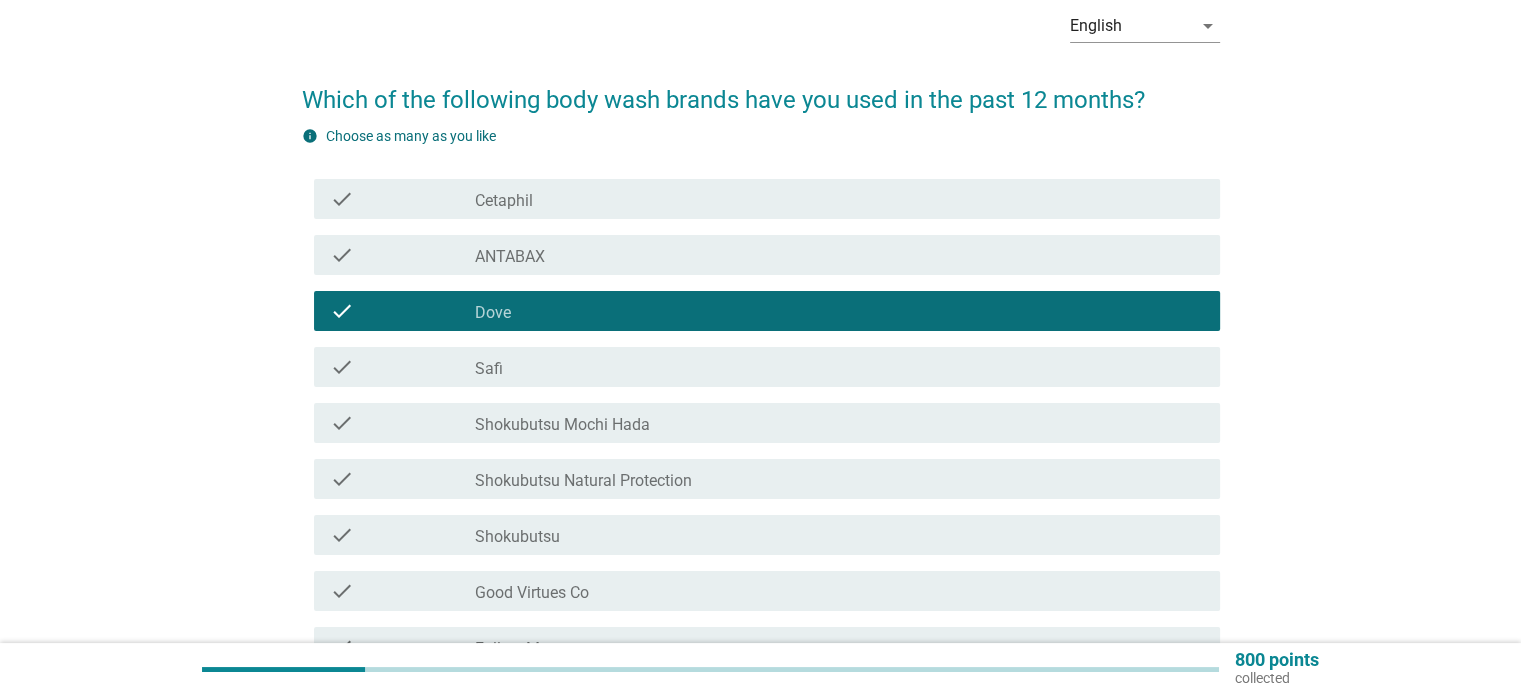 scroll, scrollTop: 200, scrollLeft: 0, axis: vertical 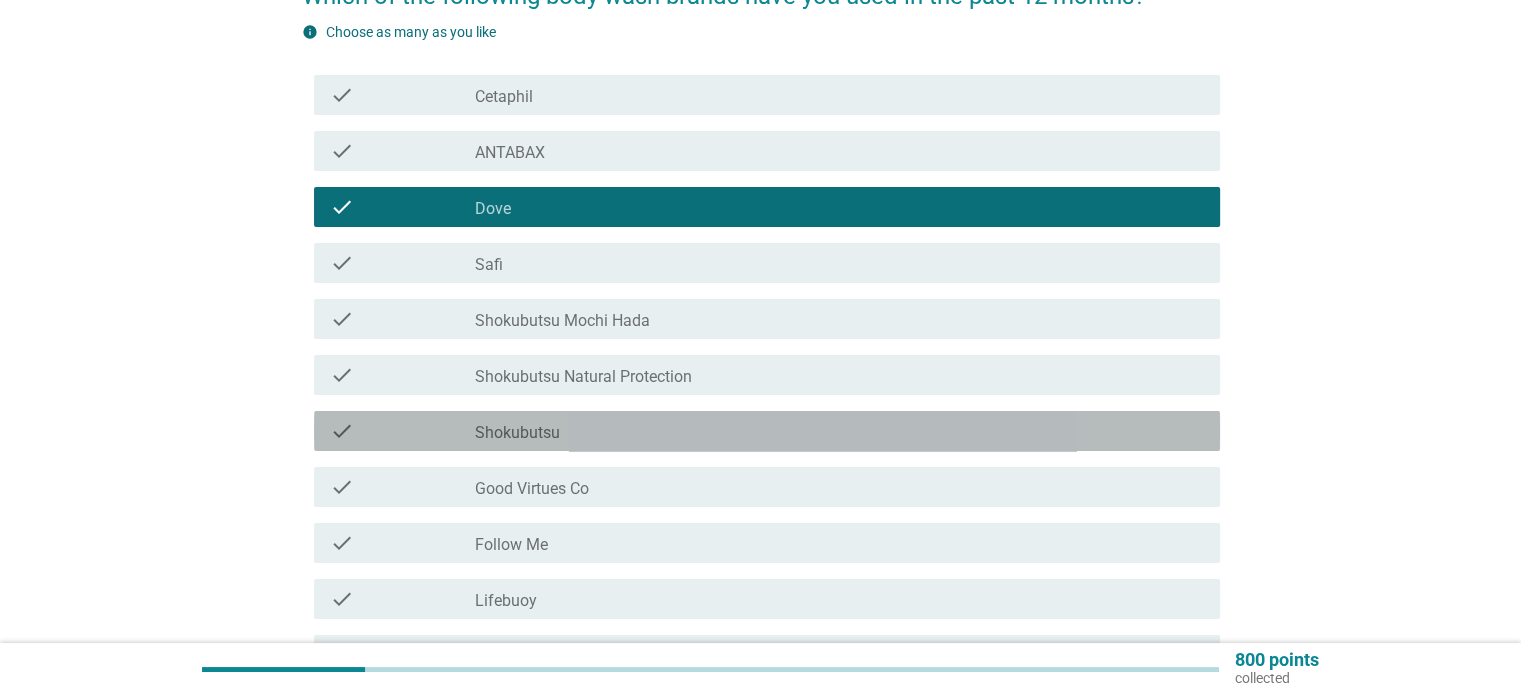 click on "check_box Shokubutsu" at bounding box center (839, 431) 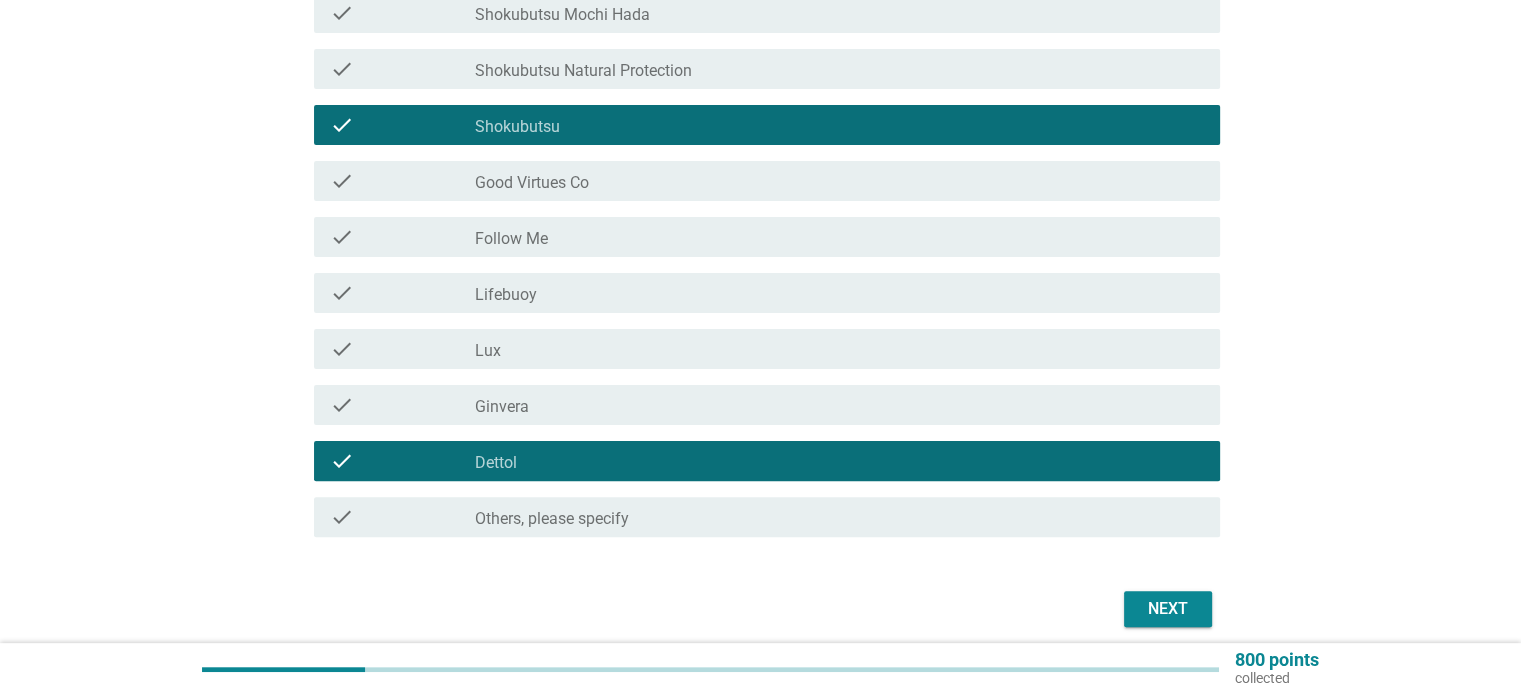 scroll, scrollTop: 585, scrollLeft: 0, axis: vertical 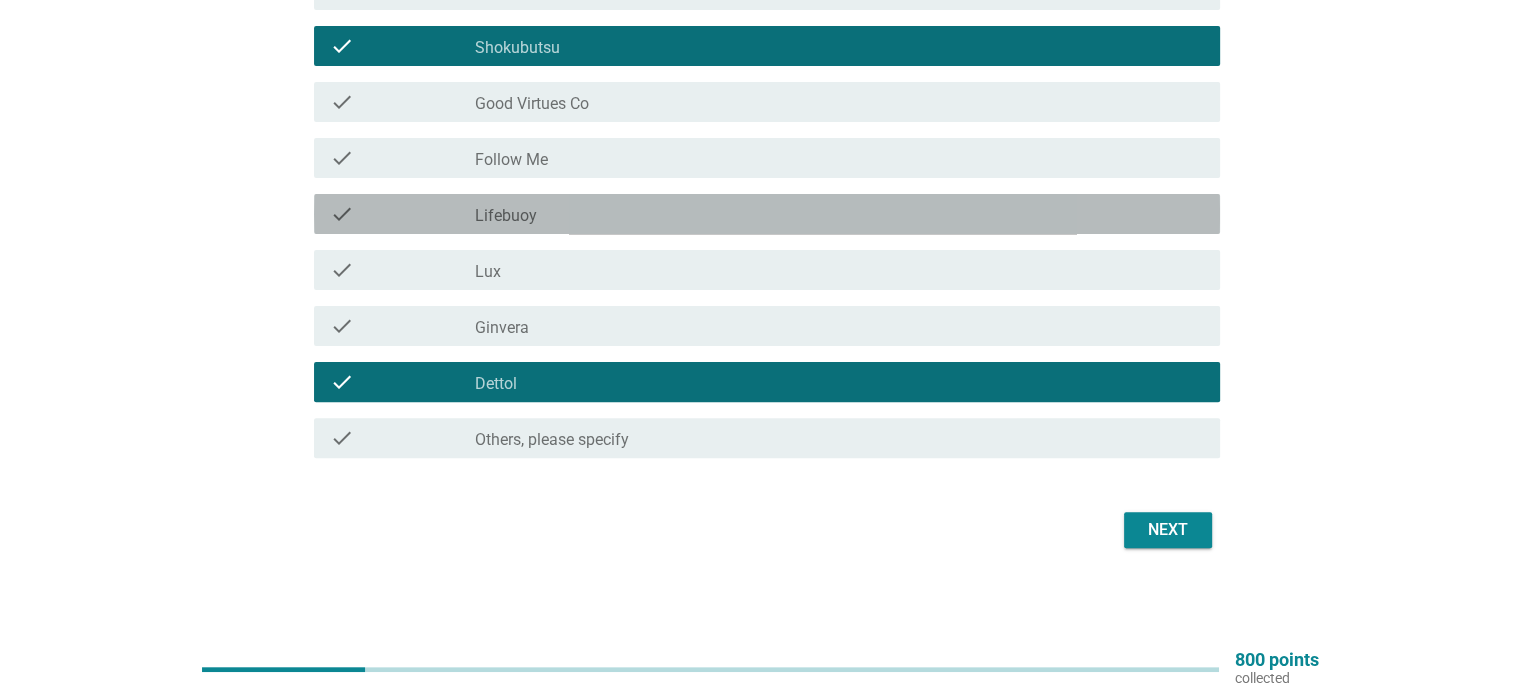 drag, startPoint x: 689, startPoint y: 211, endPoint x: 748, endPoint y: 222, distance: 60.016663 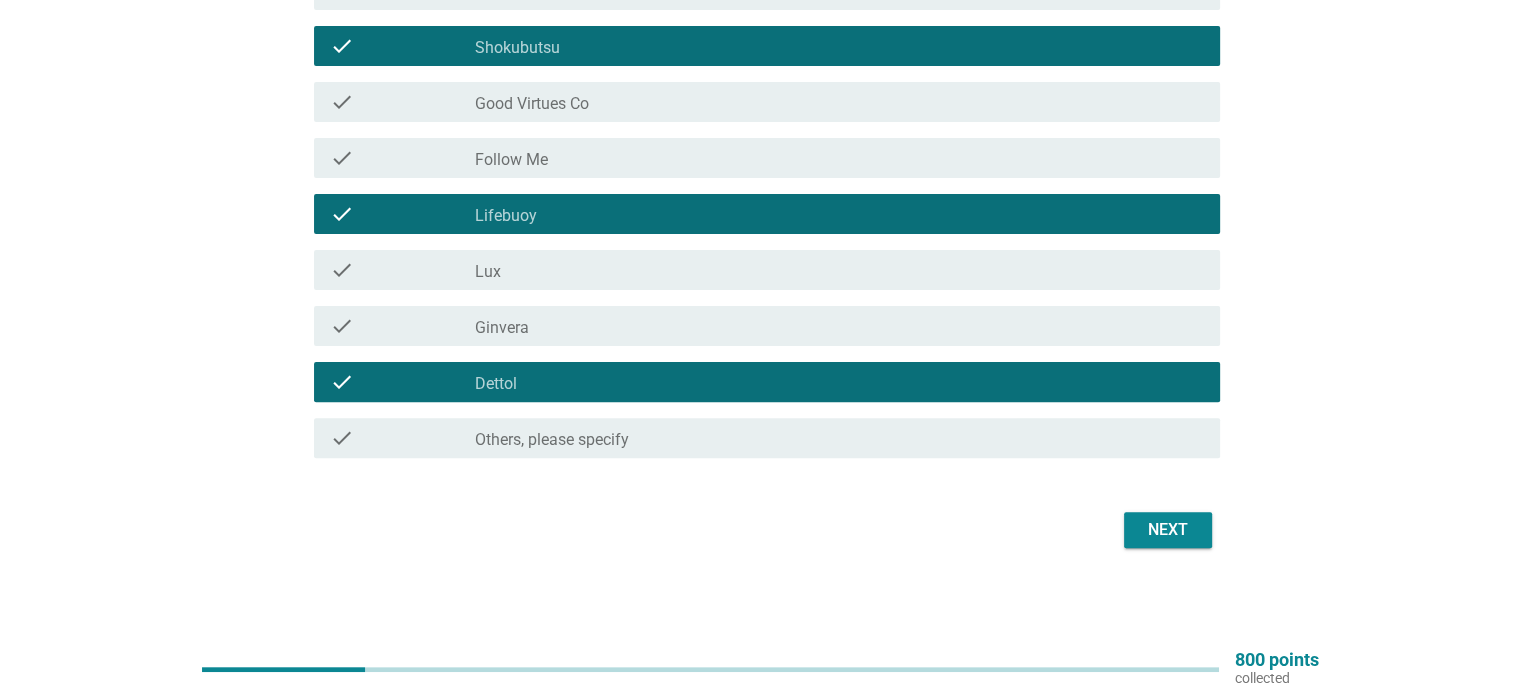 click on "Next" at bounding box center (1168, 530) 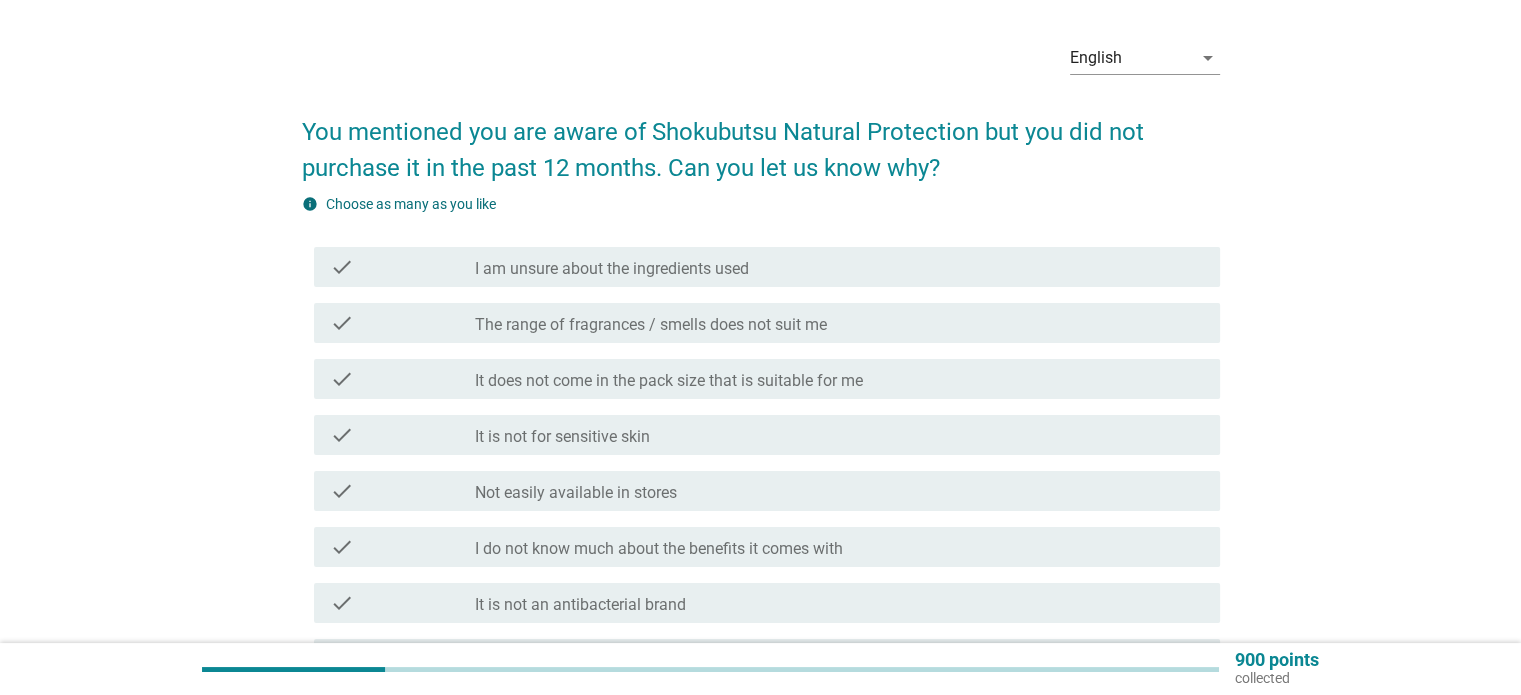 scroll, scrollTop: 100, scrollLeft: 0, axis: vertical 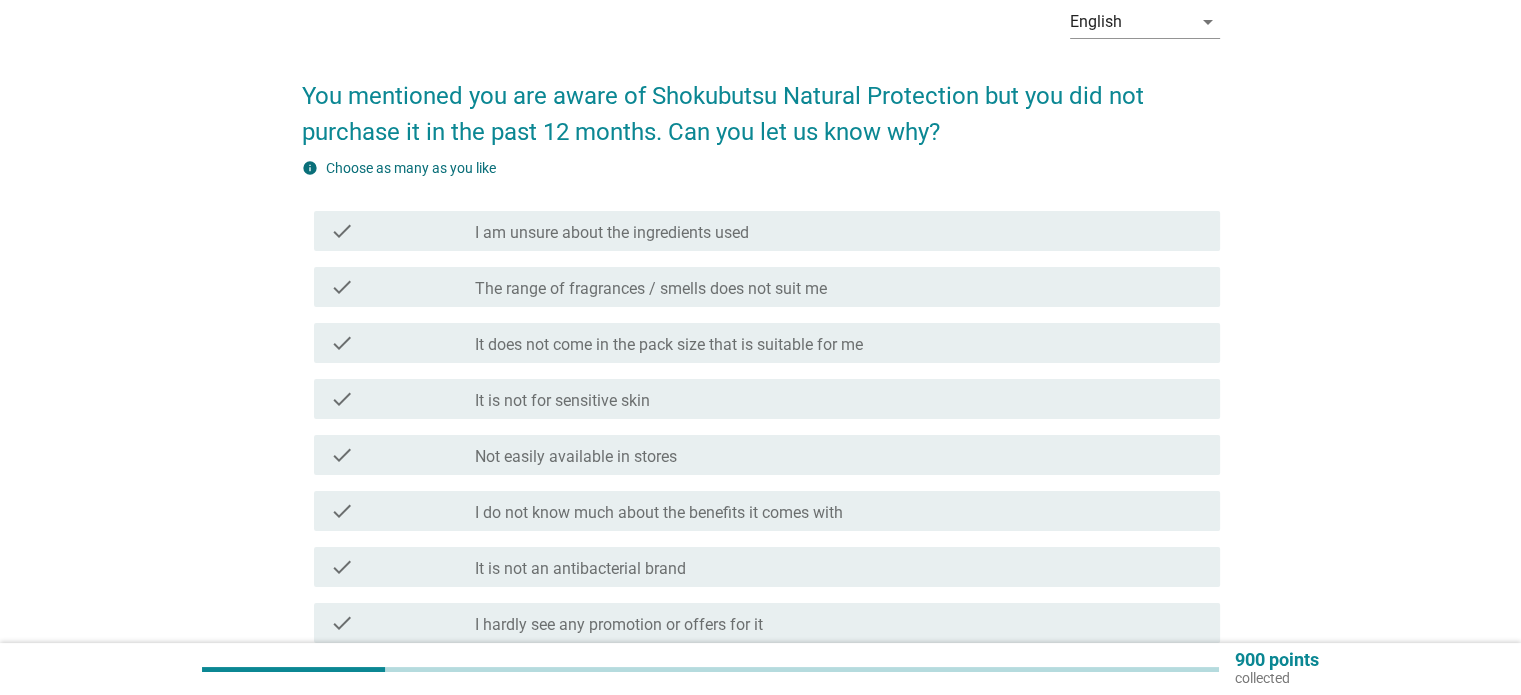 click on "check_box_outline_blank Not easily available in stores" at bounding box center (839, 455) 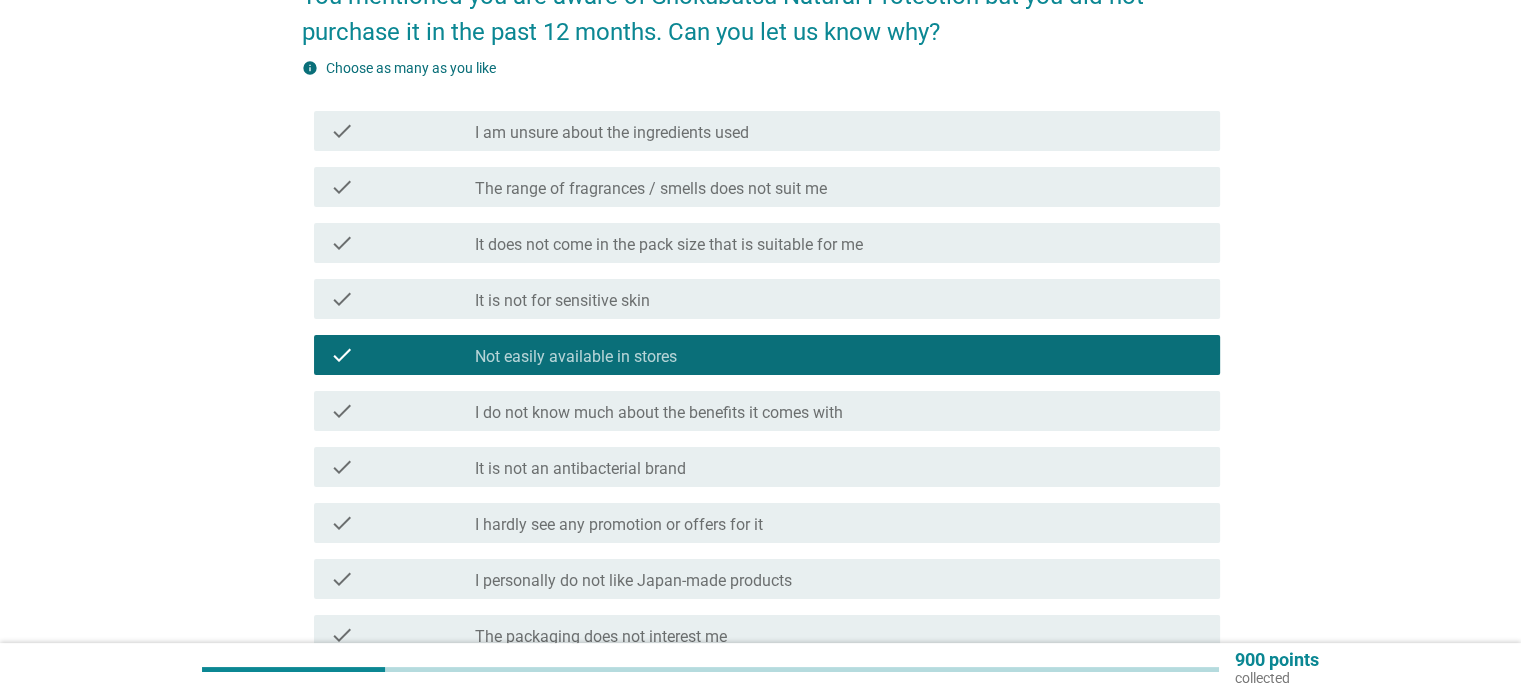scroll, scrollTop: 300, scrollLeft: 0, axis: vertical 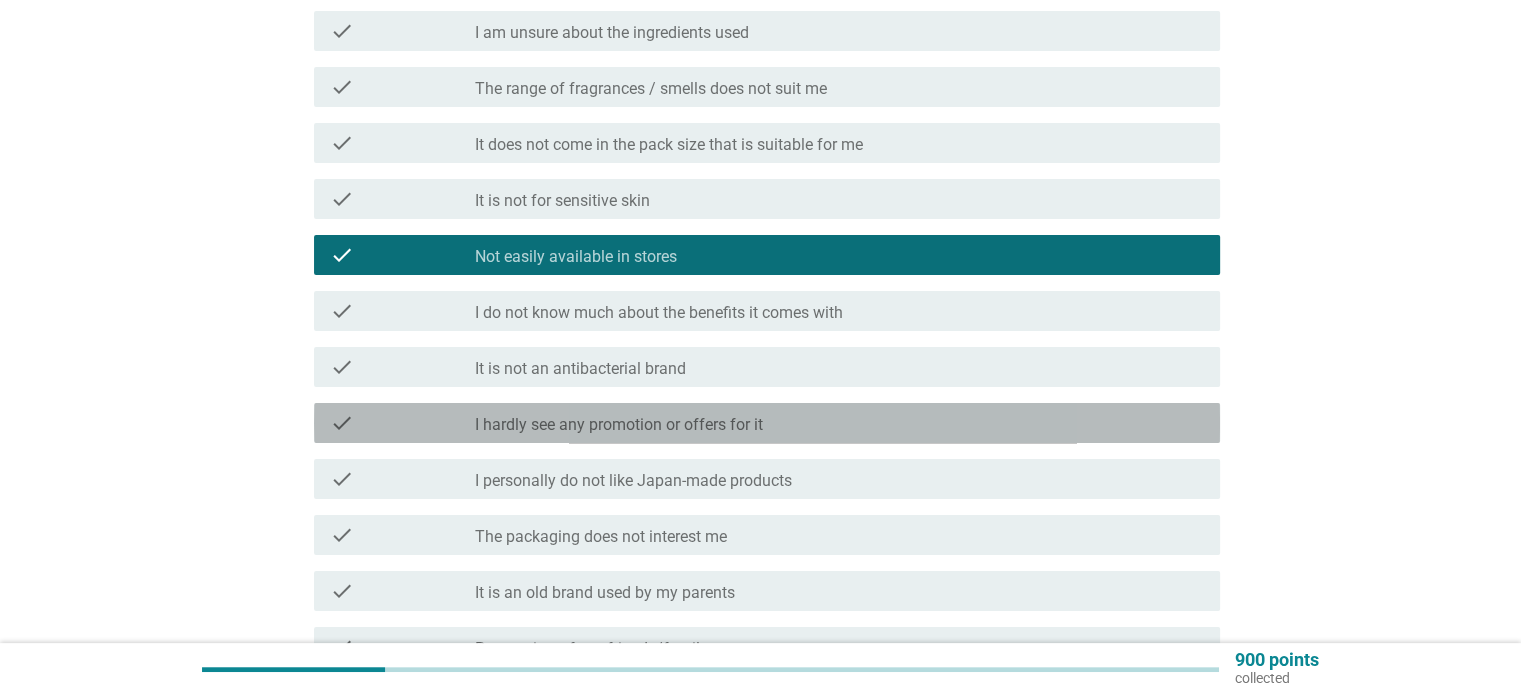 click on "check_box_outline_blank I hardly see any promotion or offers for it" at bounding box center [839, 423] 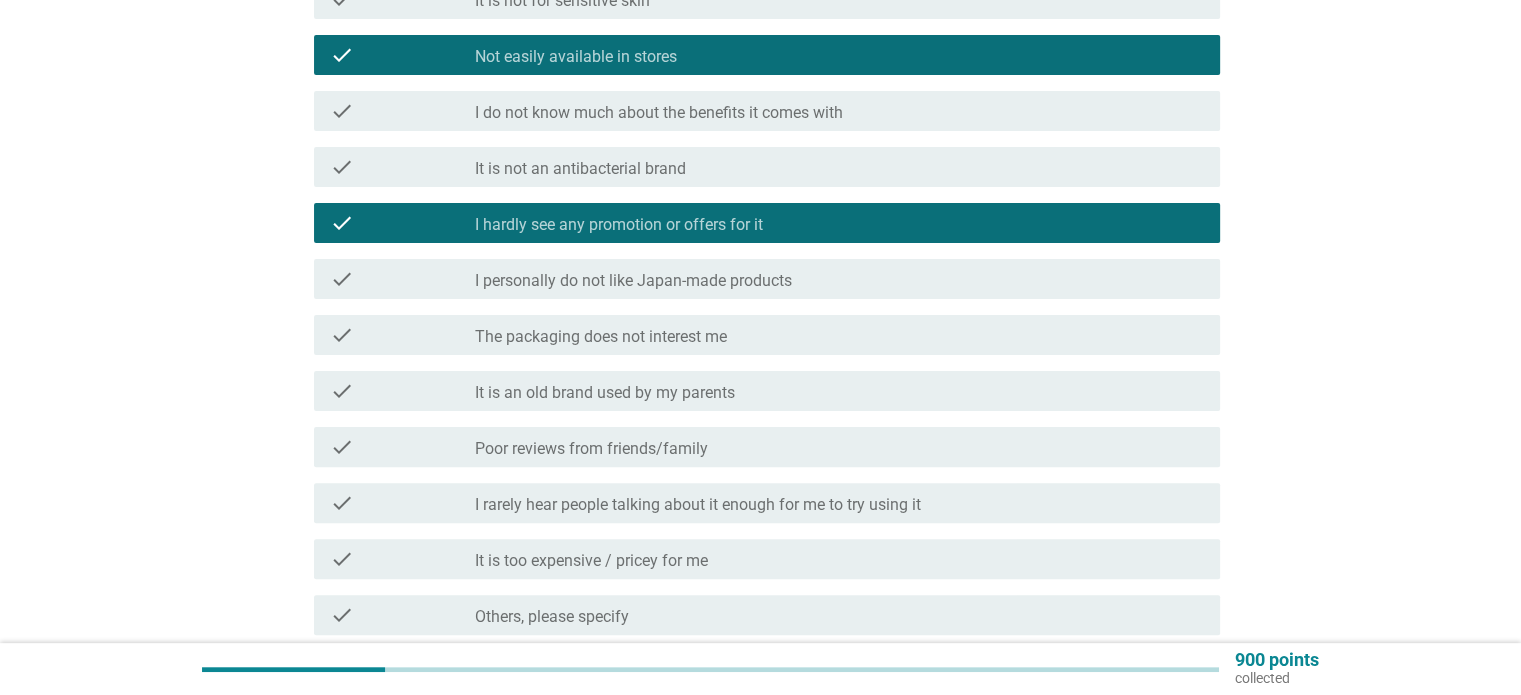 scroll, scrollTop: 600, scrollLeft: 0, axis: vertical 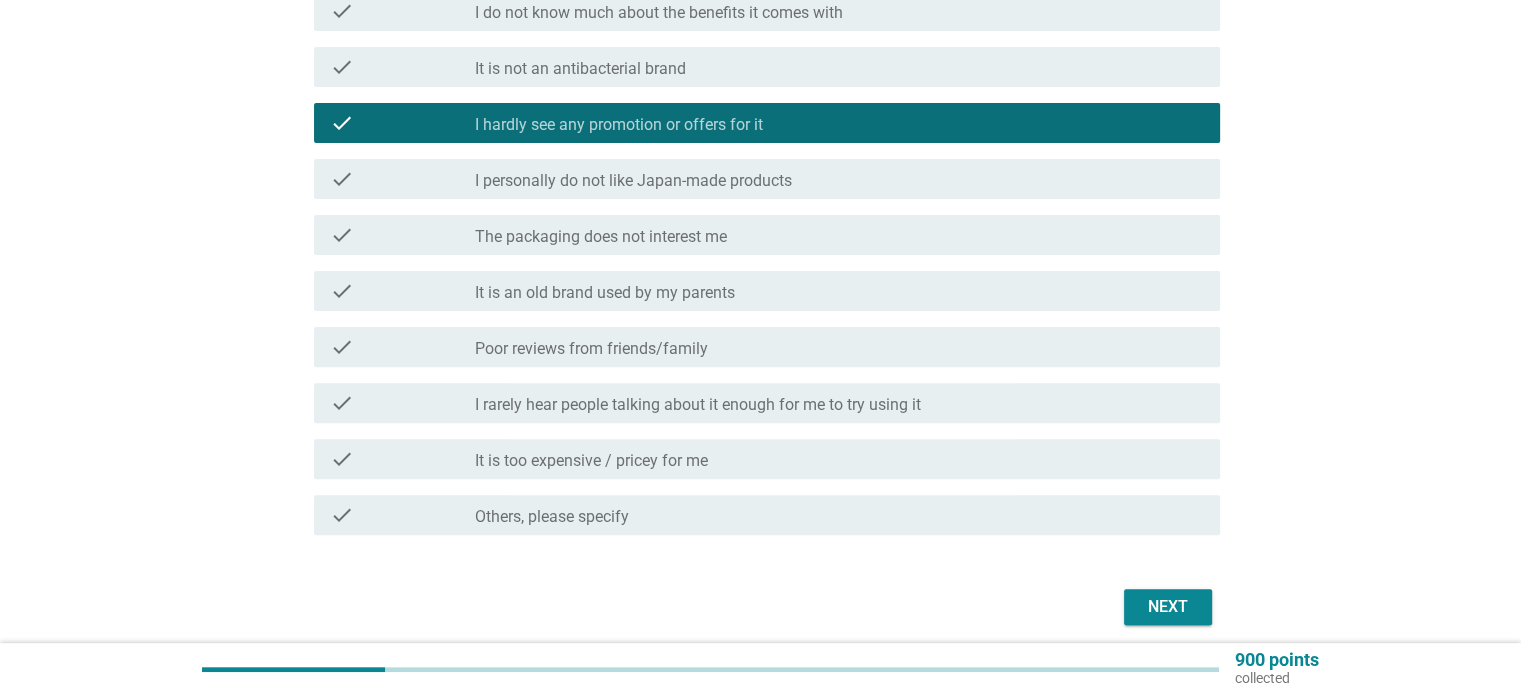 click on "check_box_outline_blank It is too expensive / pricey for me" at bounding box center [839, 459] 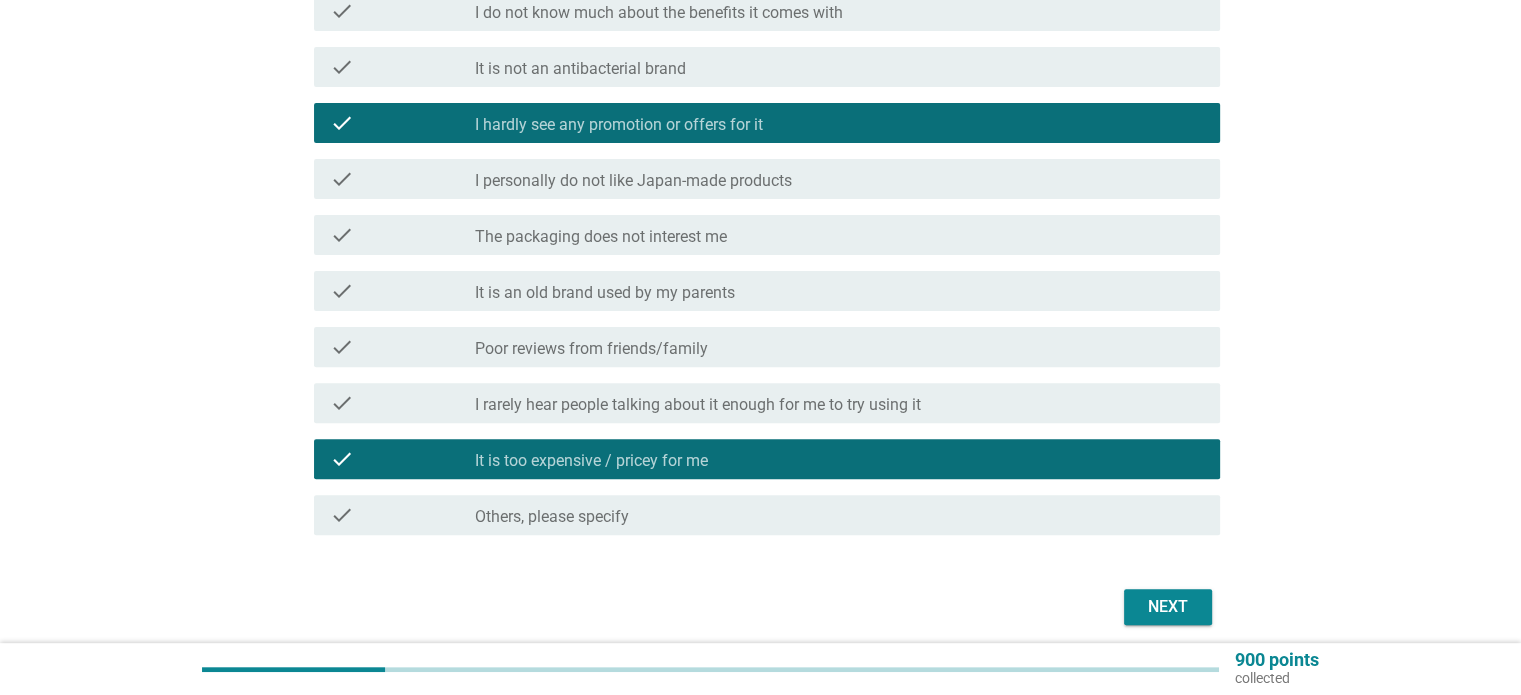 click on "Next" at bounding box center [1168, 607] 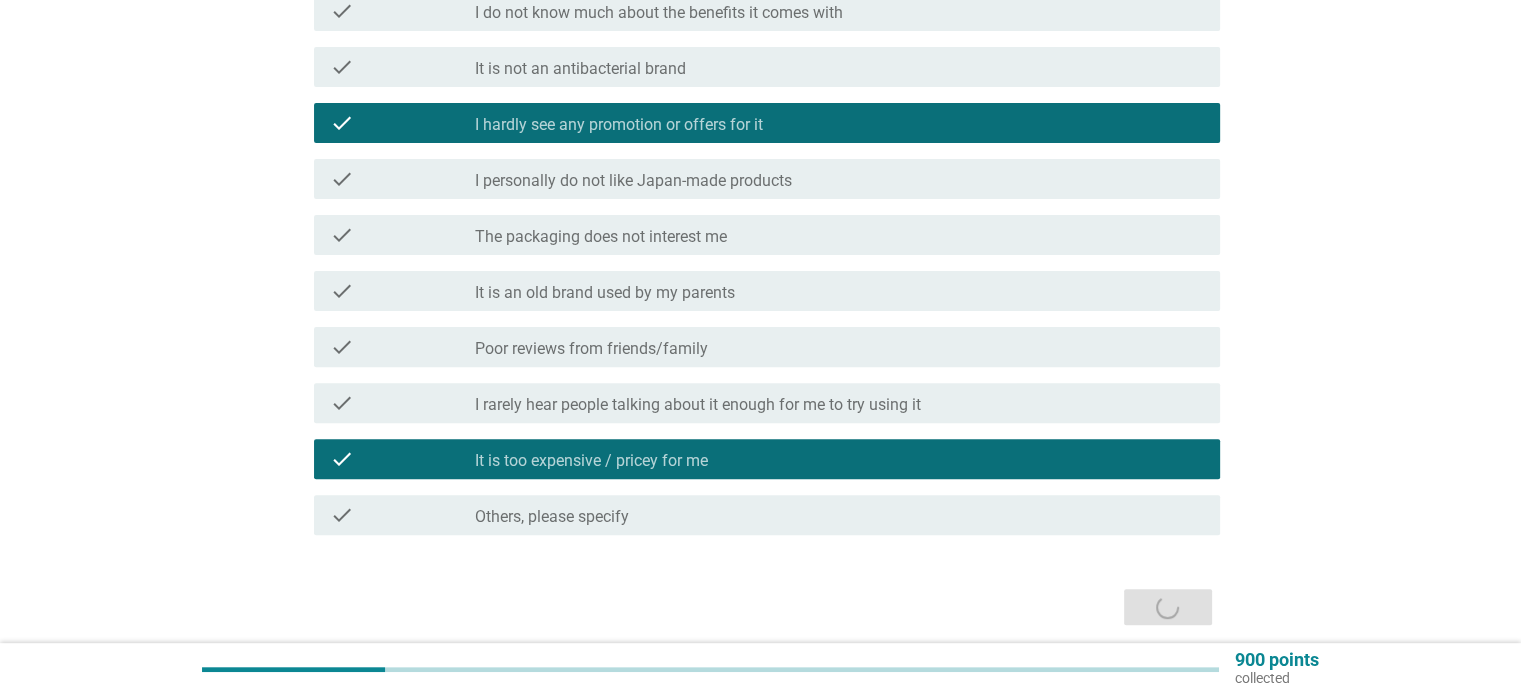 scroll, scrollTop: 0, scrollLeft: 0, axis: both 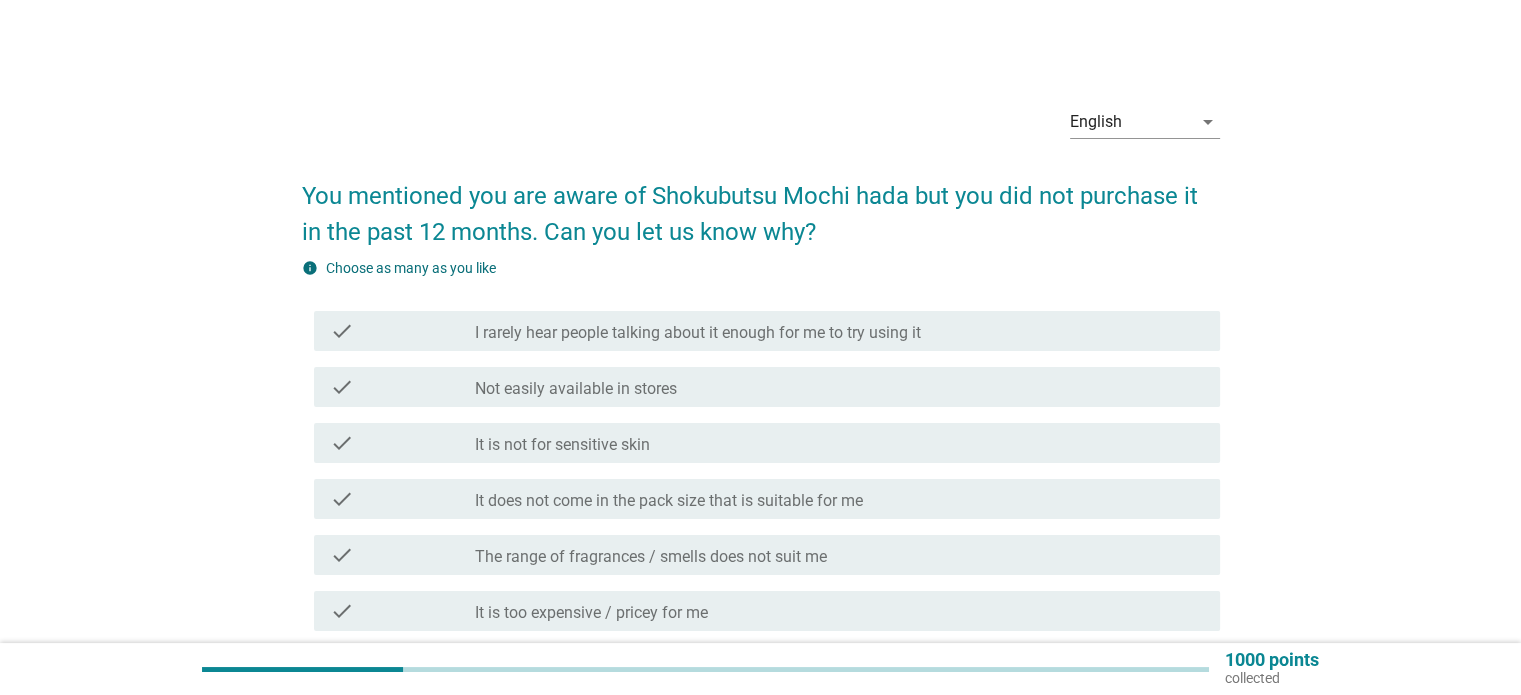 click on "check_box_outline_blank Not easily available in stores" at bounding box center (839, 387) 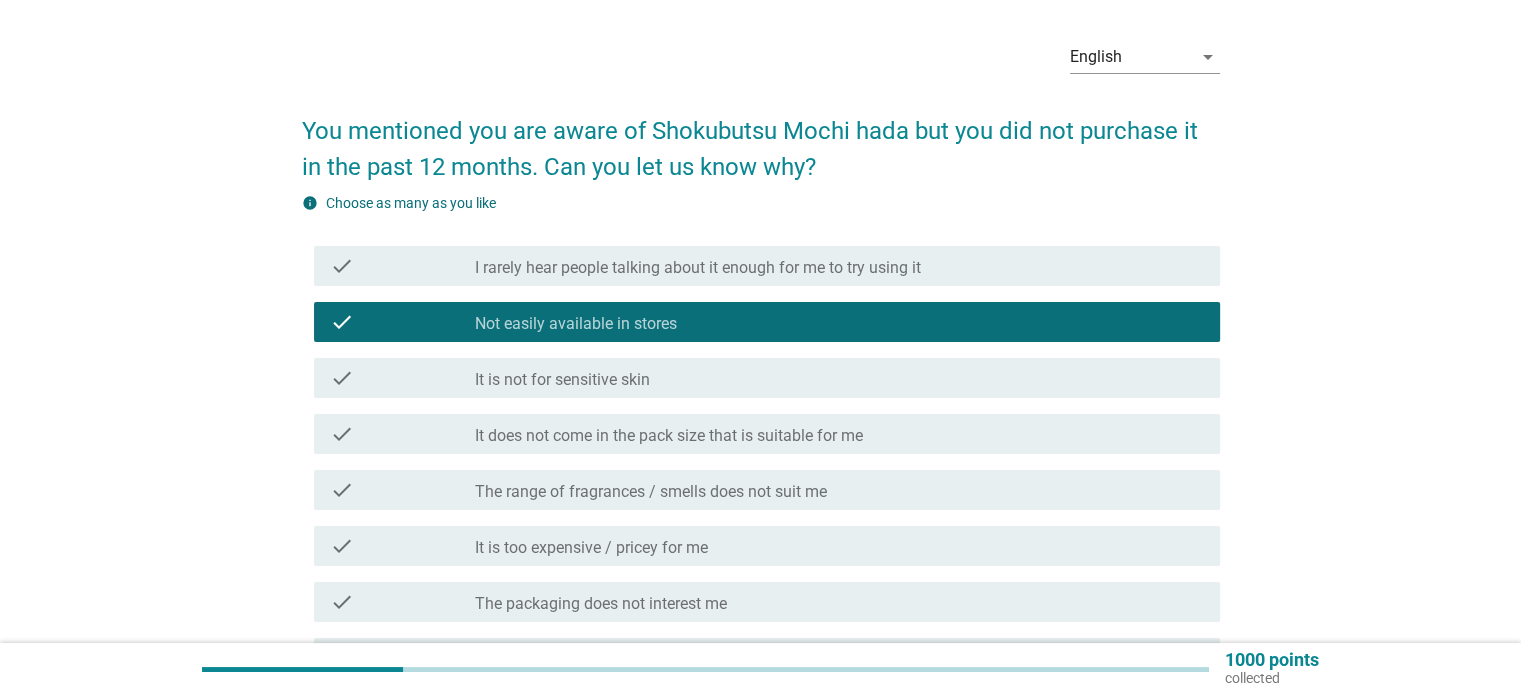 scroll, scrollTop: 100, scrollLeft: 0, axis: vertical 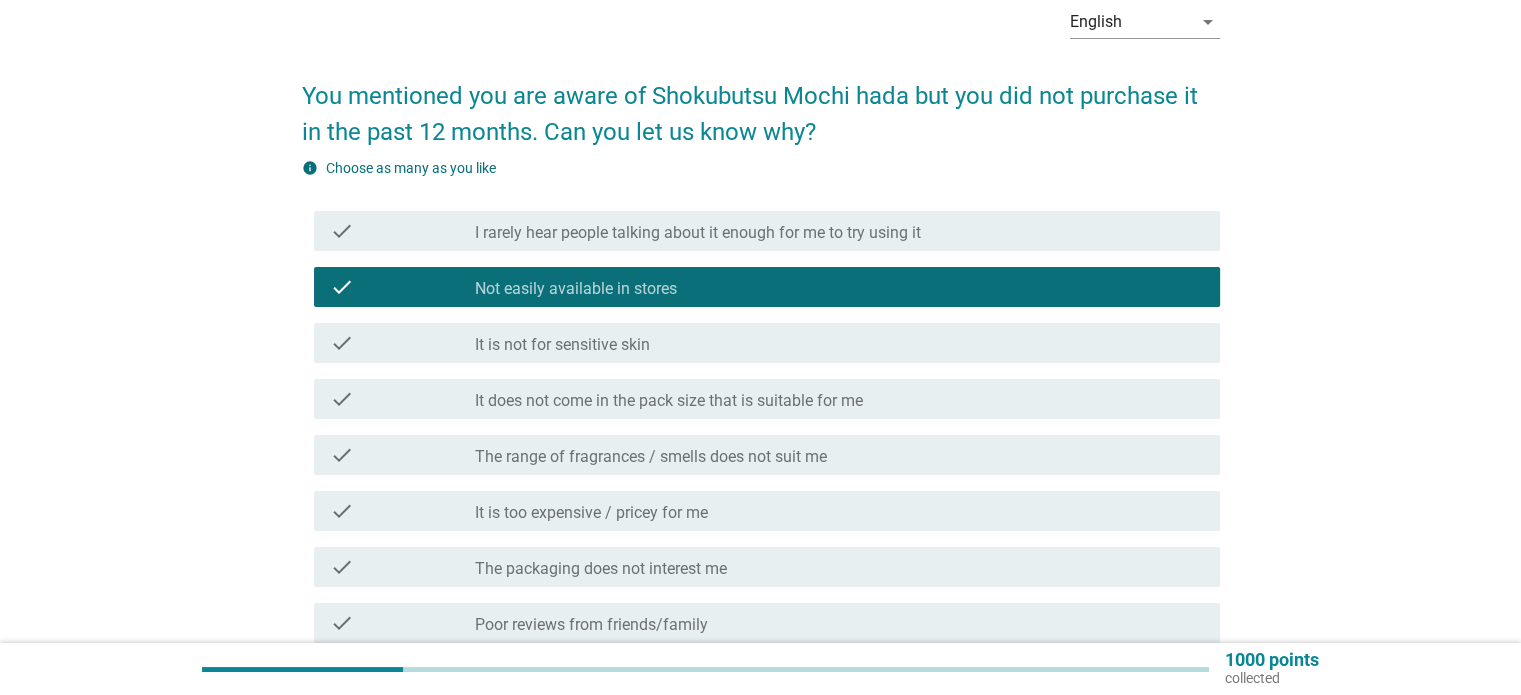 click on "check_box_outline_blank It is too expensive / pricey for me" at bounding box center [839, 511] 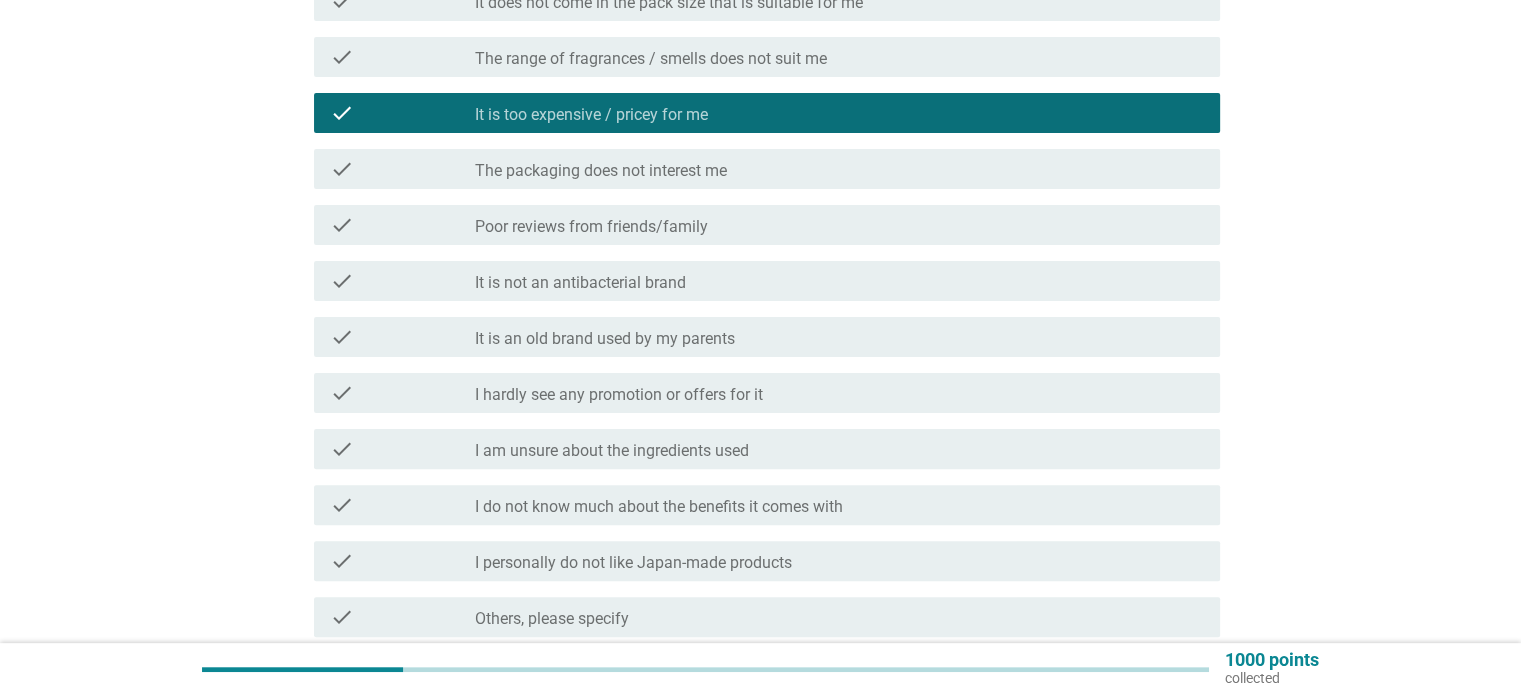 scroll, scrollTop: 600, scrollLeft: 0, axis: vertical 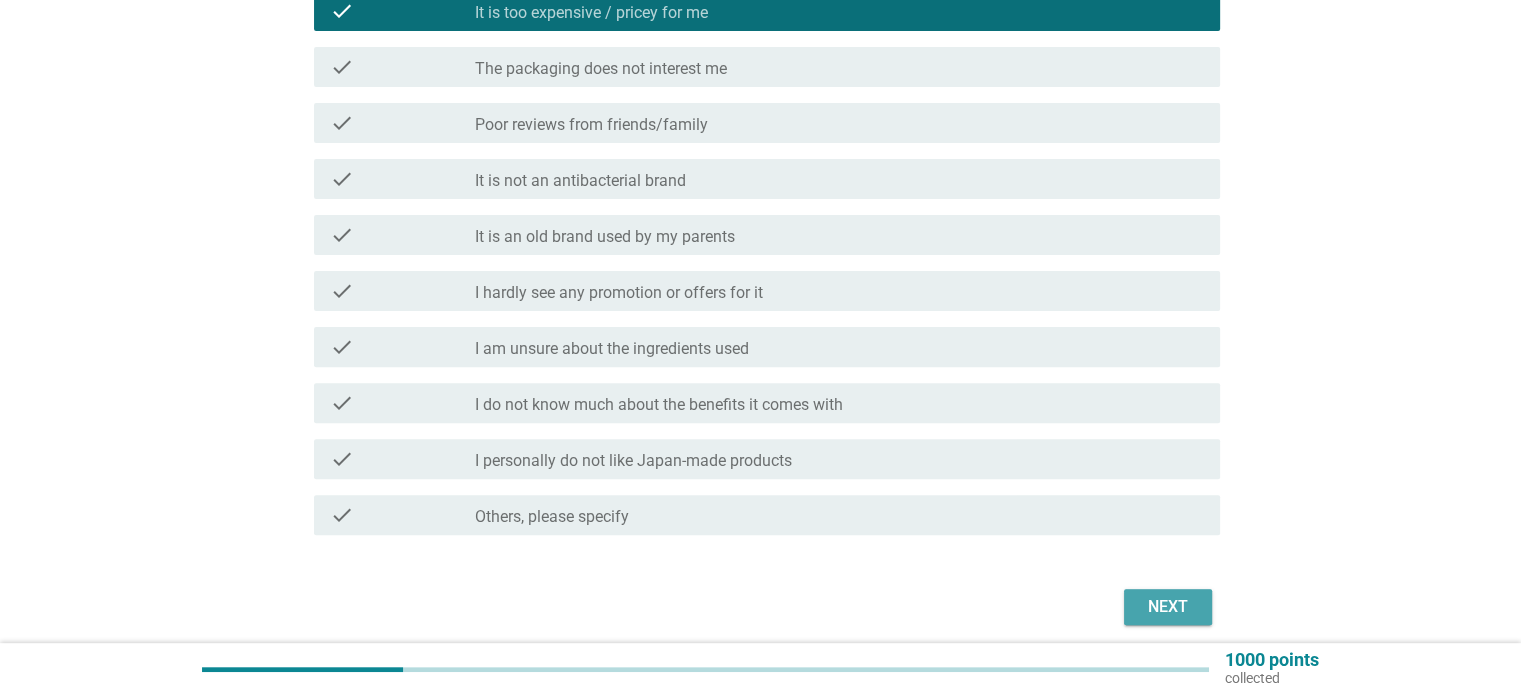 click on "Next" at bounding box center (1168, 607) 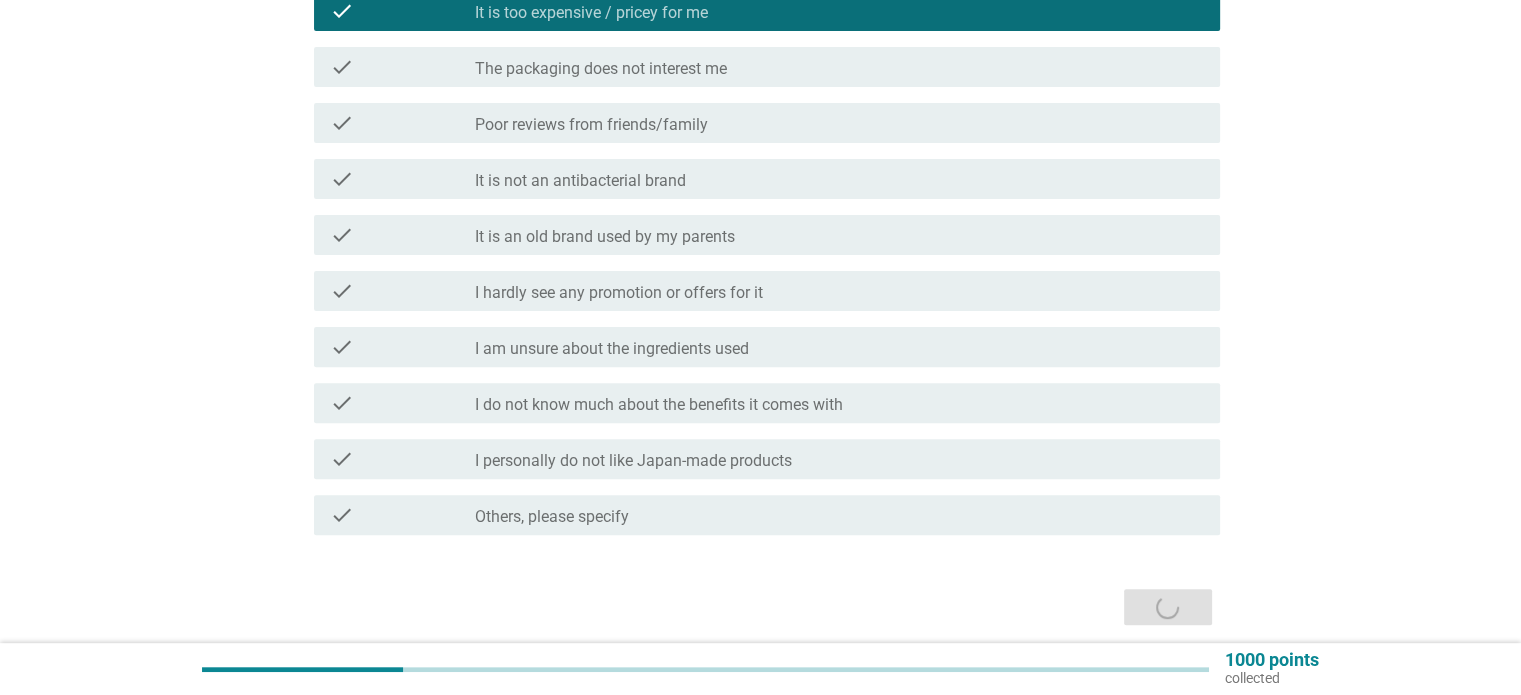scroll, scrollTop: 0, scrollLeft: 0, axis: both 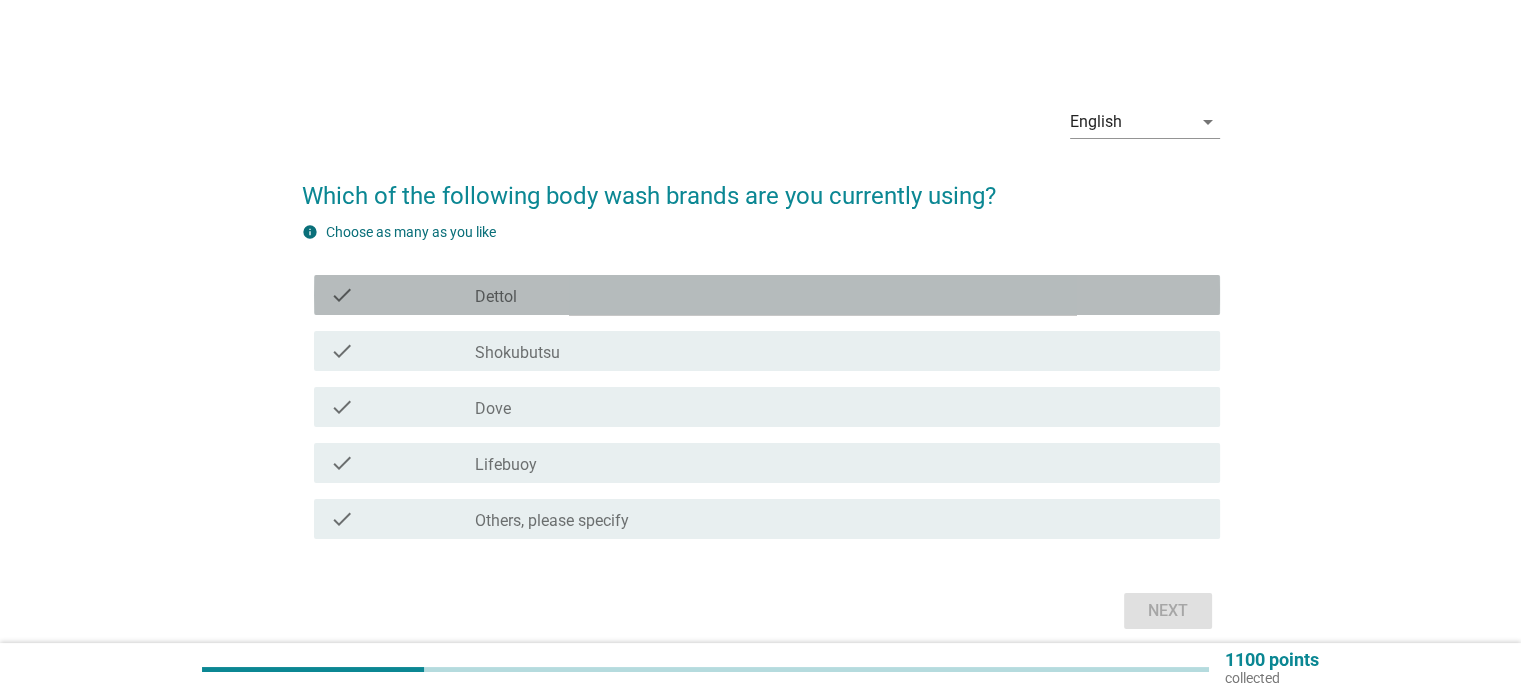 drag, startPoint x: 572, startPoint y: 283, endPoint x: 592, endPoint y: 284, distance: 20.024984 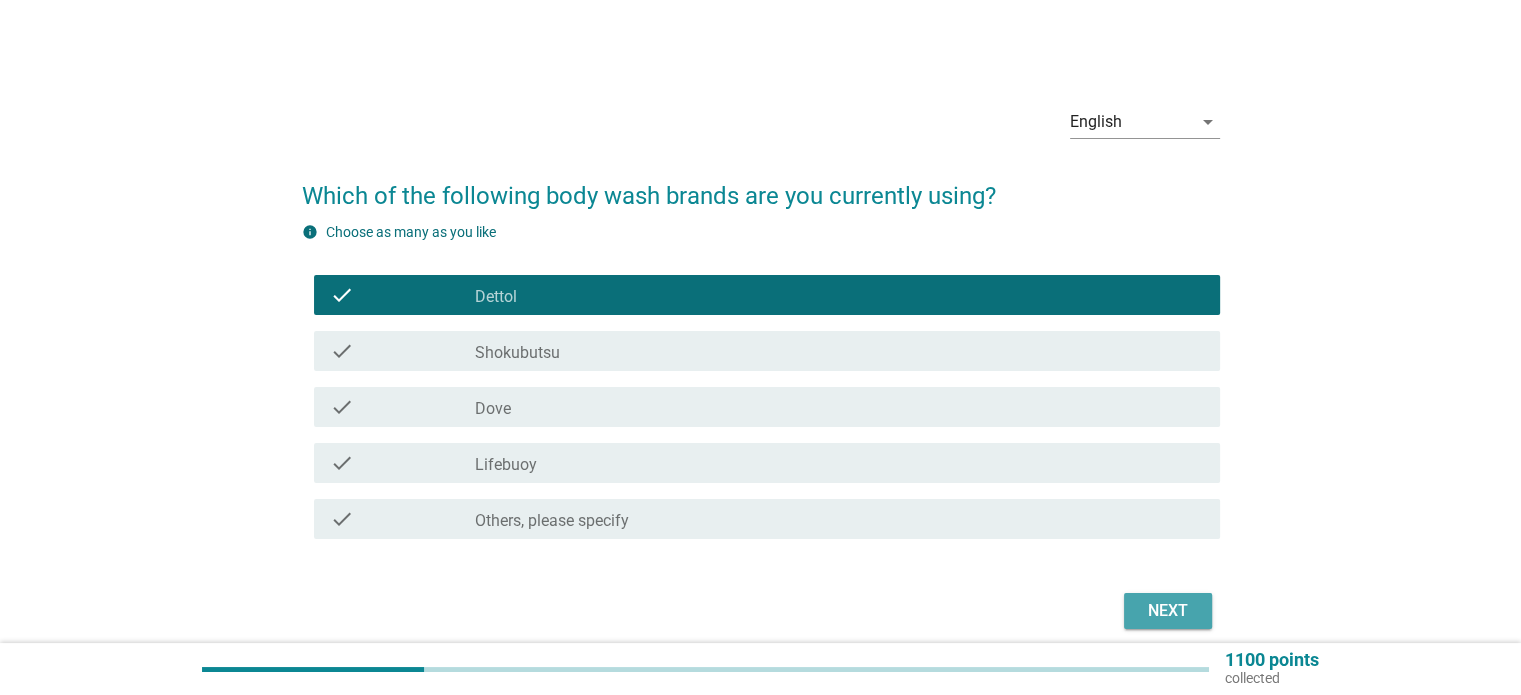 click on "Next" at bounding box center [1168, 611] 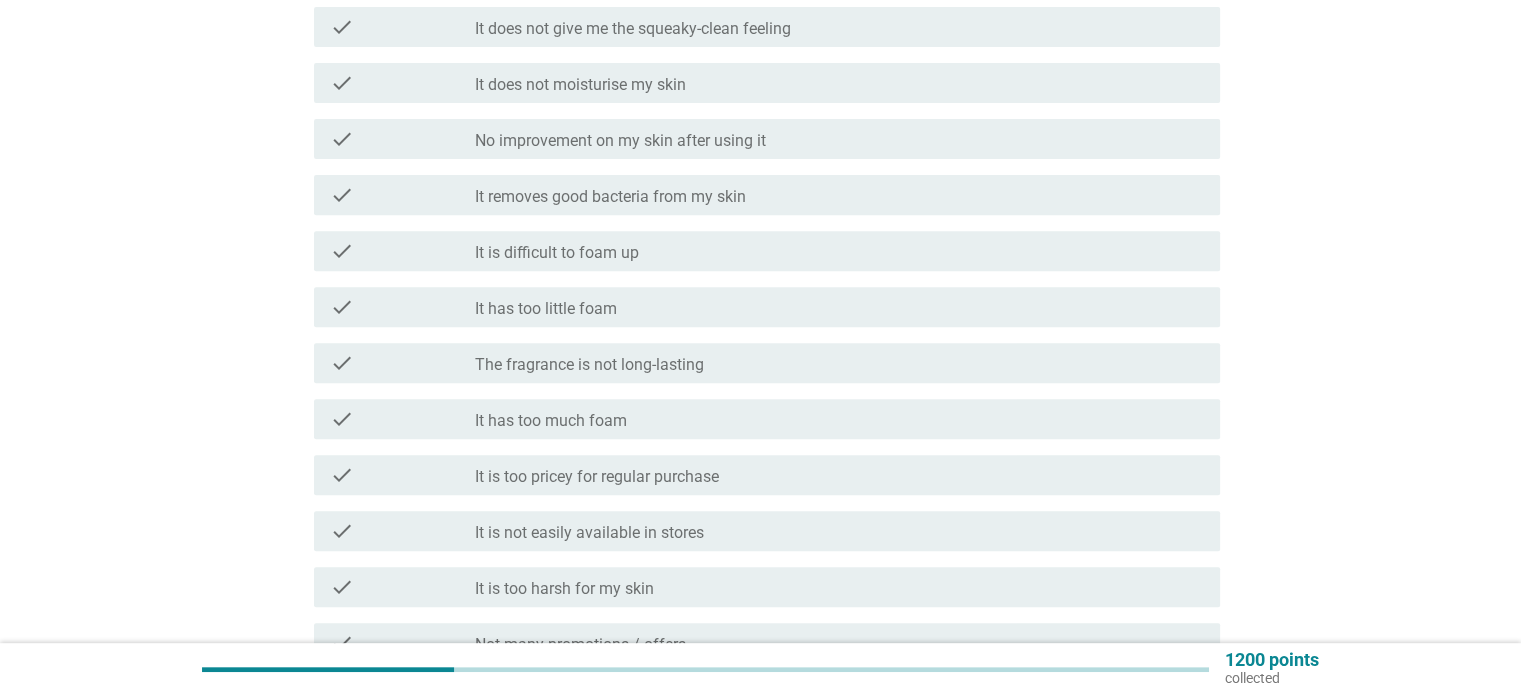 scroll, scrollTop: 800, scrollLeft: 0, axis: vertical 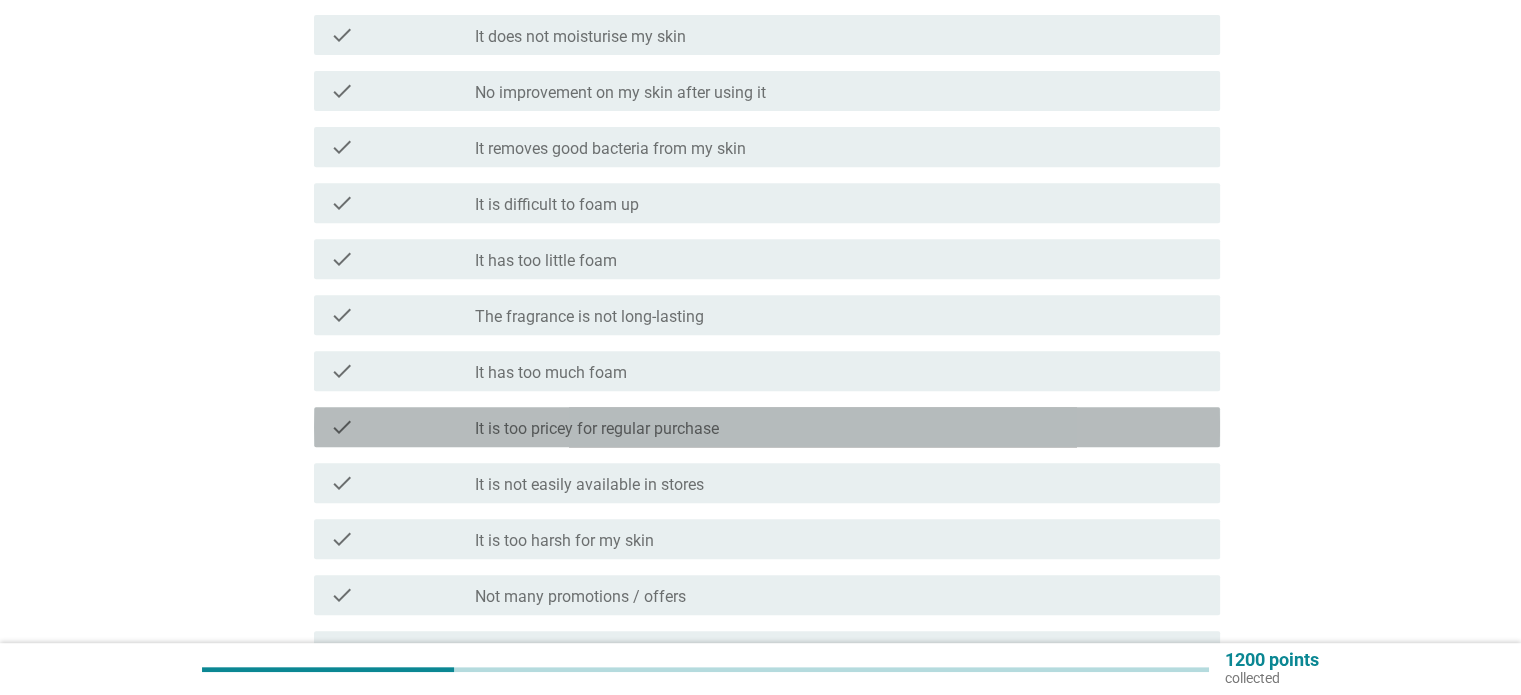 click on "check_box_outline_blank It is too pricey for regular purchase" at bounding box center (839, 427) 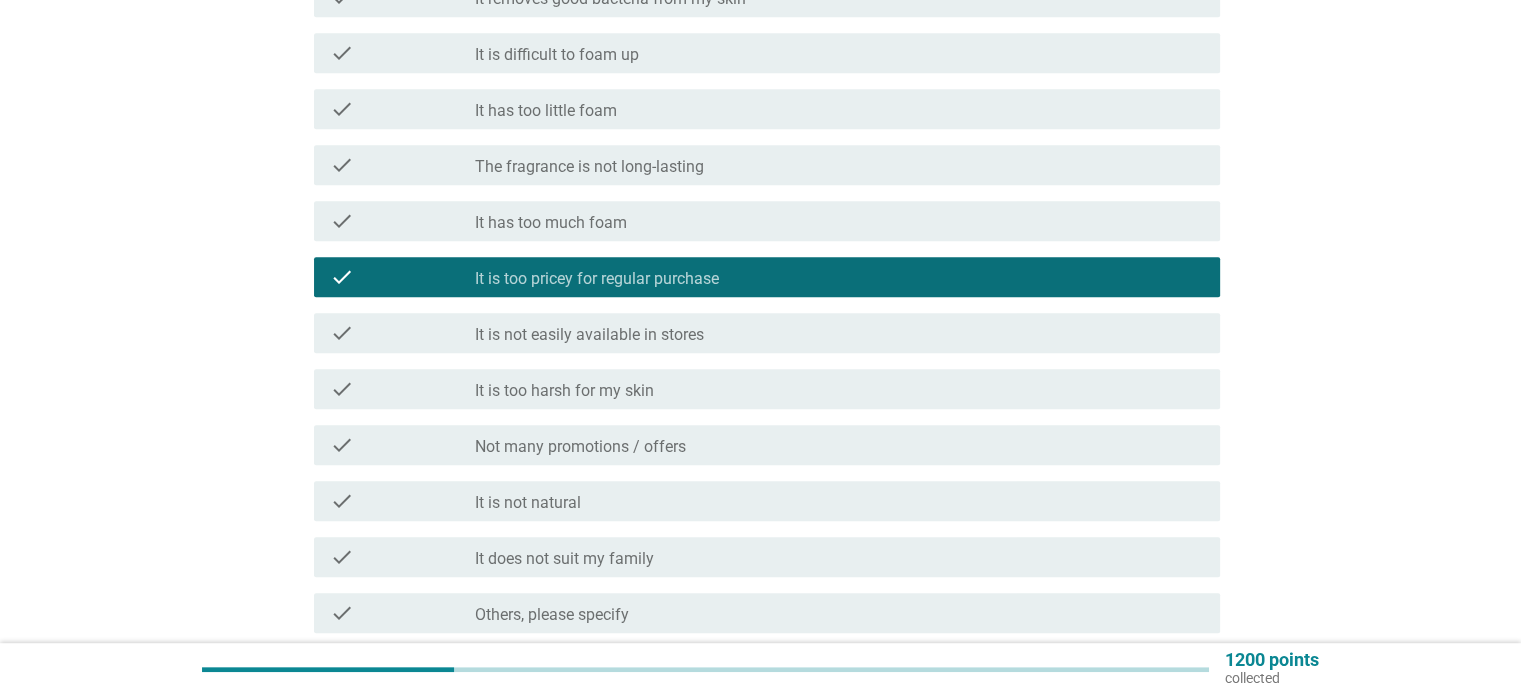 scroll, scrollTop: 1125, scrollLeft: 0, axis: vertical 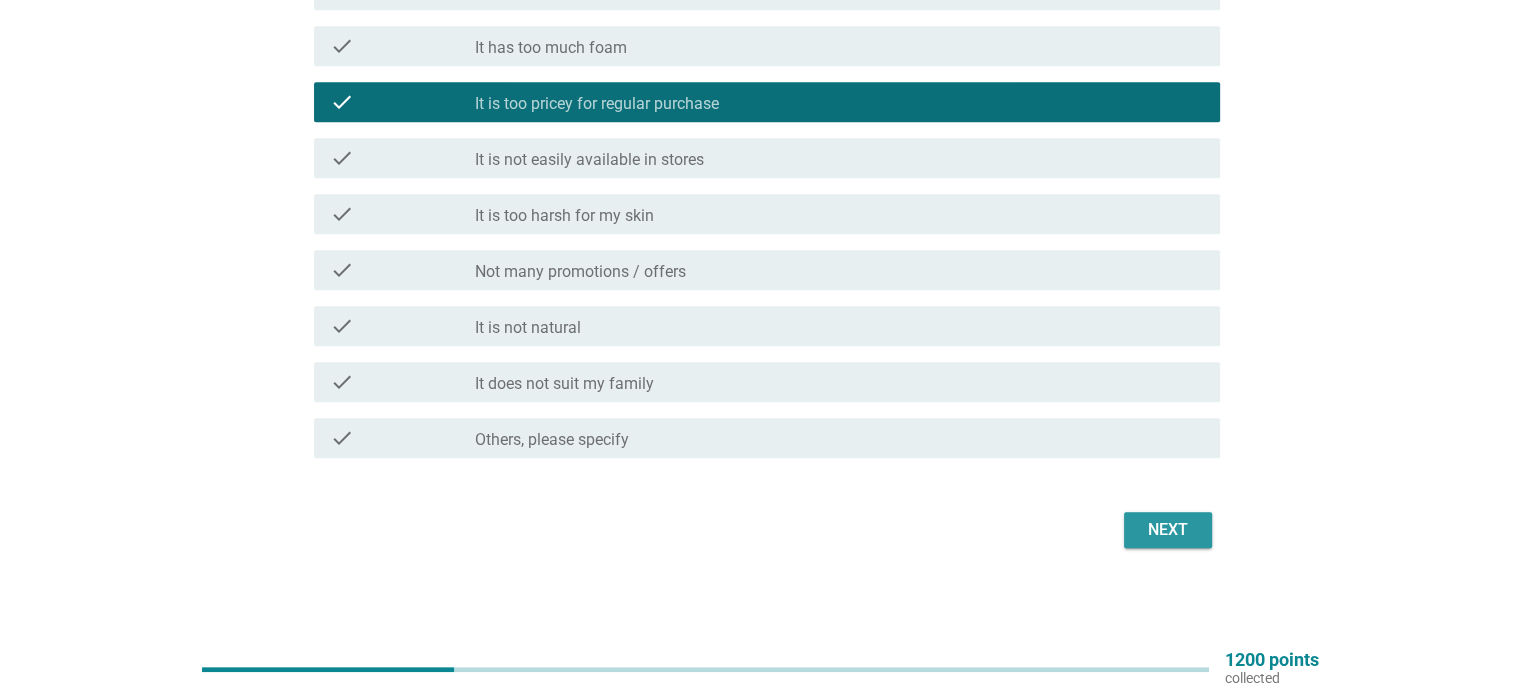 click on "Next" at bounding box center [1168, 530] 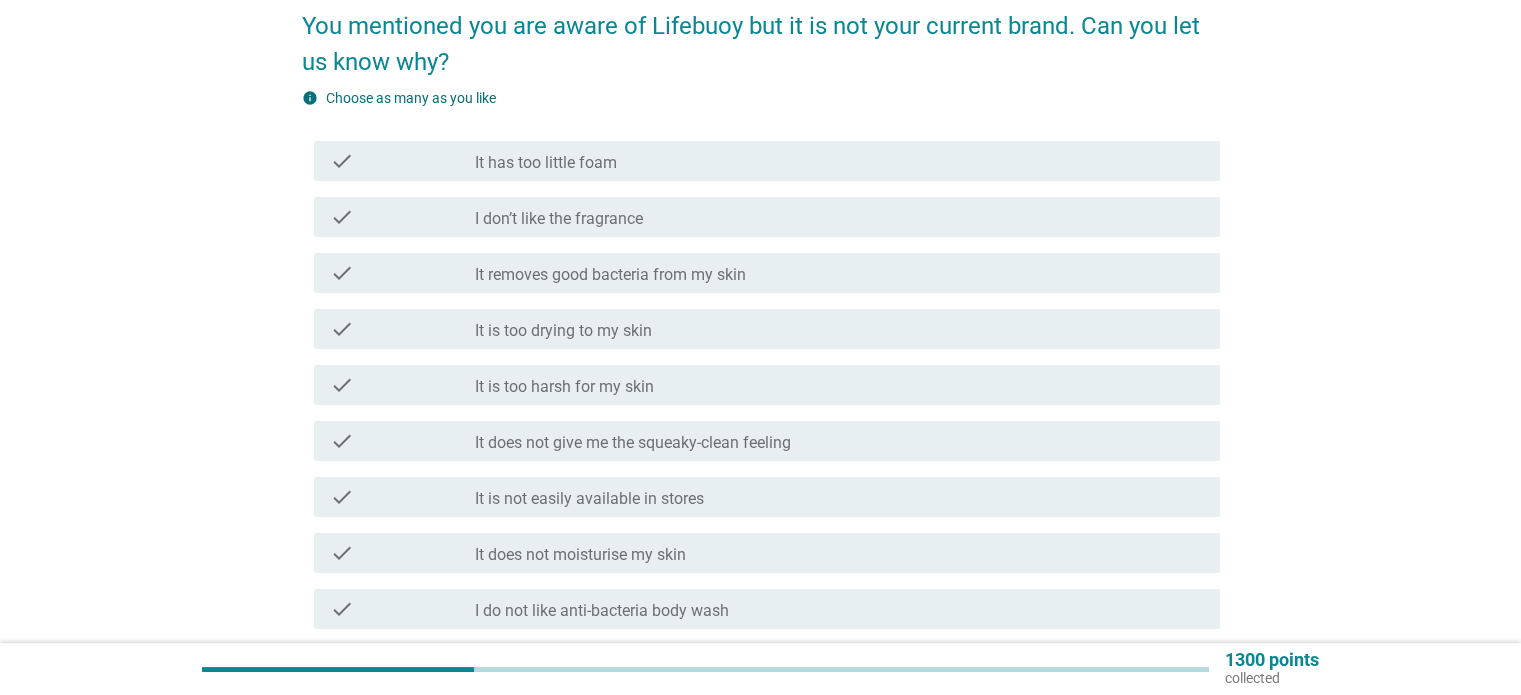 scroll, scrollTop: 200, scrollLeft: 0, axis: vertical 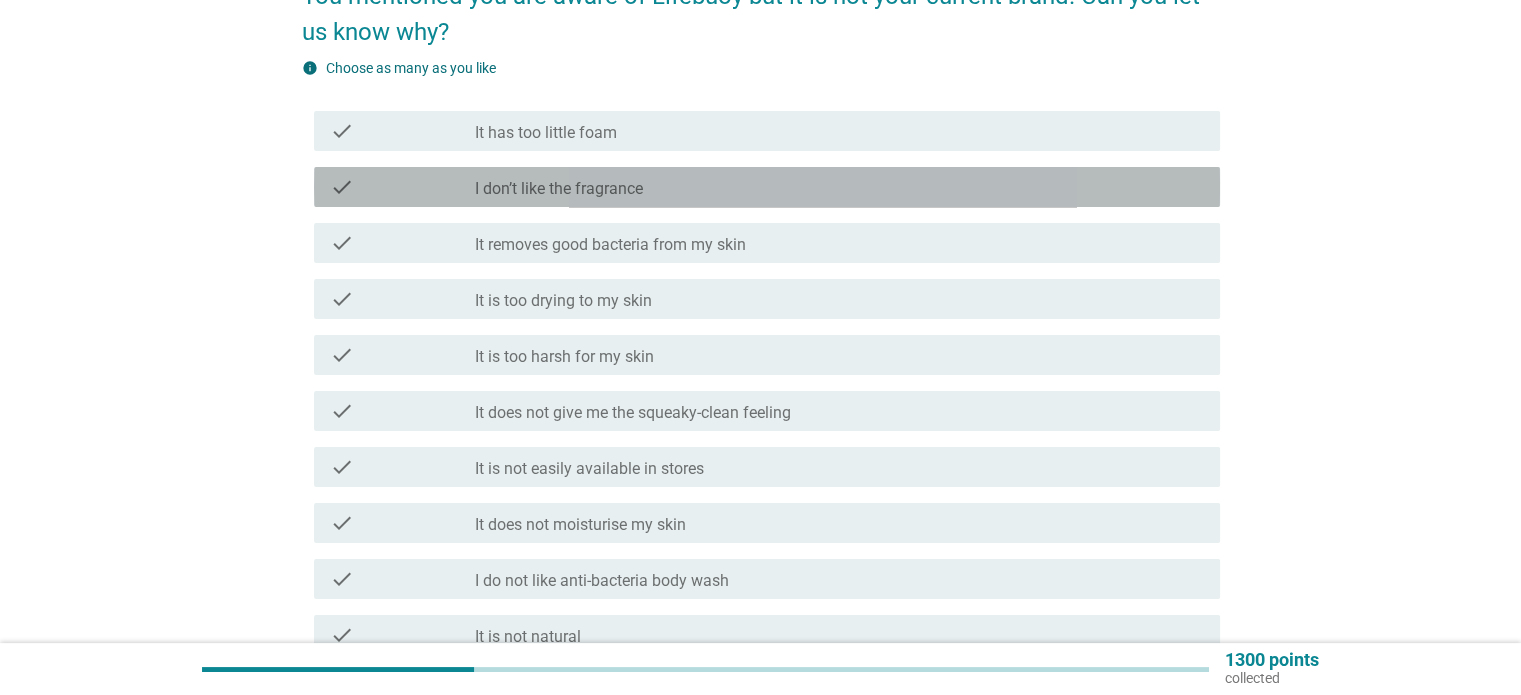 drag, startPoint x: 695, startPoint y: 181, endPoint x: 761, endPoint y: 231, distance: 82.800964 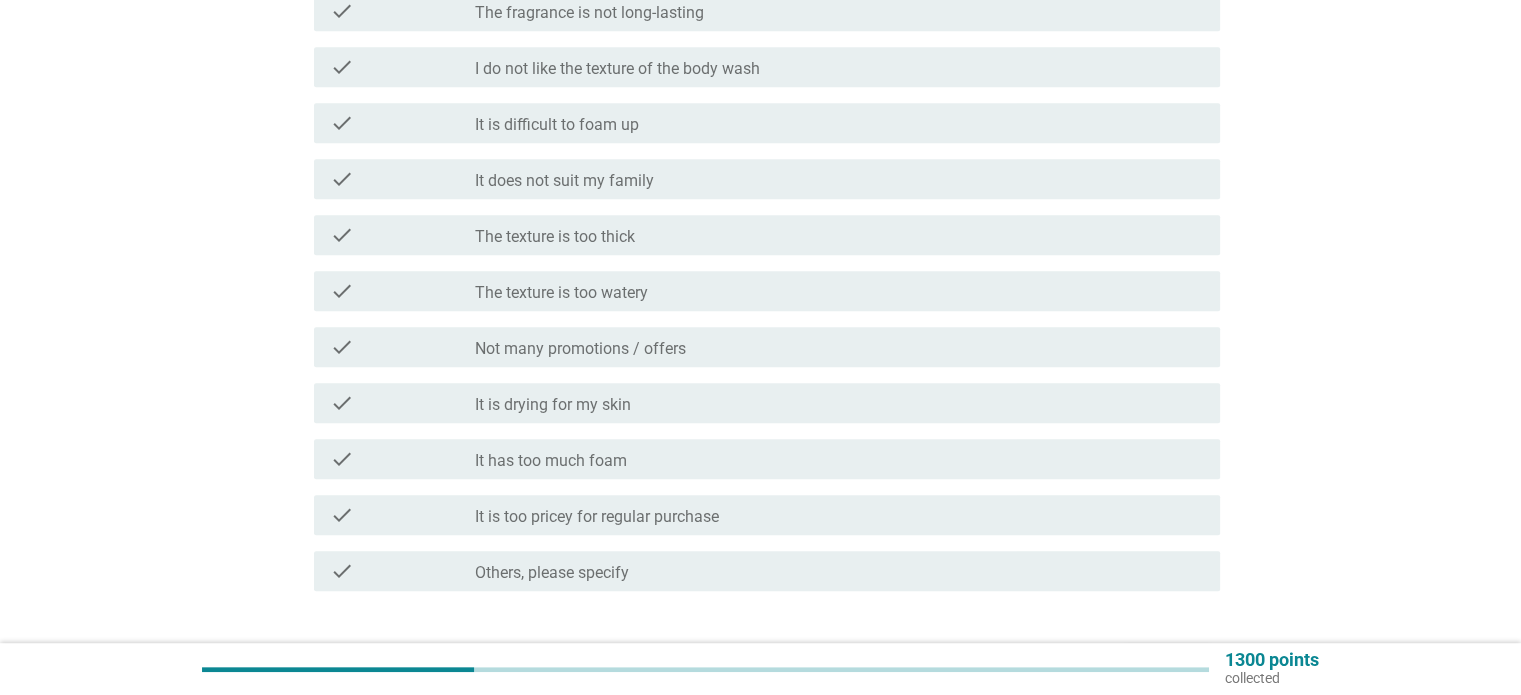 scroll, scrollTop: 1000, scrollLeft: 0, axis: vertical 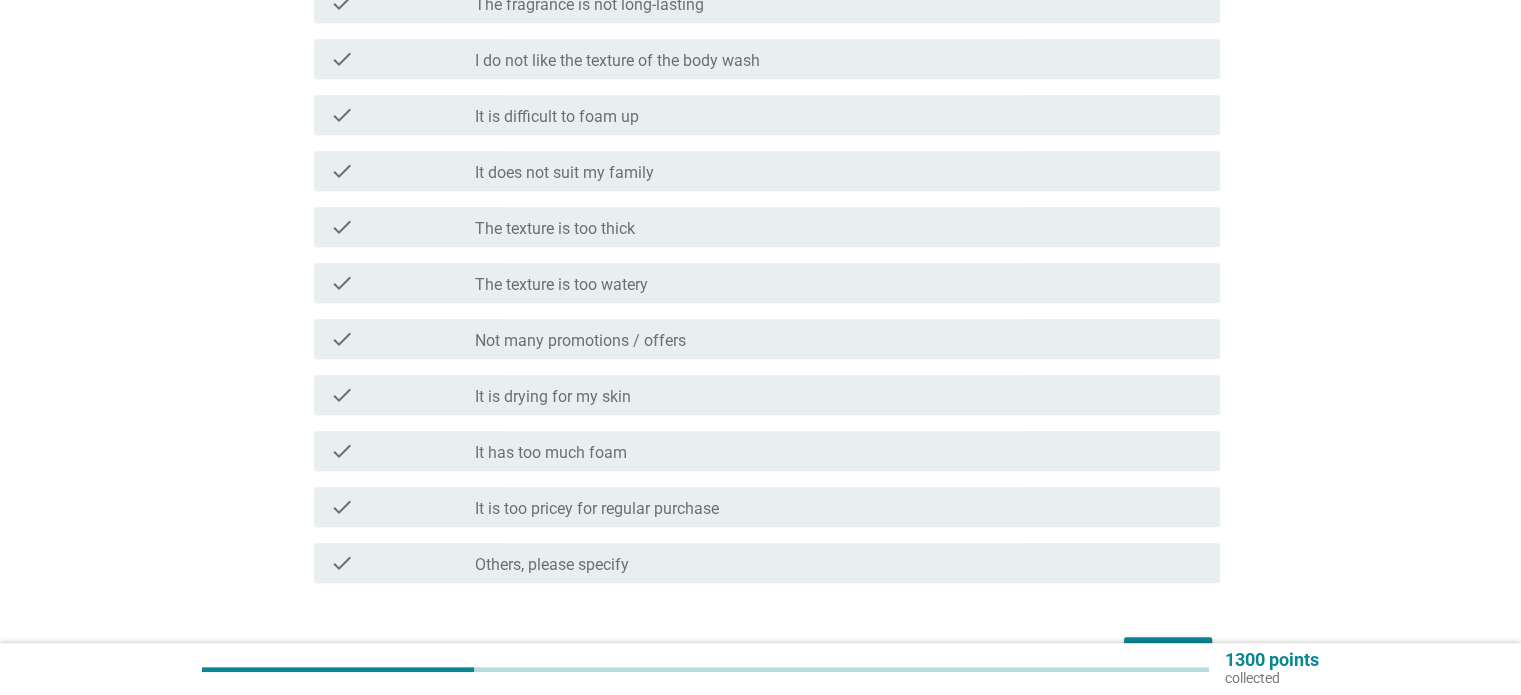 click on "check_box_outline_blank It is too pricey for regular purchase" at bounding box center [839, 507] 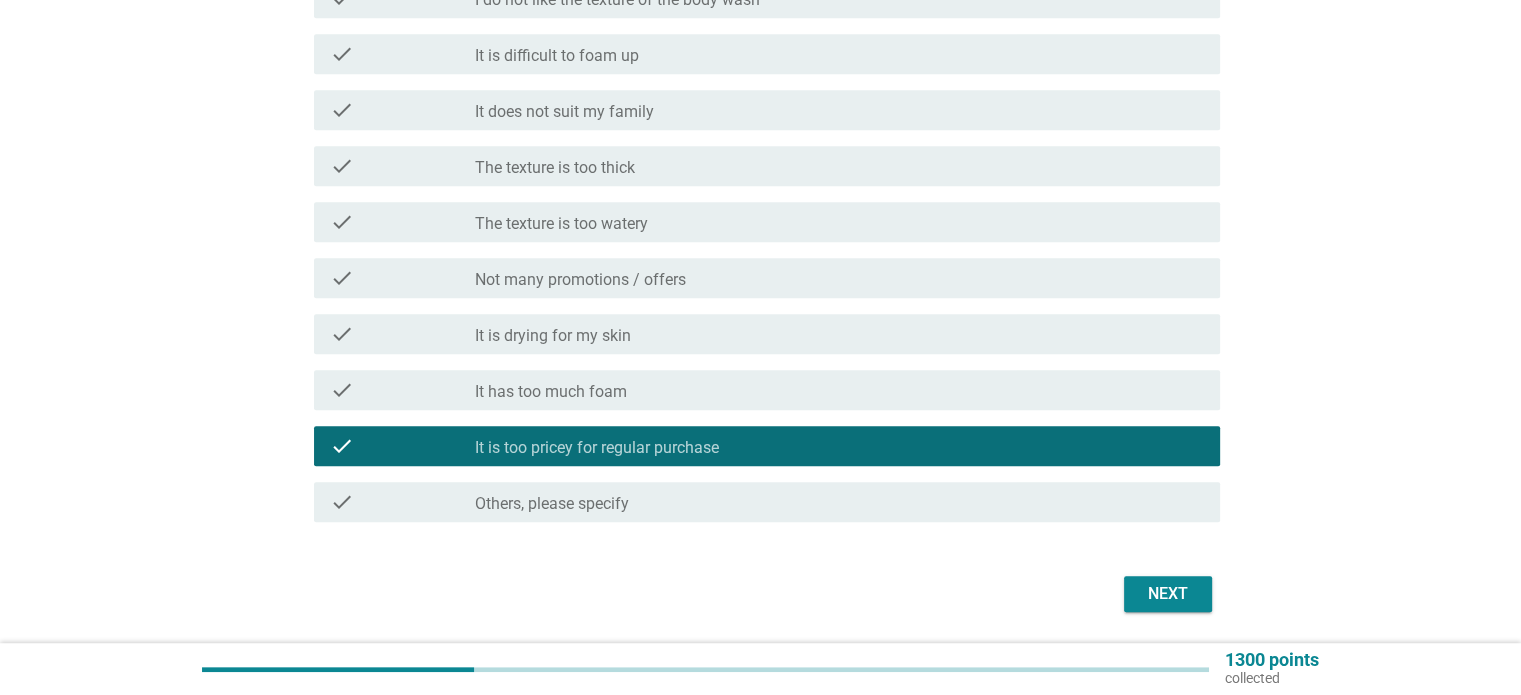 scroll, scrollTop: 1125, scrollLeft: 0, axis: vertical 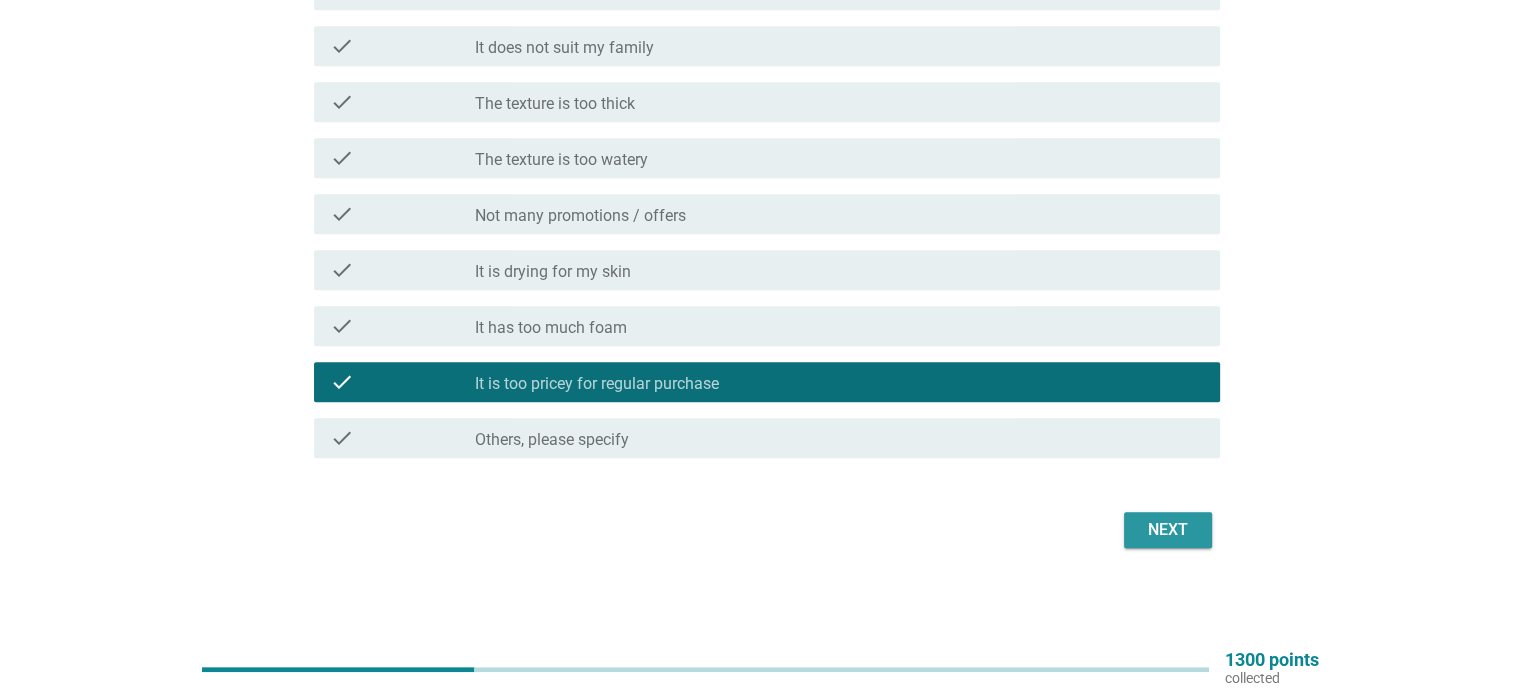 click on "Next" at bounding box center (1168, 530) 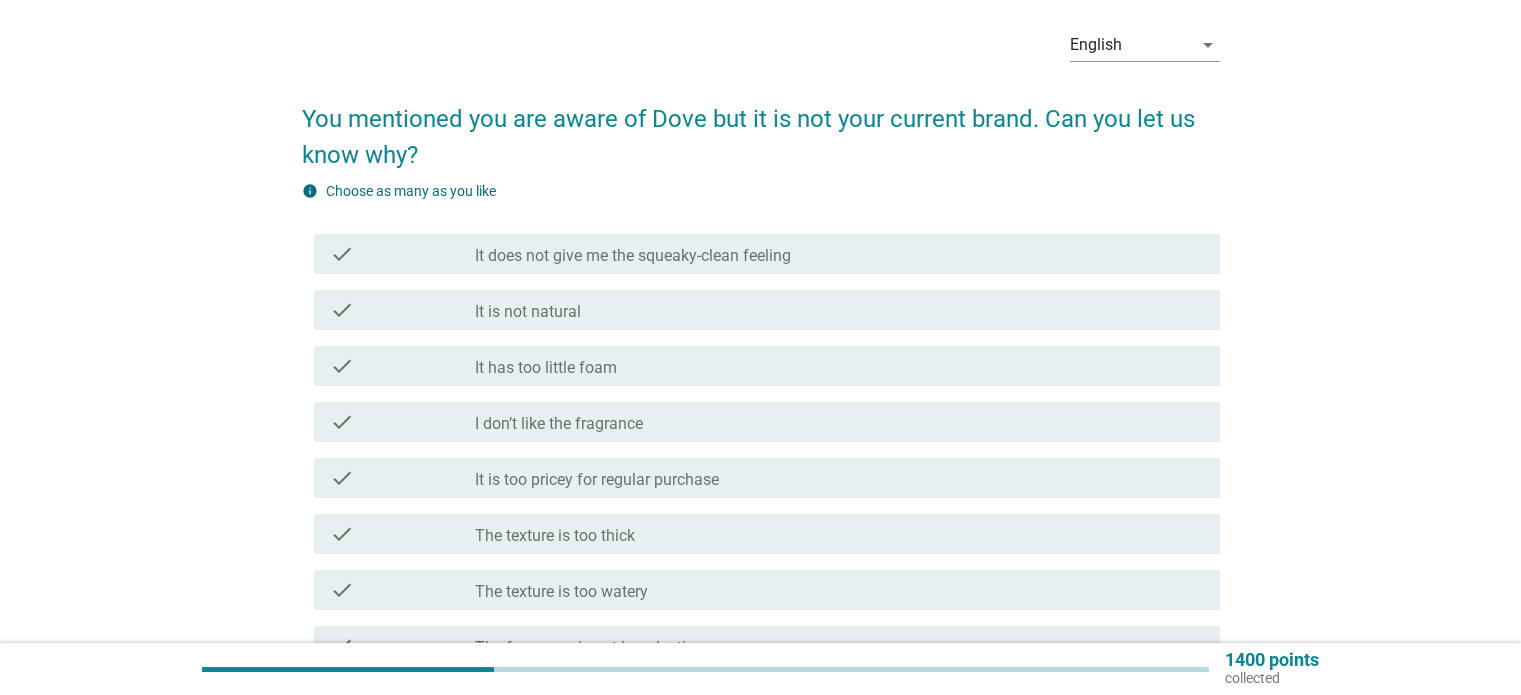 scroll, scrollTop: 200, scrollLeft: 0, axis: vertical 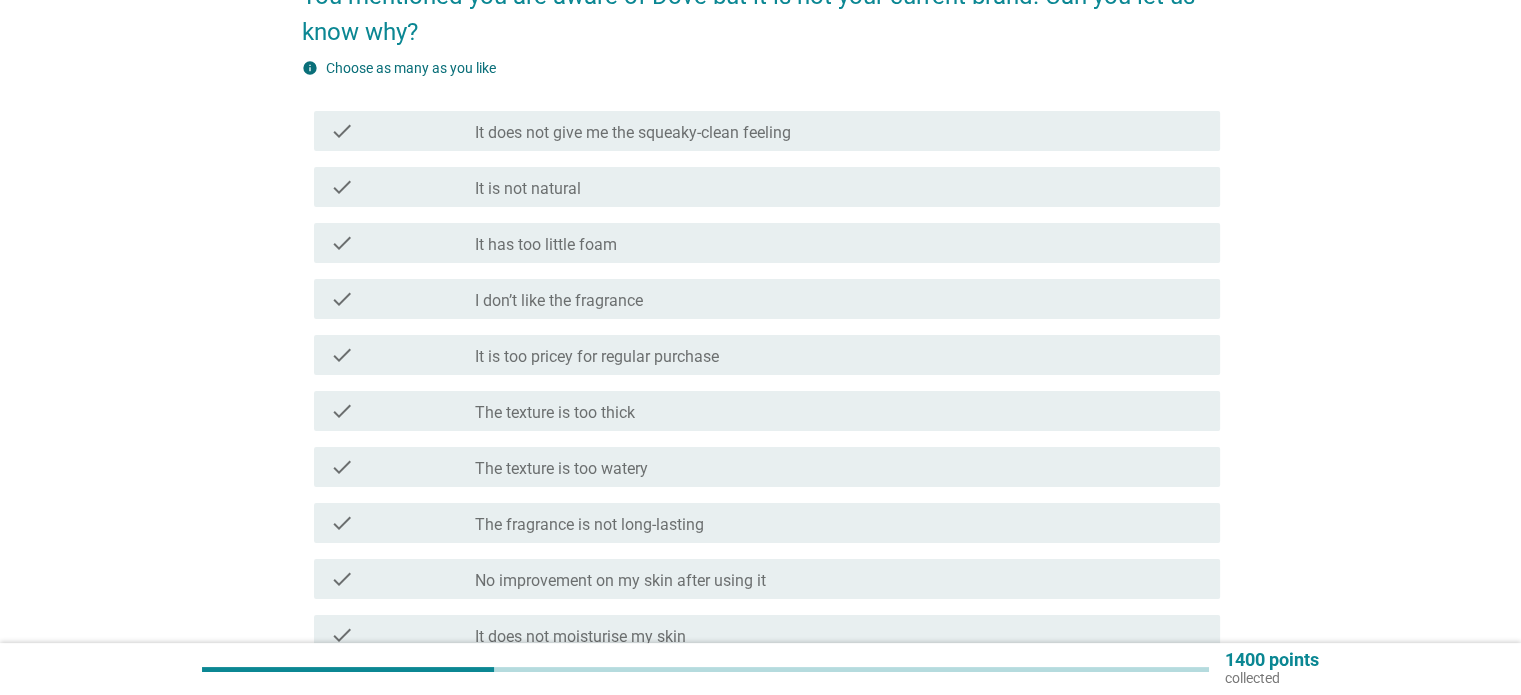 click on "check_box_outline_blank The fragrance is not long-lasting" at bounding box center (839, 523) 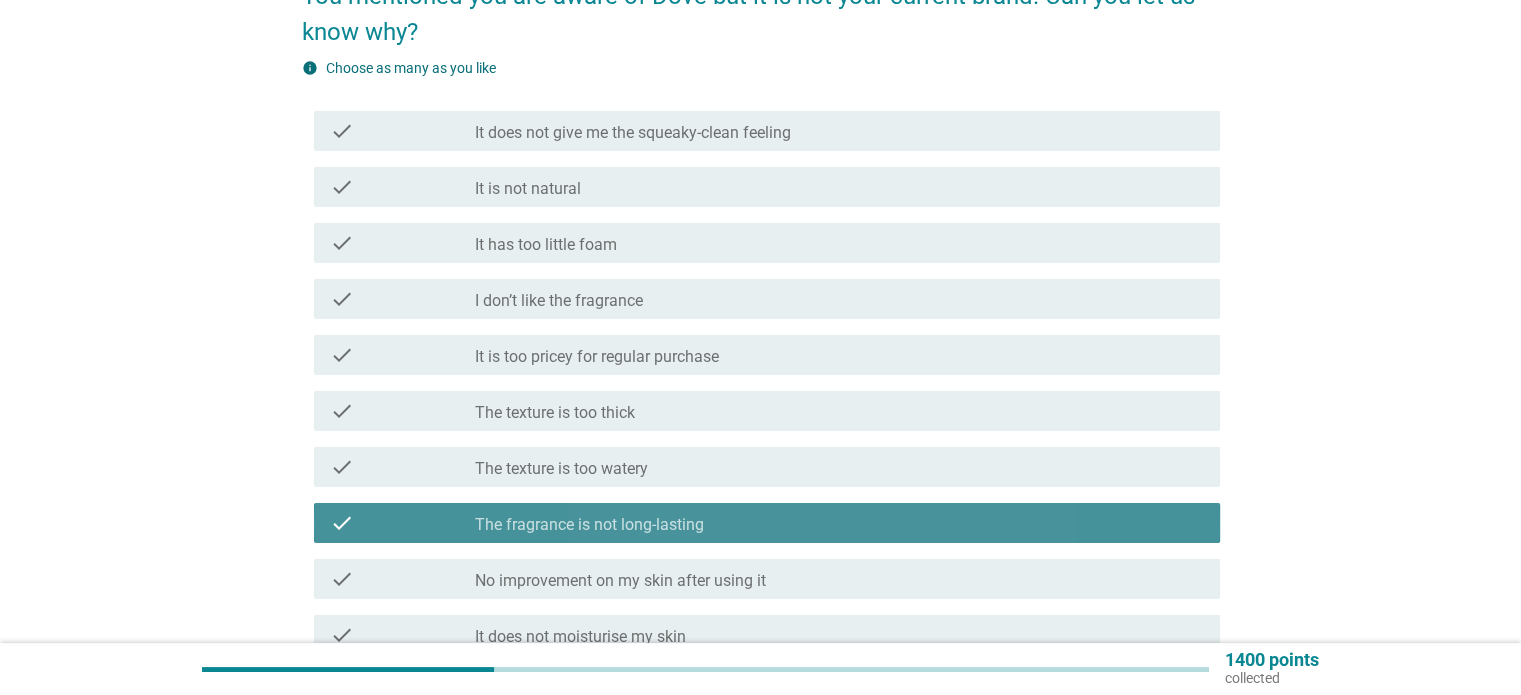 click on "check_box_outline_blank The fragrance is not long-lasting" at bounding box center [839, 523] 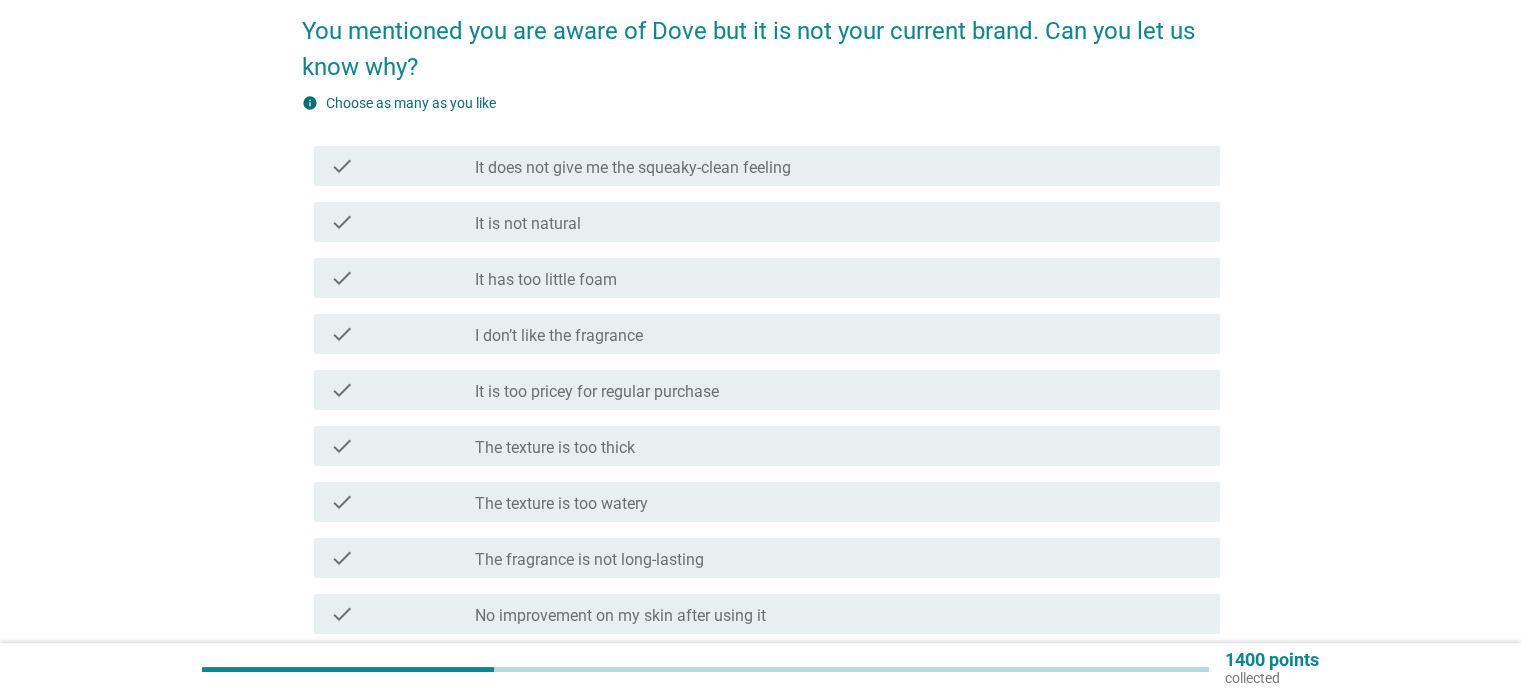 scroll, scrollTop: 200, scrollLeft: 0, axis: vertical 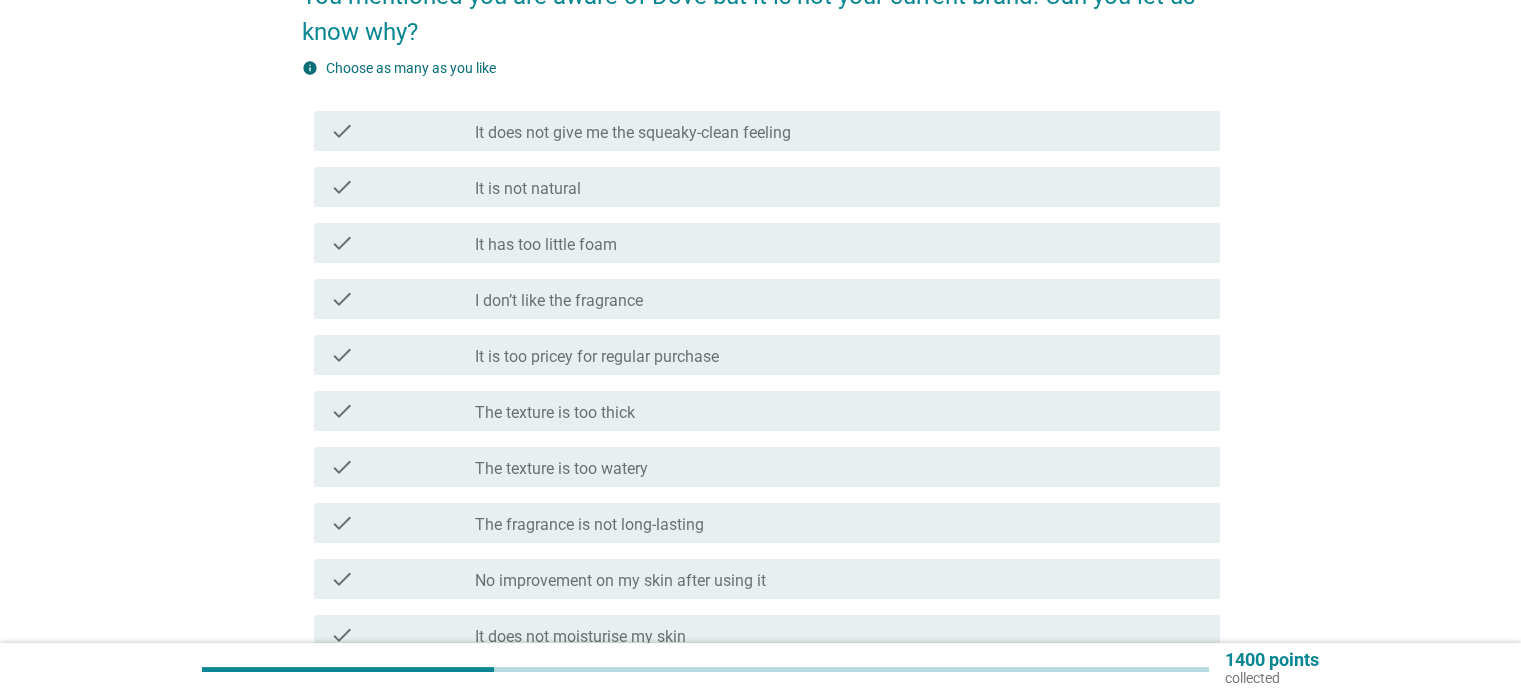 click on "check_box_outline_blank I don’t like the fragrance" at bounding box center (839, 299) 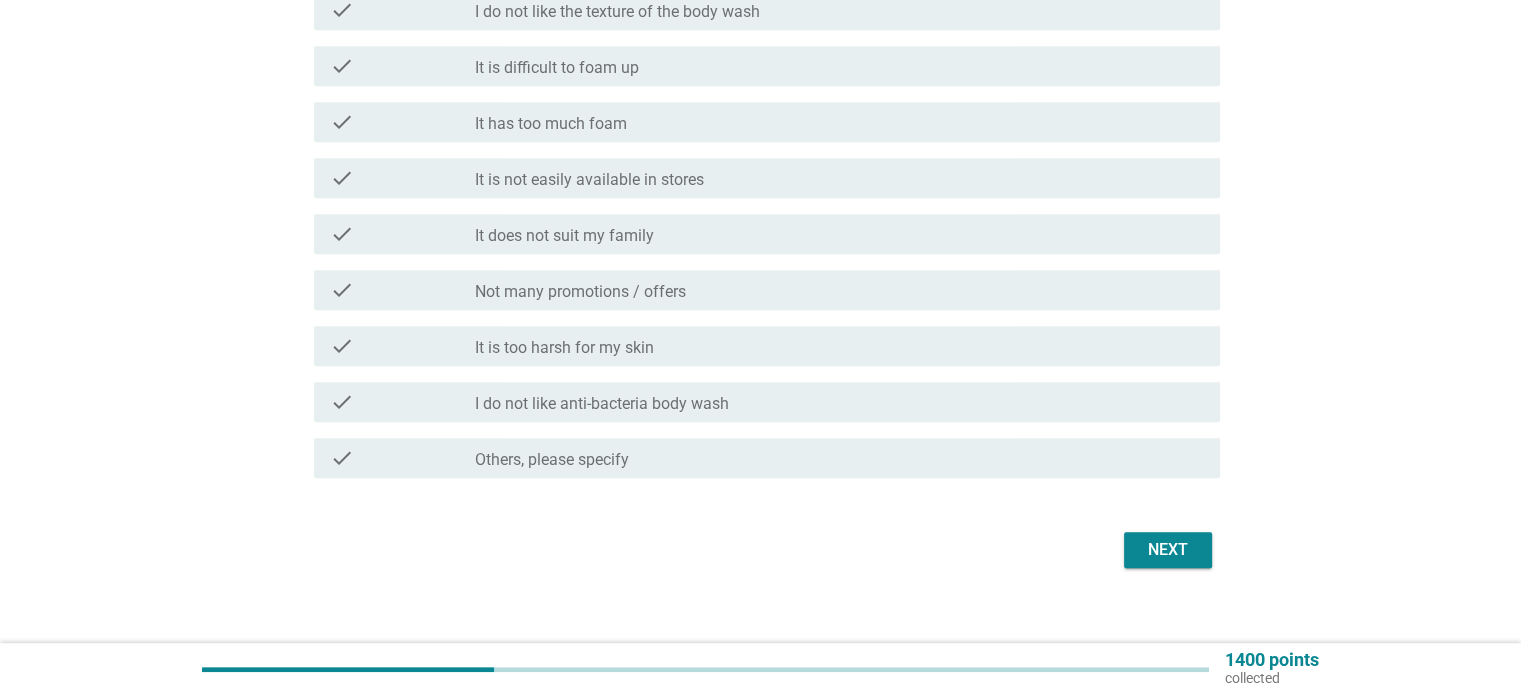 scroll, scrollTop: 1125, scrollLeft: 0, axis: vertical 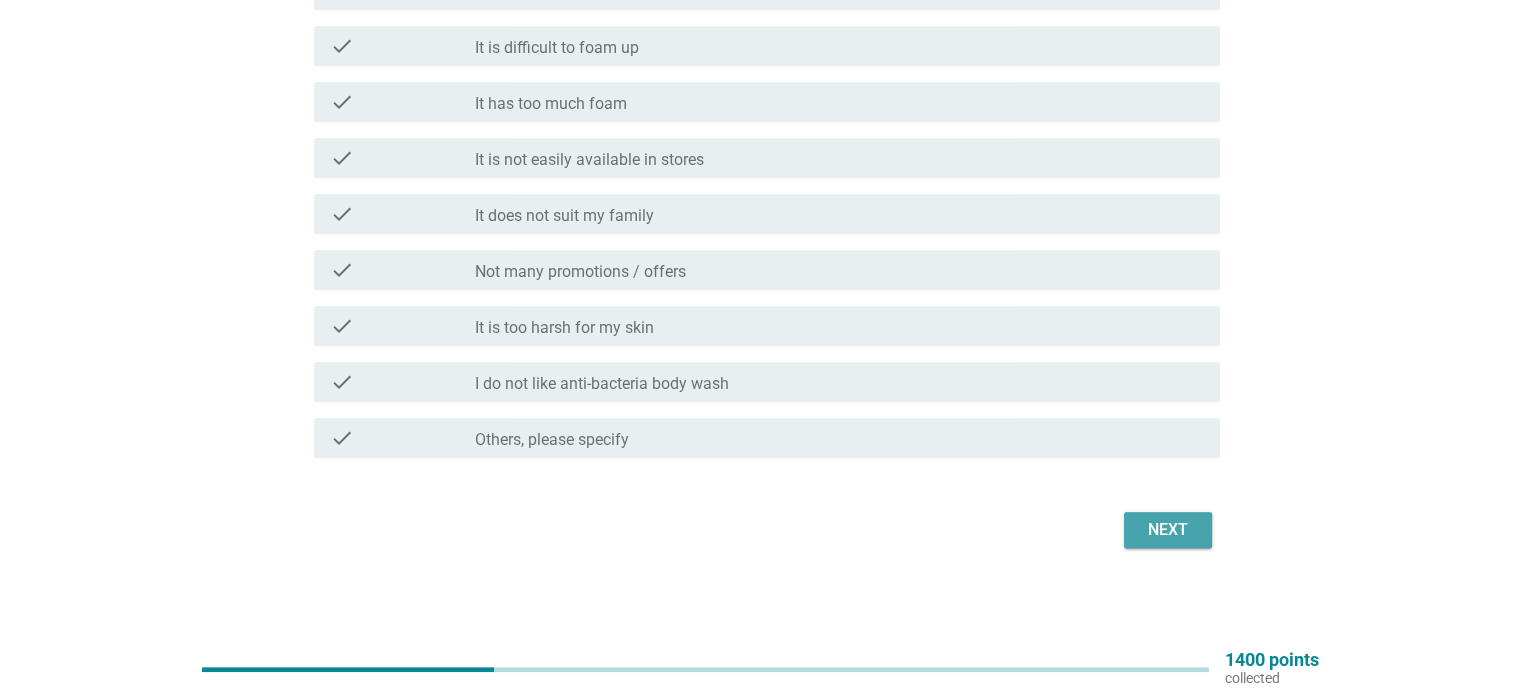 click on "Next" at bounding box center [1168, 530] 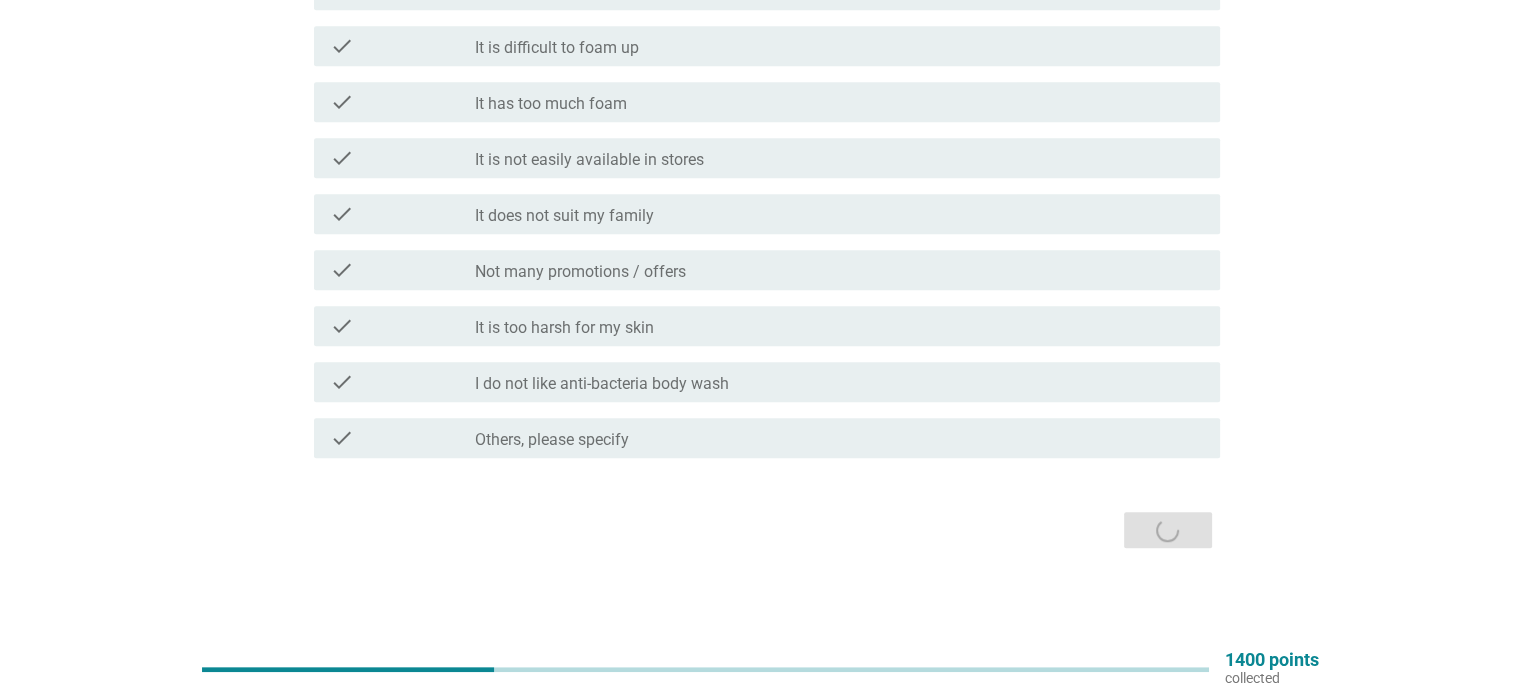 scroll, scrollTop: 0, scrollLeft: 0, axis: both 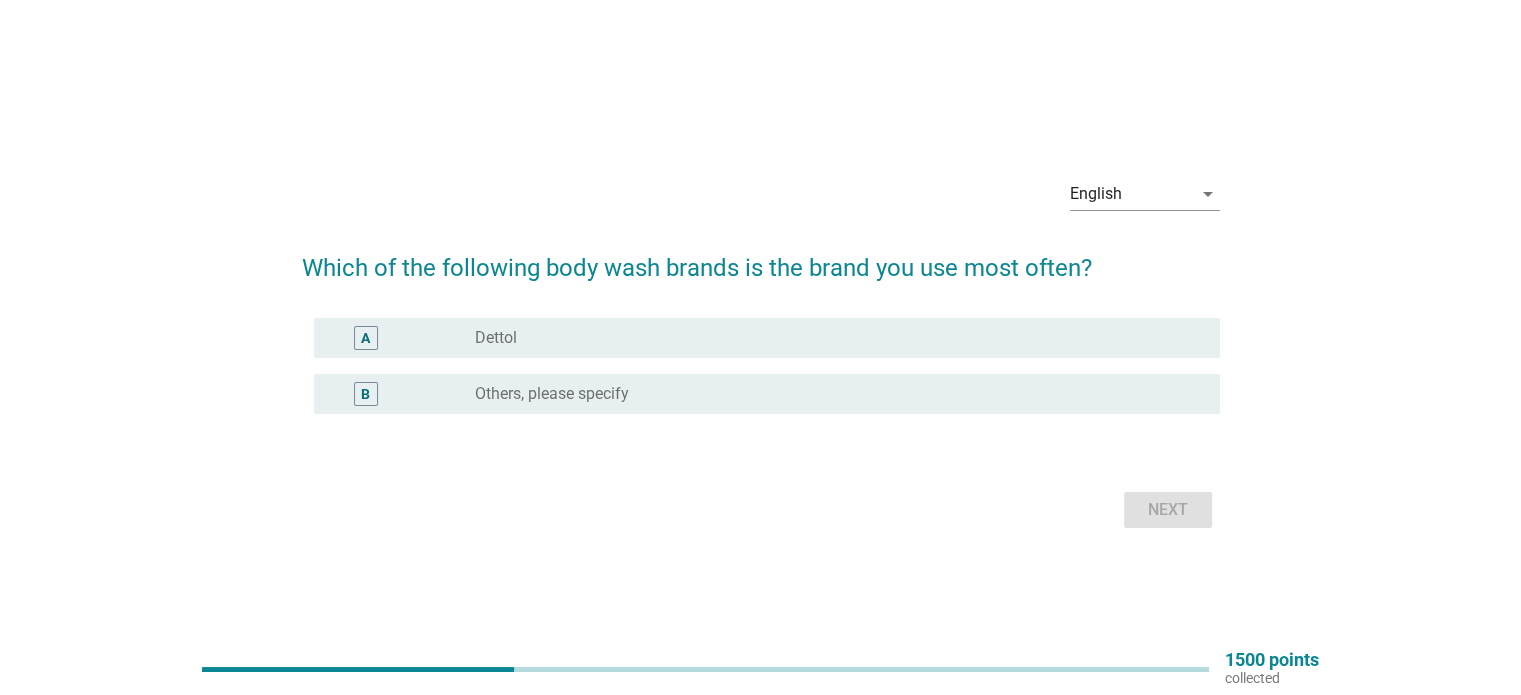 click on "radio_button_unchecked Dettol" at bounding box center [831, 338] 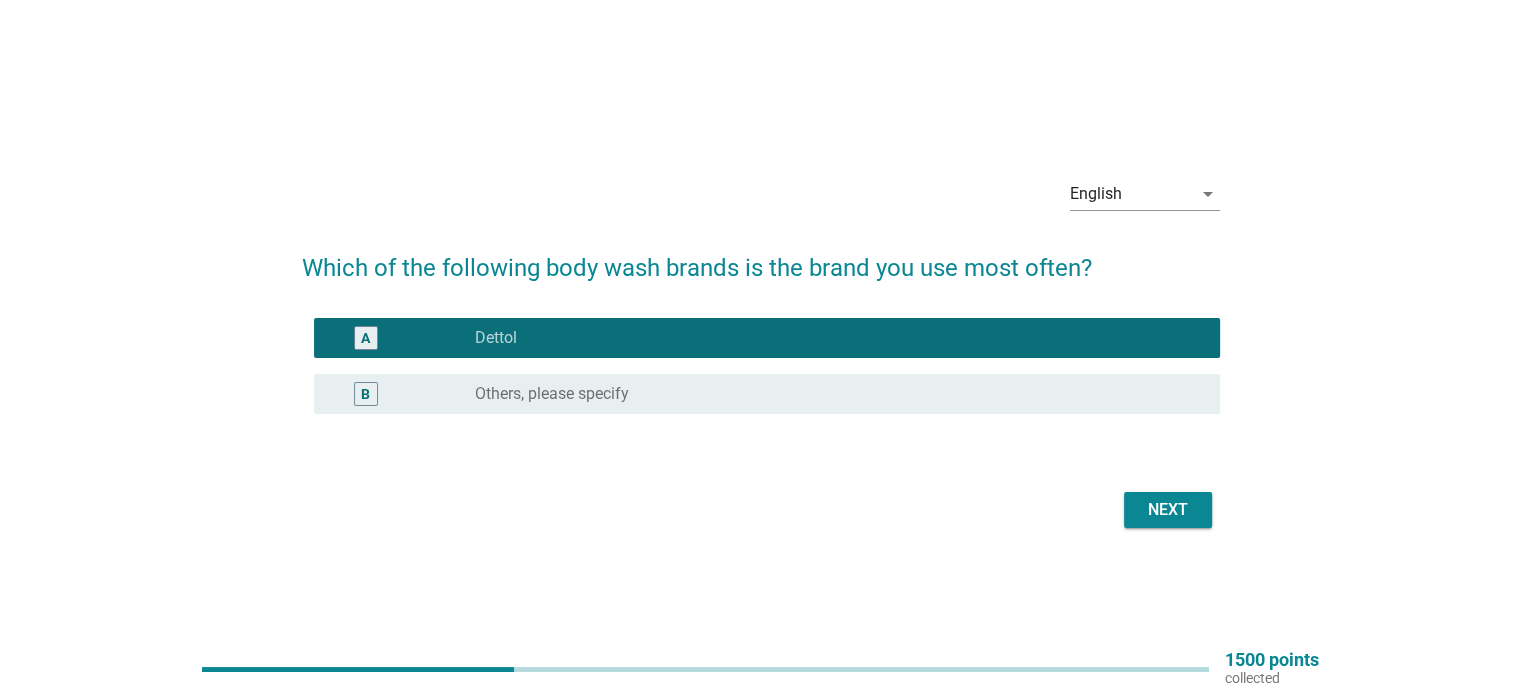 click on "Next" at bounding box center (1168, 510) 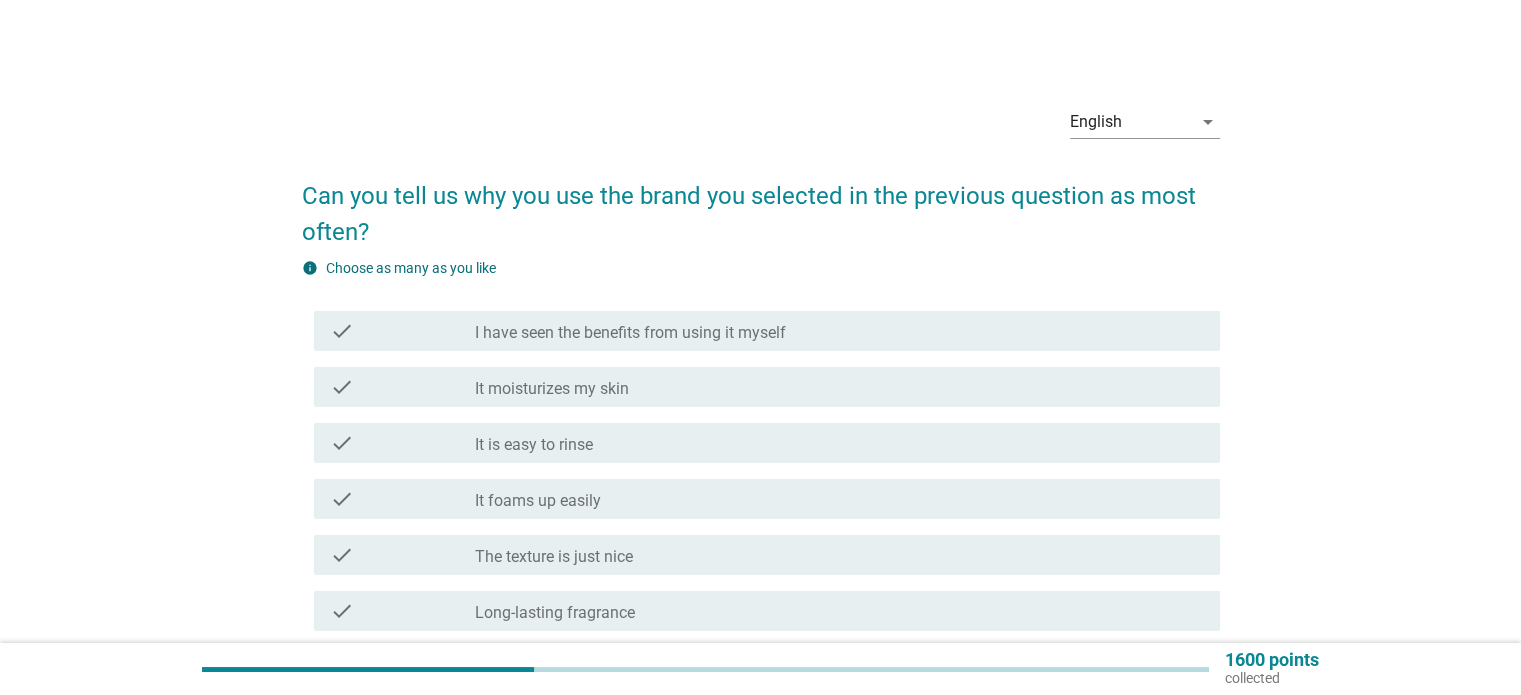 click on "check_box_outline_blank I have seen the benefits from using it myself" at bounding box center [839, 331] 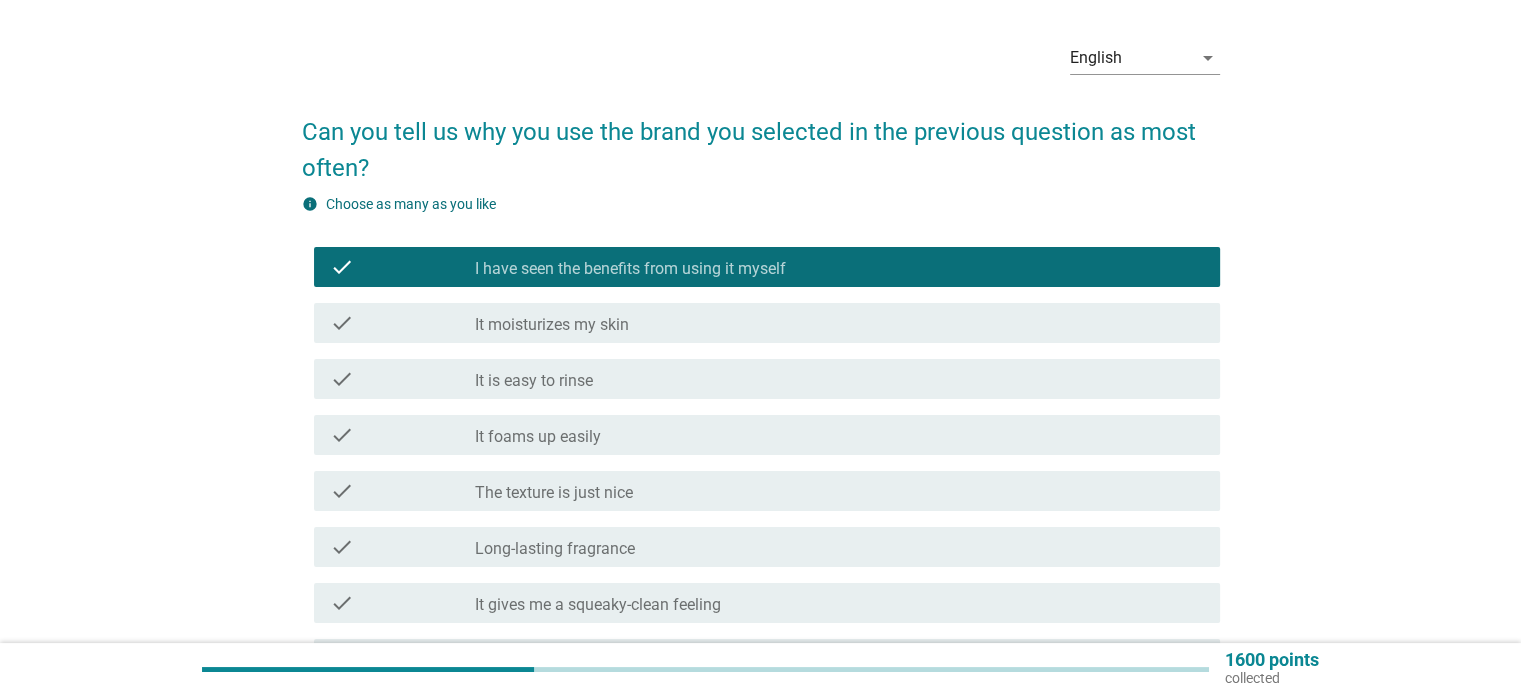 scroll, scrollTop: 100, scrollLeft: 0, axis: vertical 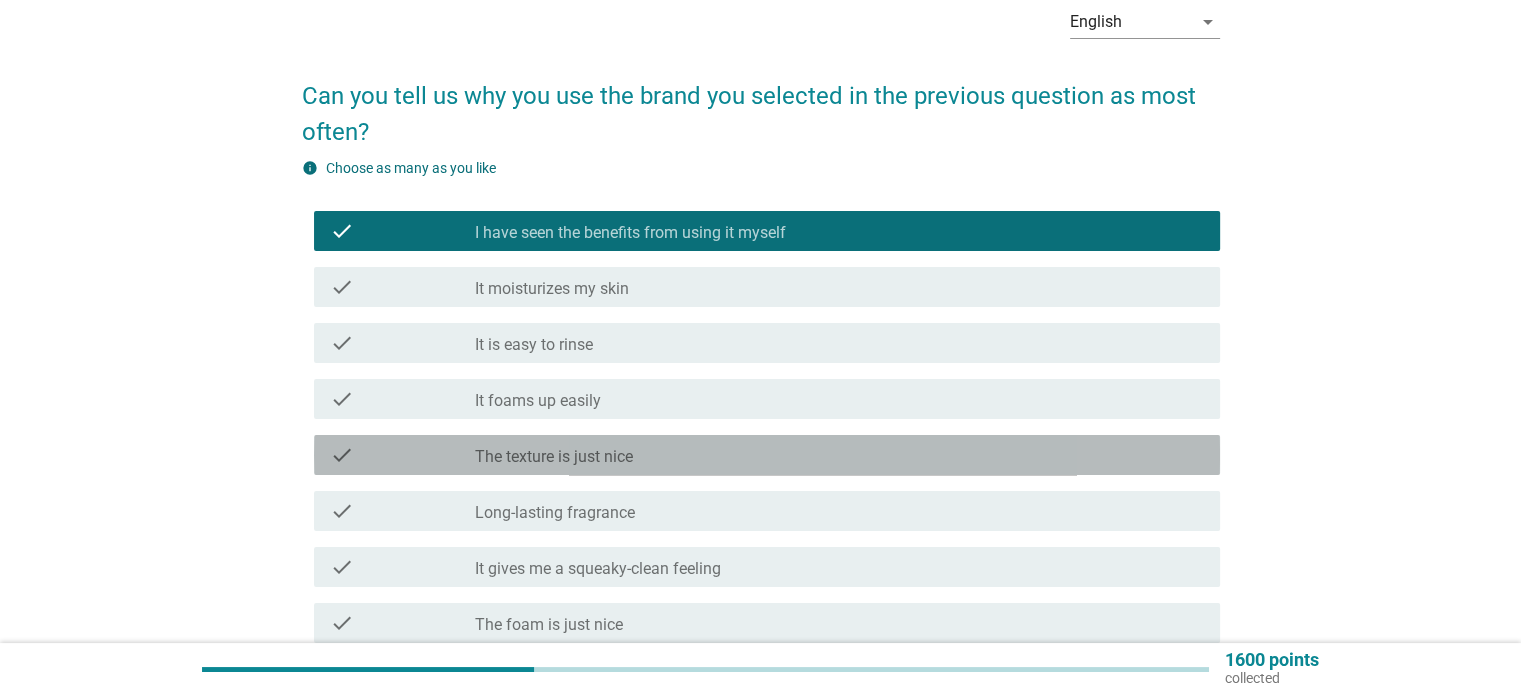 click on "check_box_outline_blank The texture is just nice" at bounding box center [839, 455] 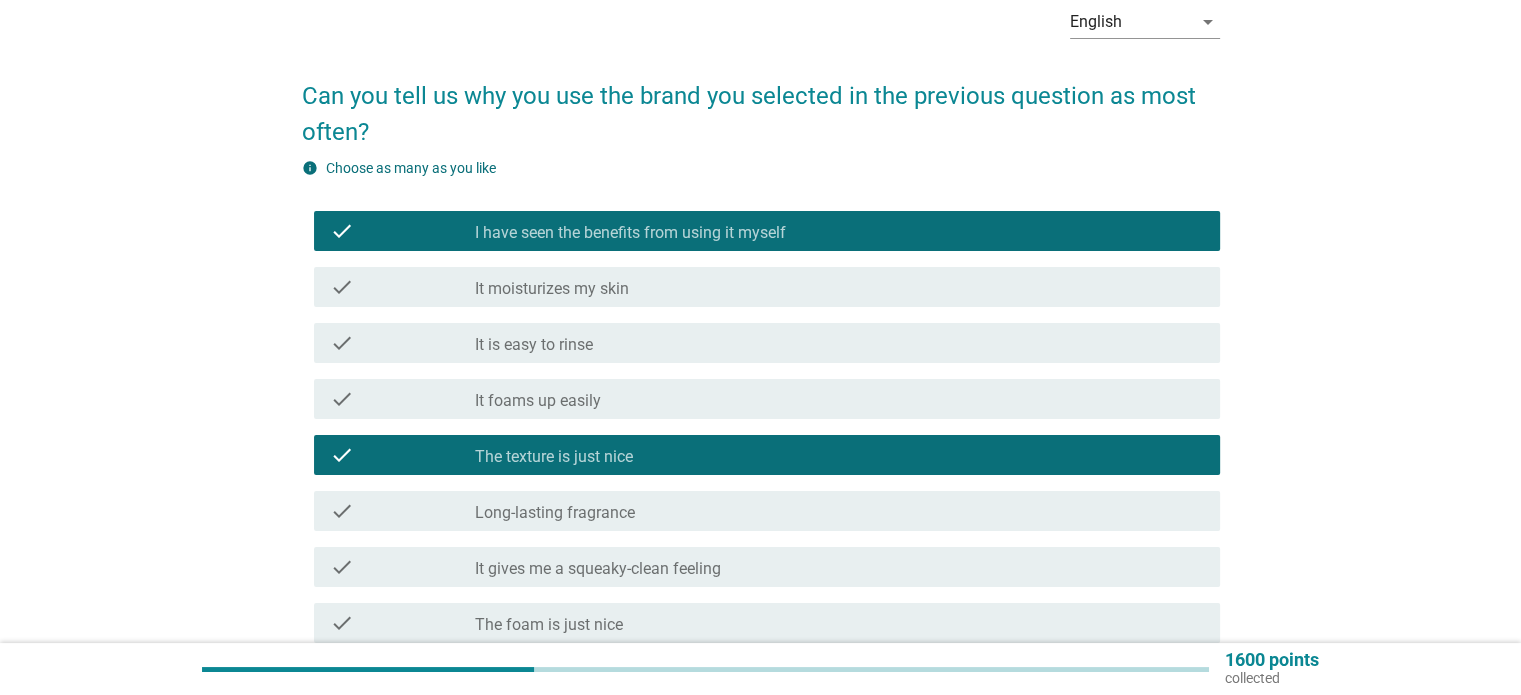 click on "check_box_outline_blank Long-lasting fragrance" at bounding box center (839, 511) 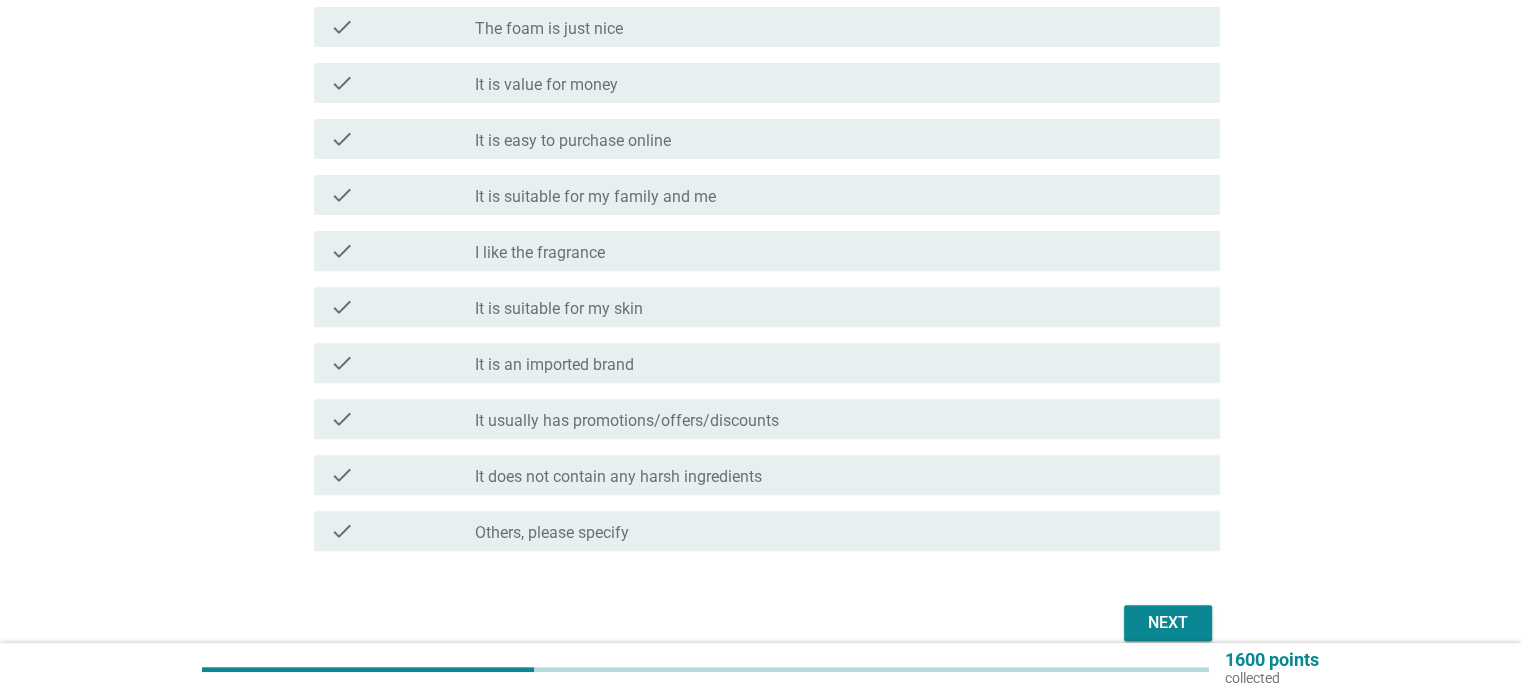 scroll, scrollTop: 700, scrollLeft: 0, axis: vertical 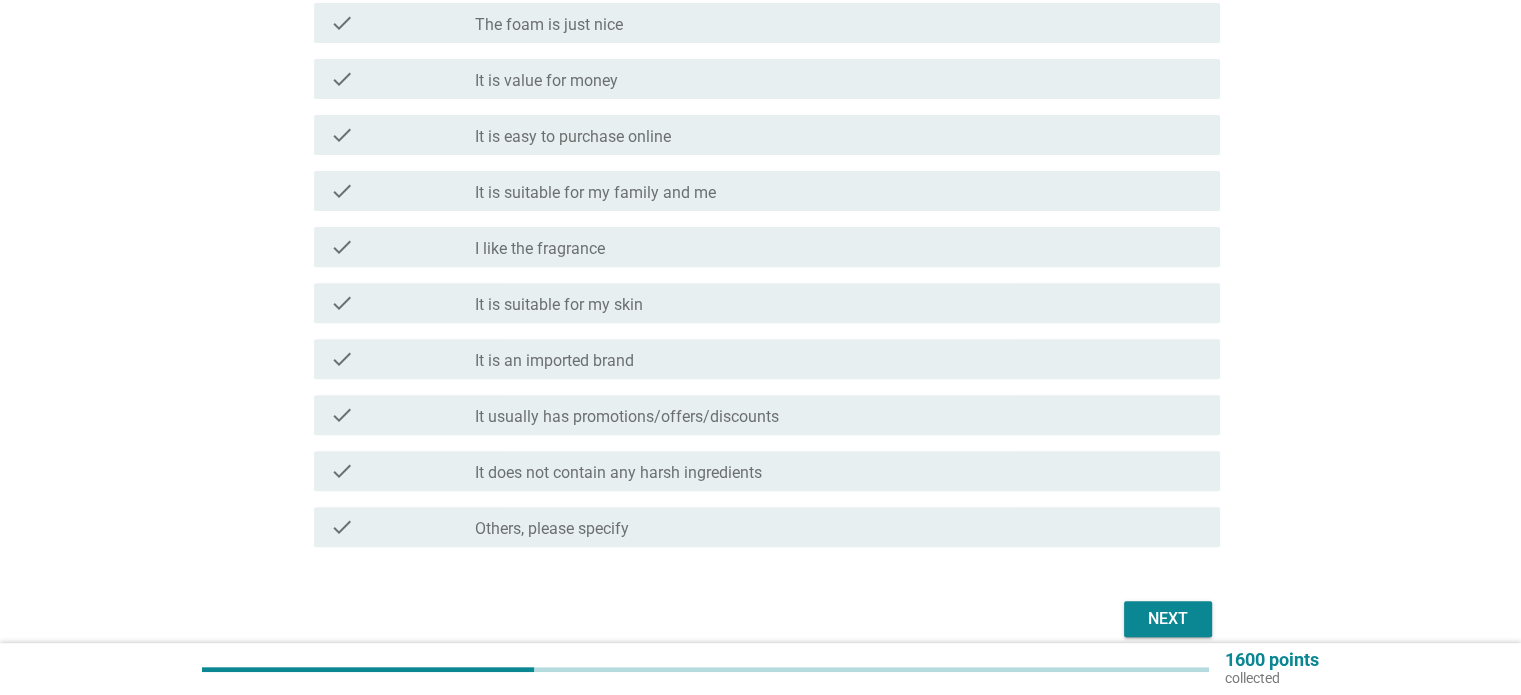 click on "check_box_outline_blank Others, please specify" at bounding box center [839, 527] 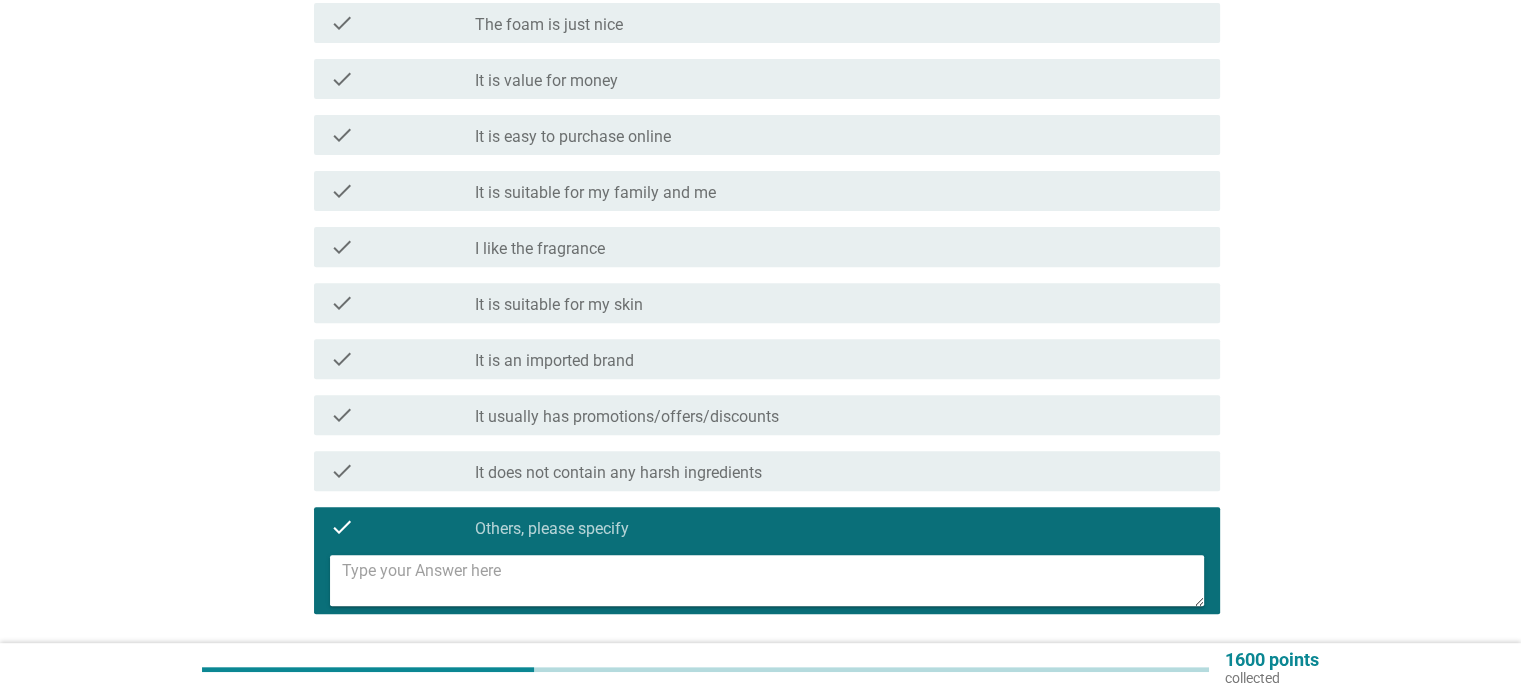 click at bounding box center [773, 580] 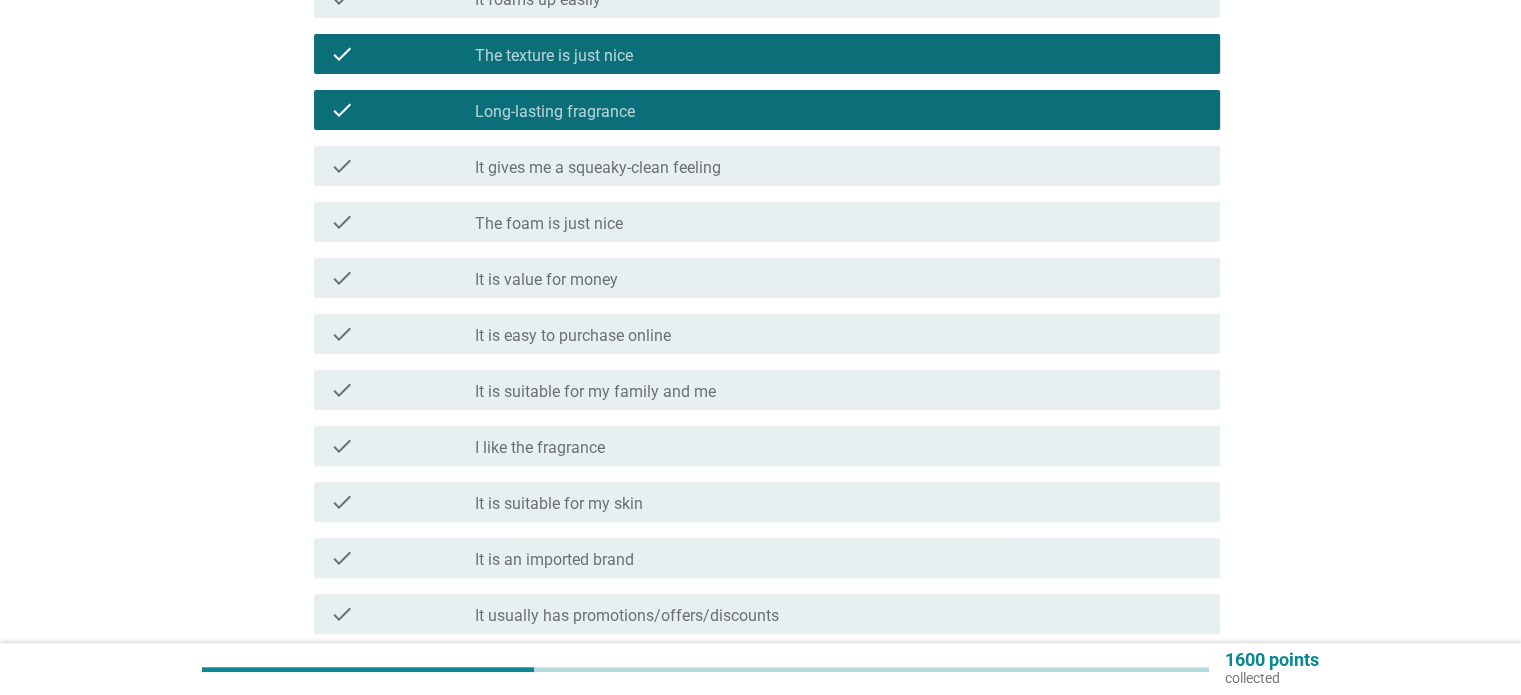 scroll, scrollTop: 500, scrollLeft: 0, axis: vertical 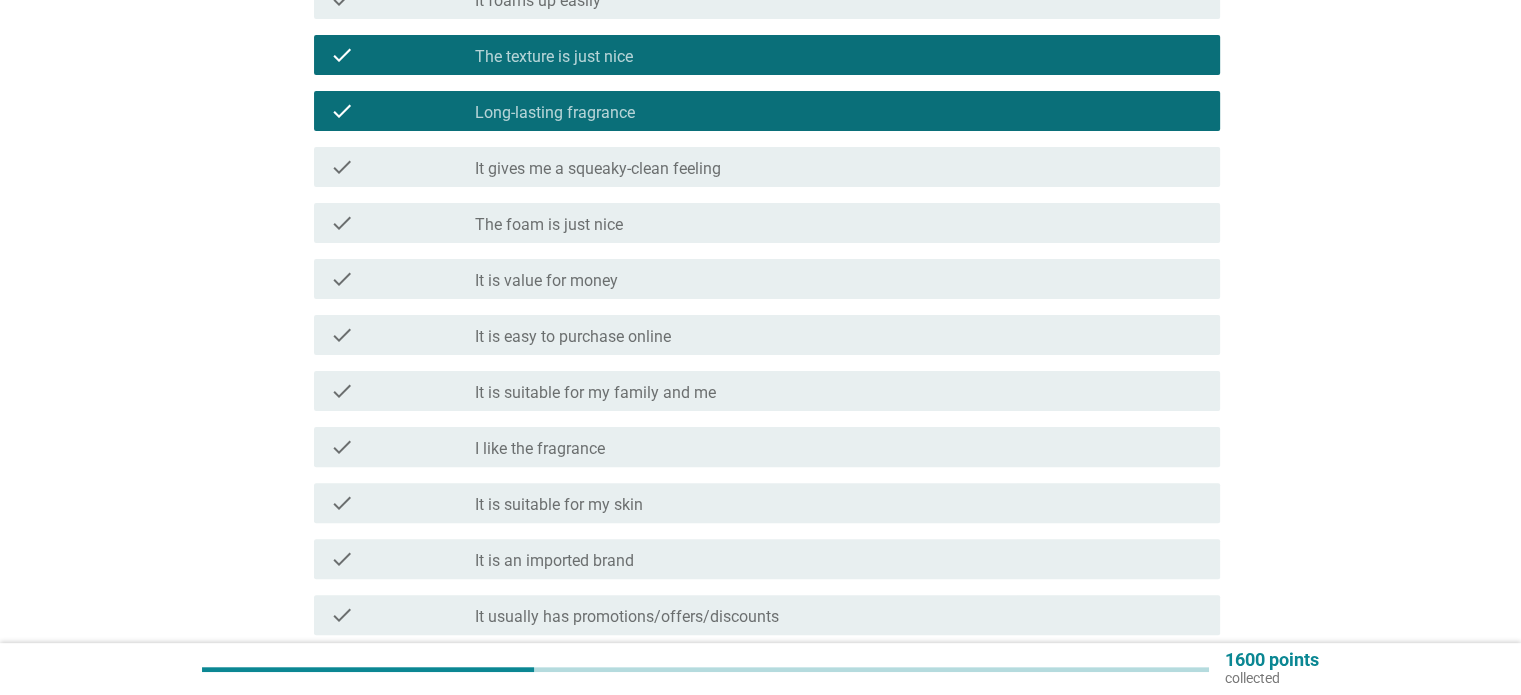 type on "bought at super promo price" 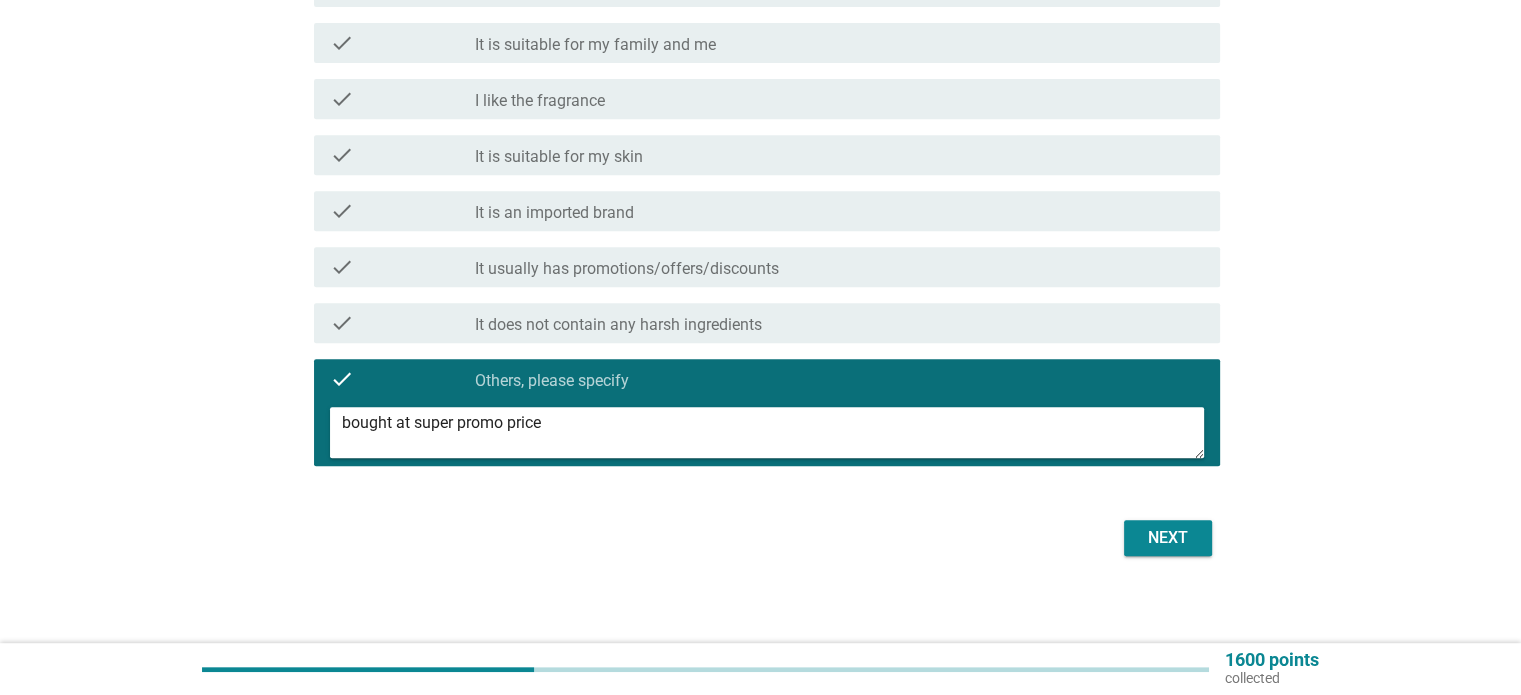 scroll, scrollTop: 856, scrollLeft: 0, axis: vertical 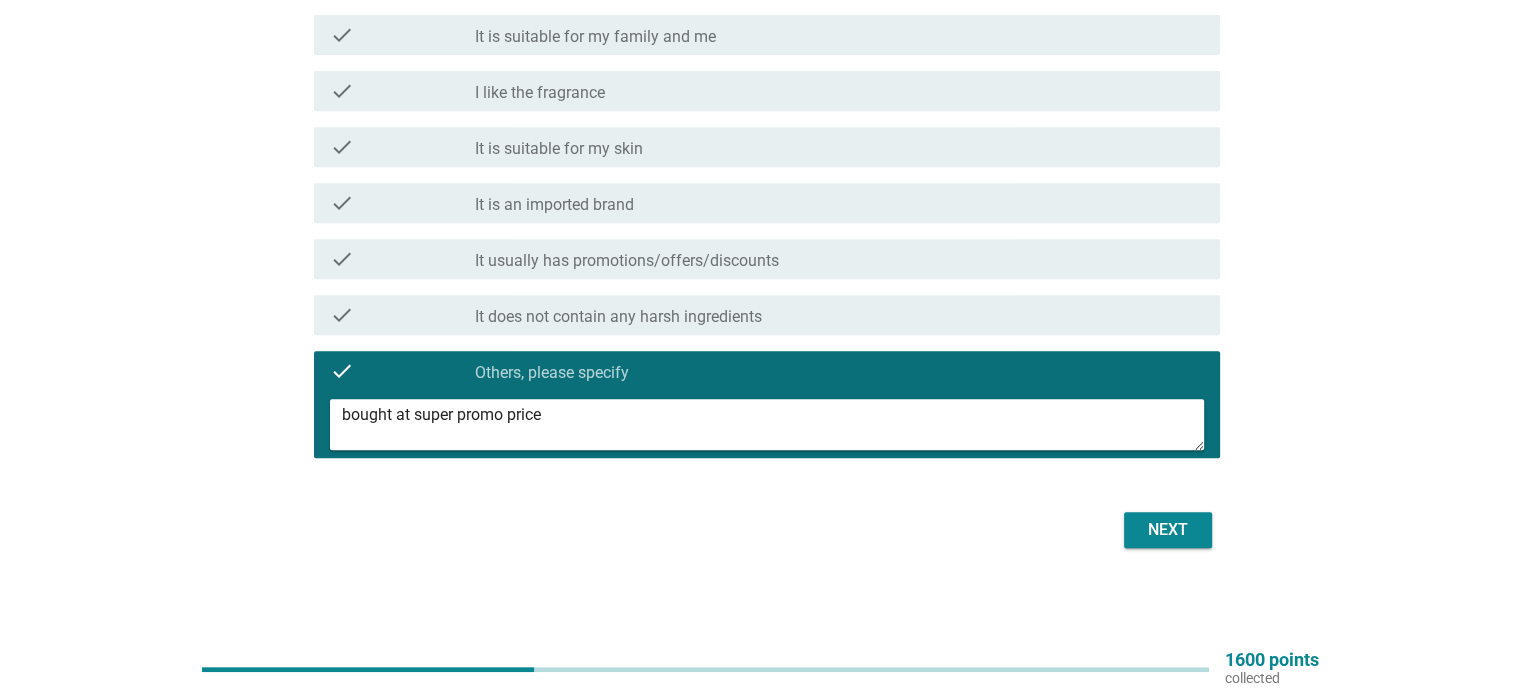 click on "Next" at bounding box center [1168, 530] 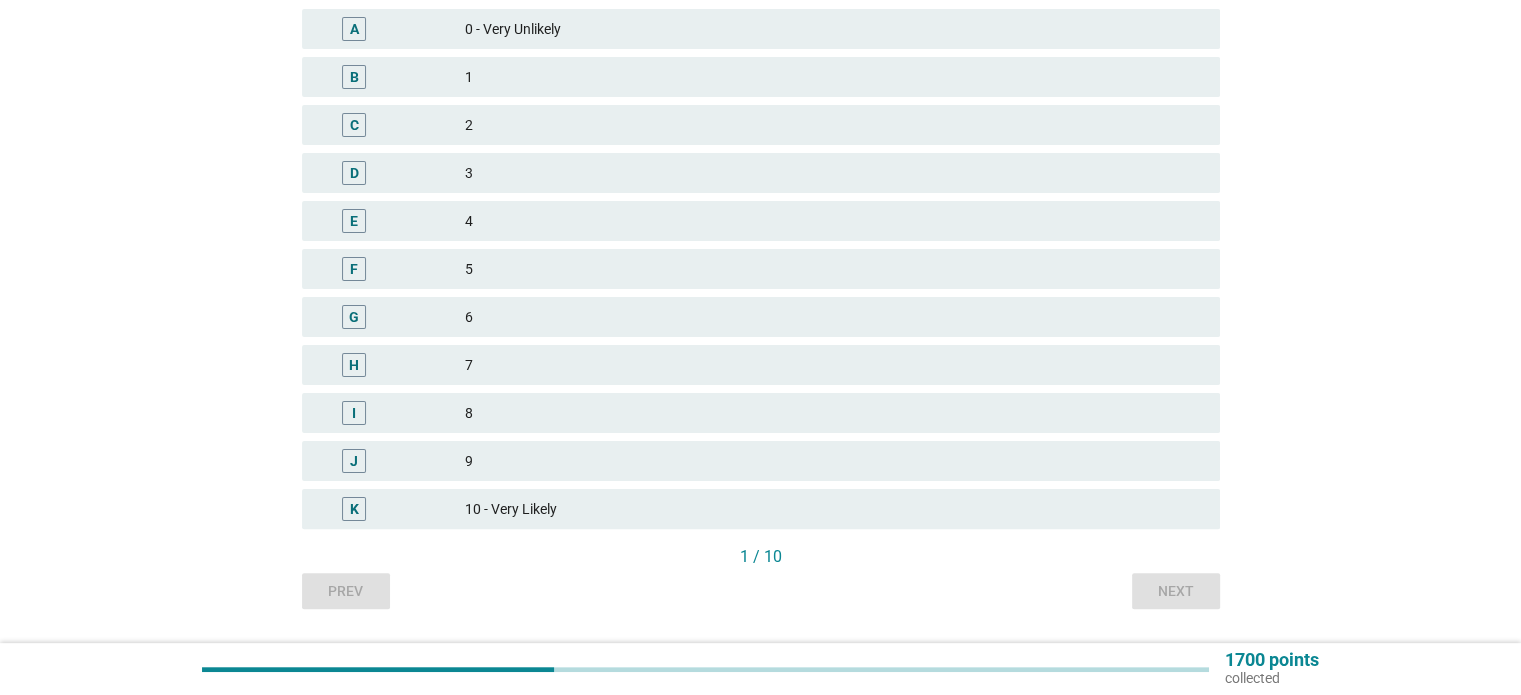 scroll, scrollTop: 480, scrollLeft: 0, axis: vertical 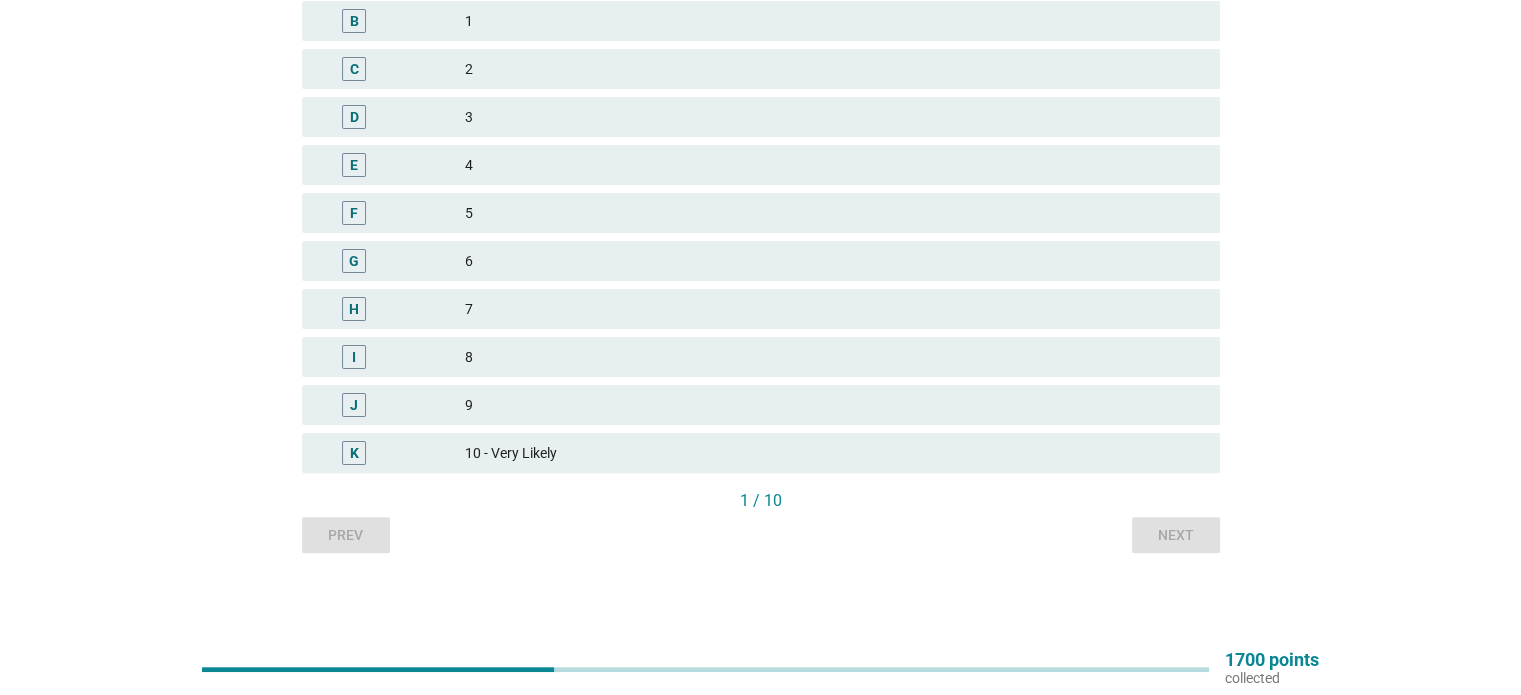 click on "10 - Very Likely" at bounding box center (834, 453) 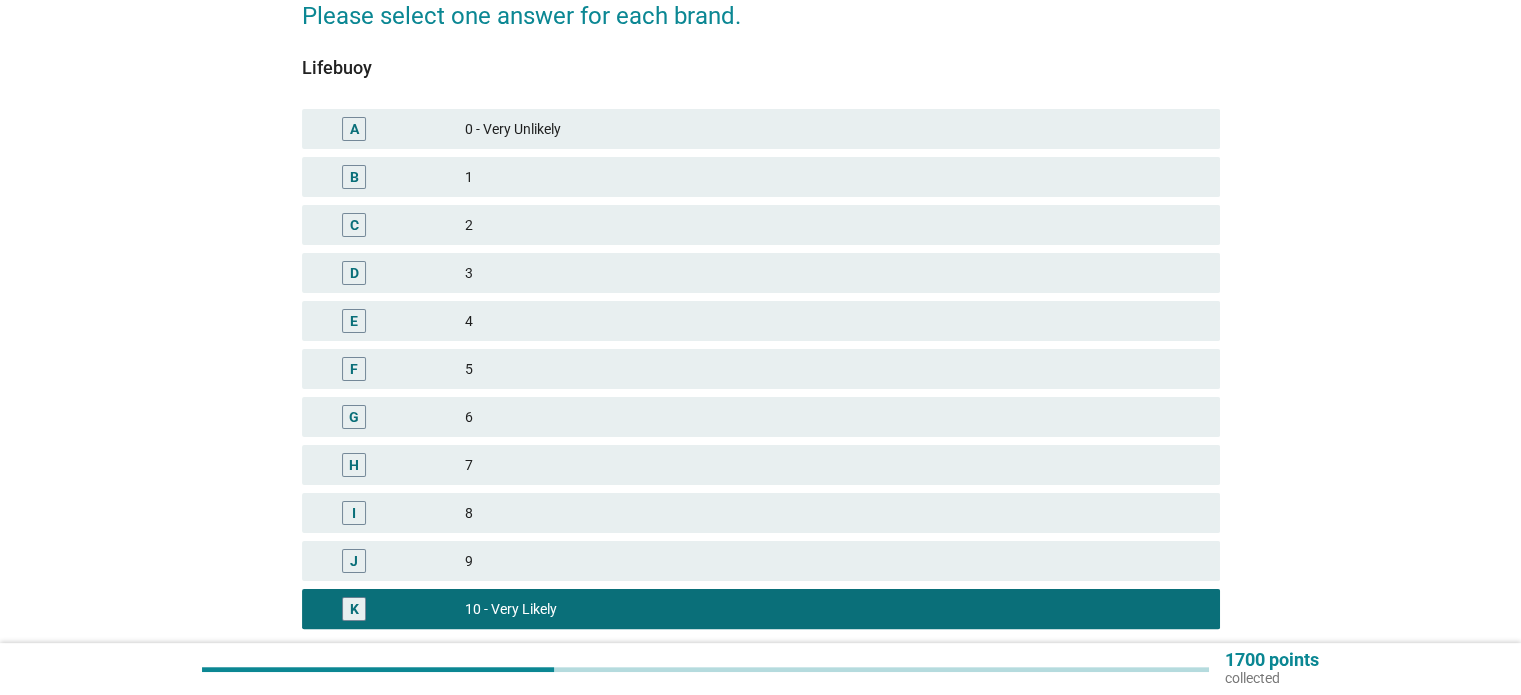 scroll, scrollTop: 480, scrollLeft: 0, axis: vertical 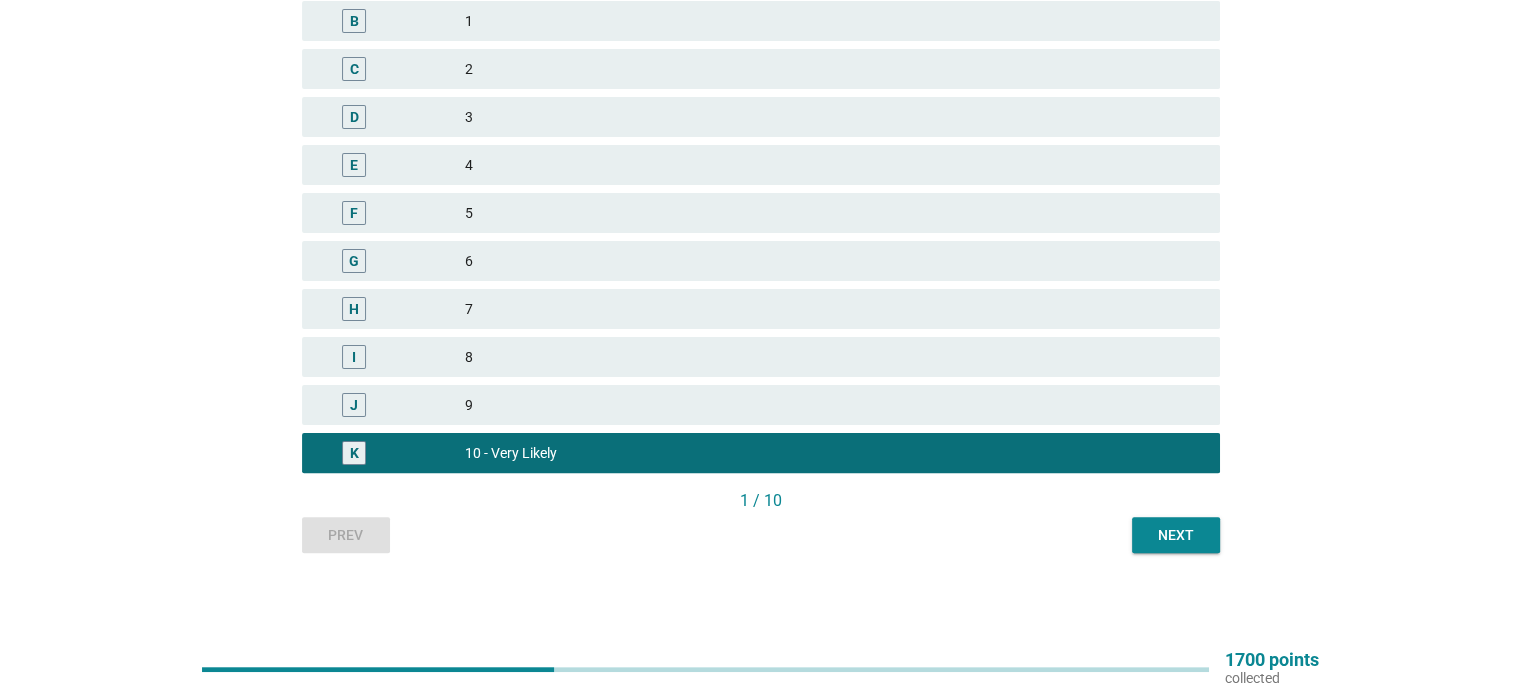 click on "Next" at bounding box center (1176, 535) 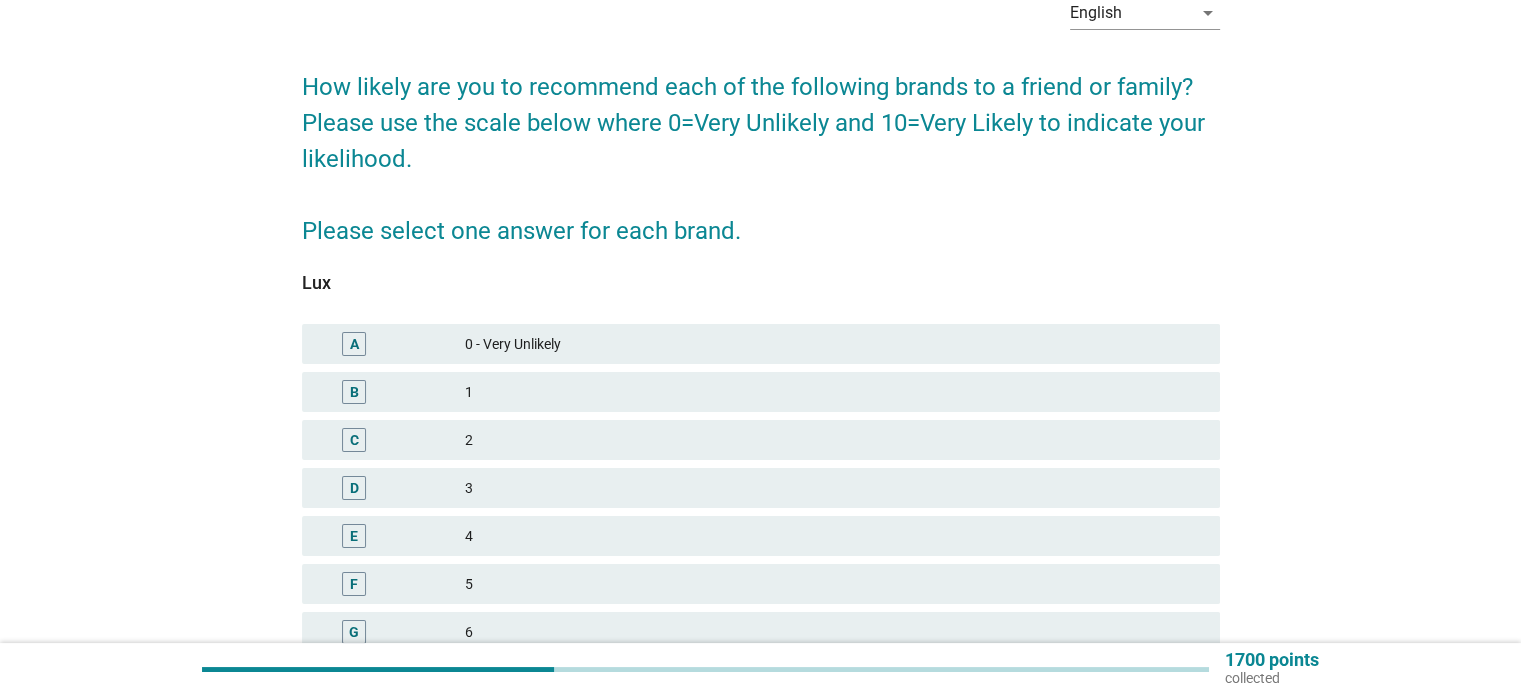 scroll, scrollTop: 300, scrollLeft: 0, axis: vertical 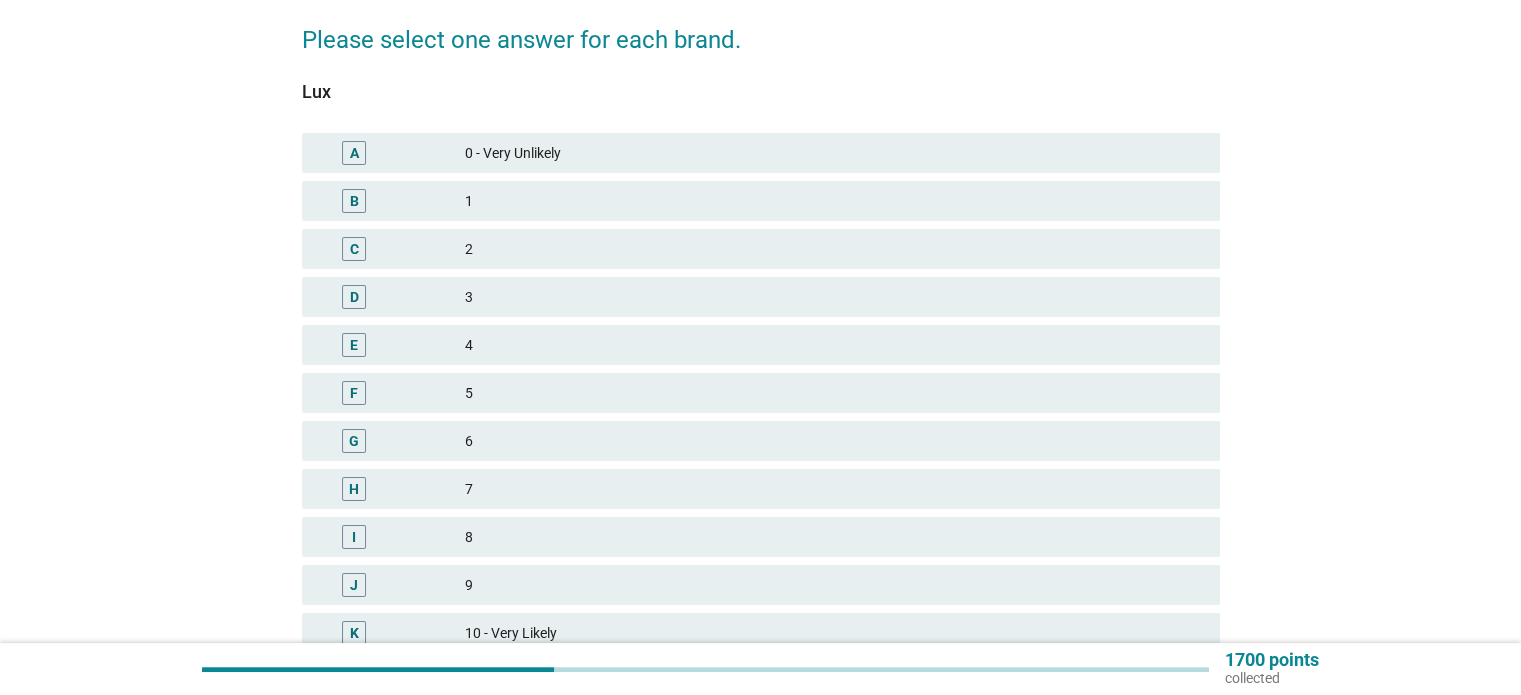 click on "7" at bounding box center (834, 489) 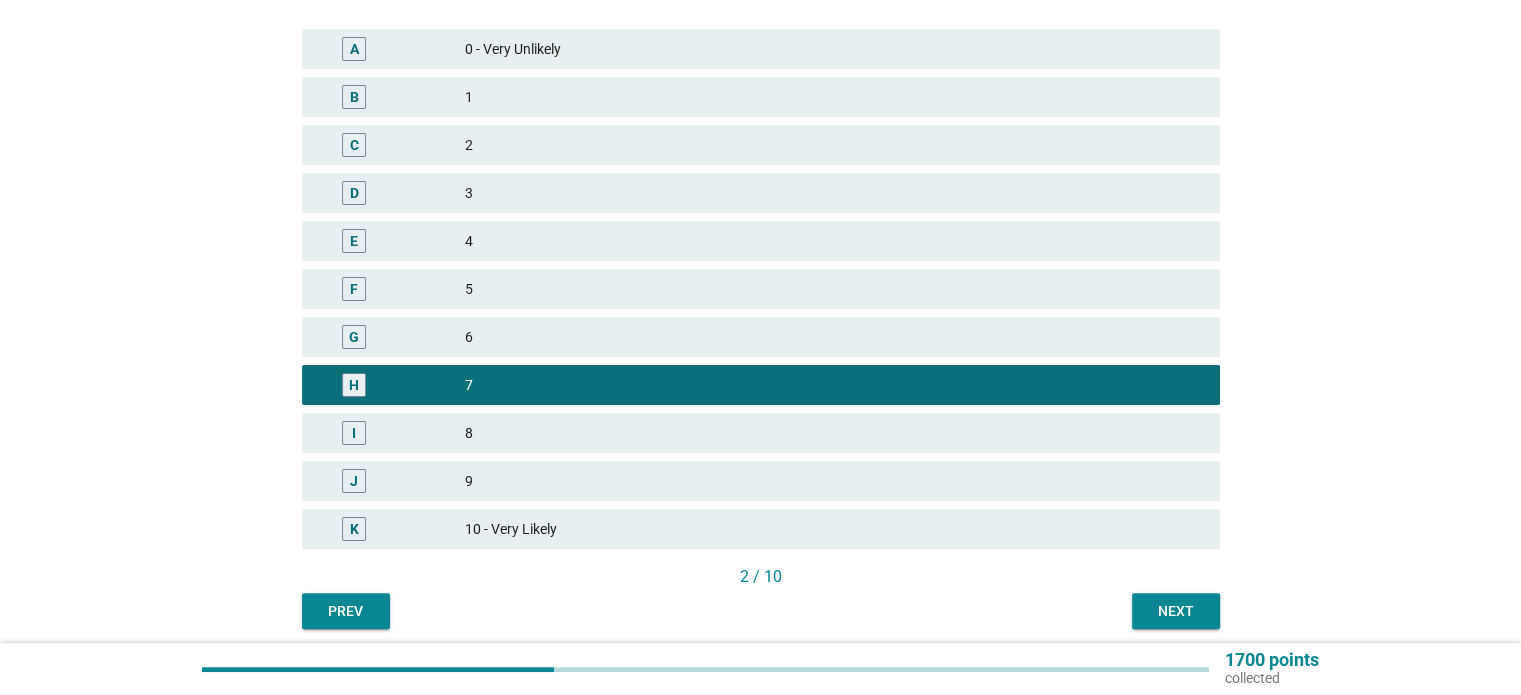 scroll, scrollTop: 480, scrollLeft: 0, axis: vertical 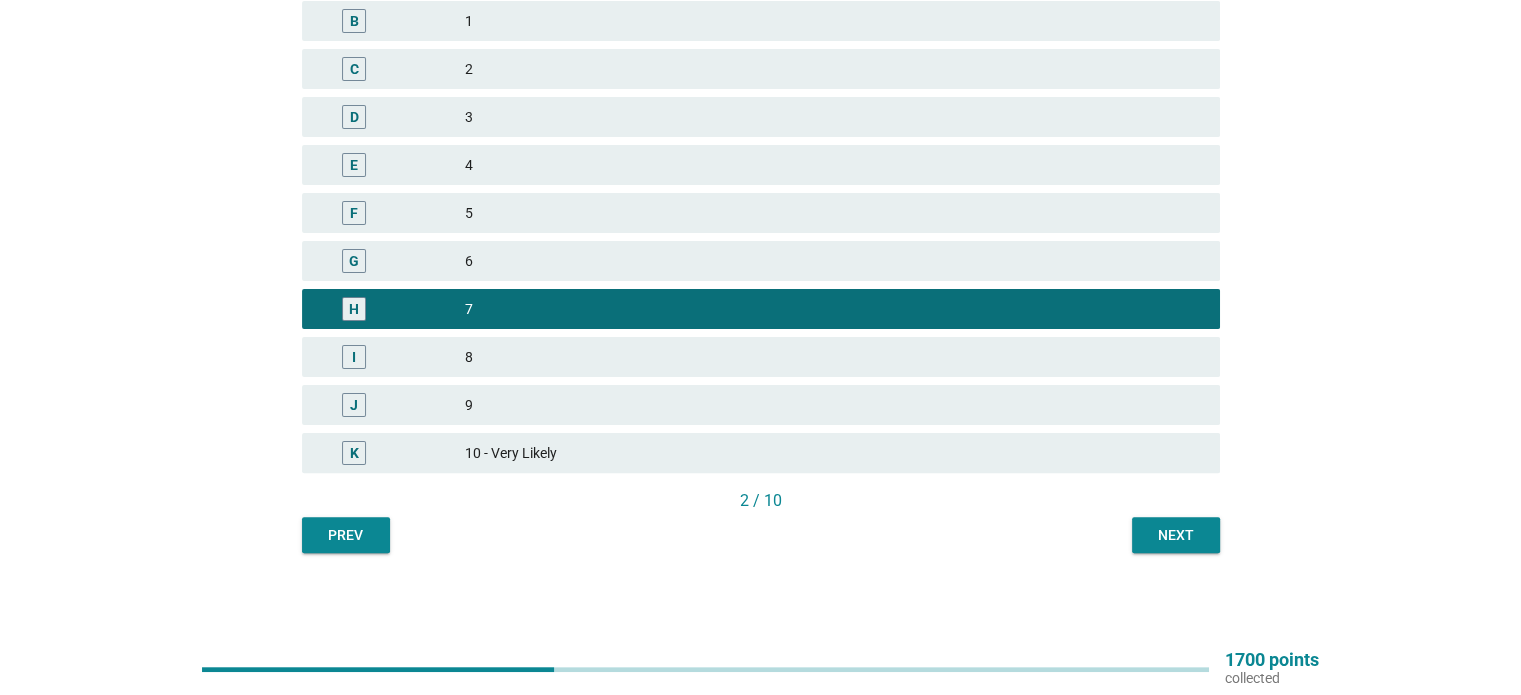 click on "Next" at bounding box center (1176, 535) 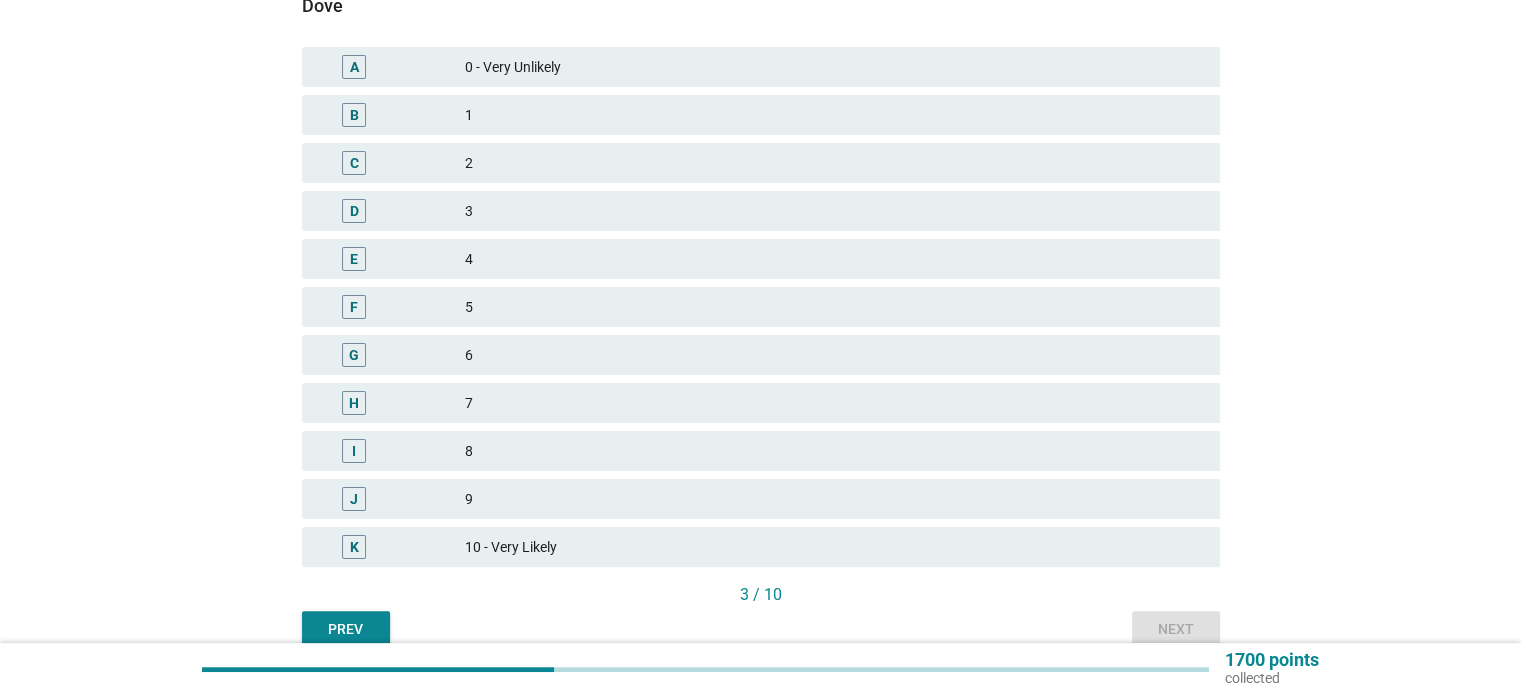 scroll, scrollTop: 400, scrollLeft: 0, axis: vertical 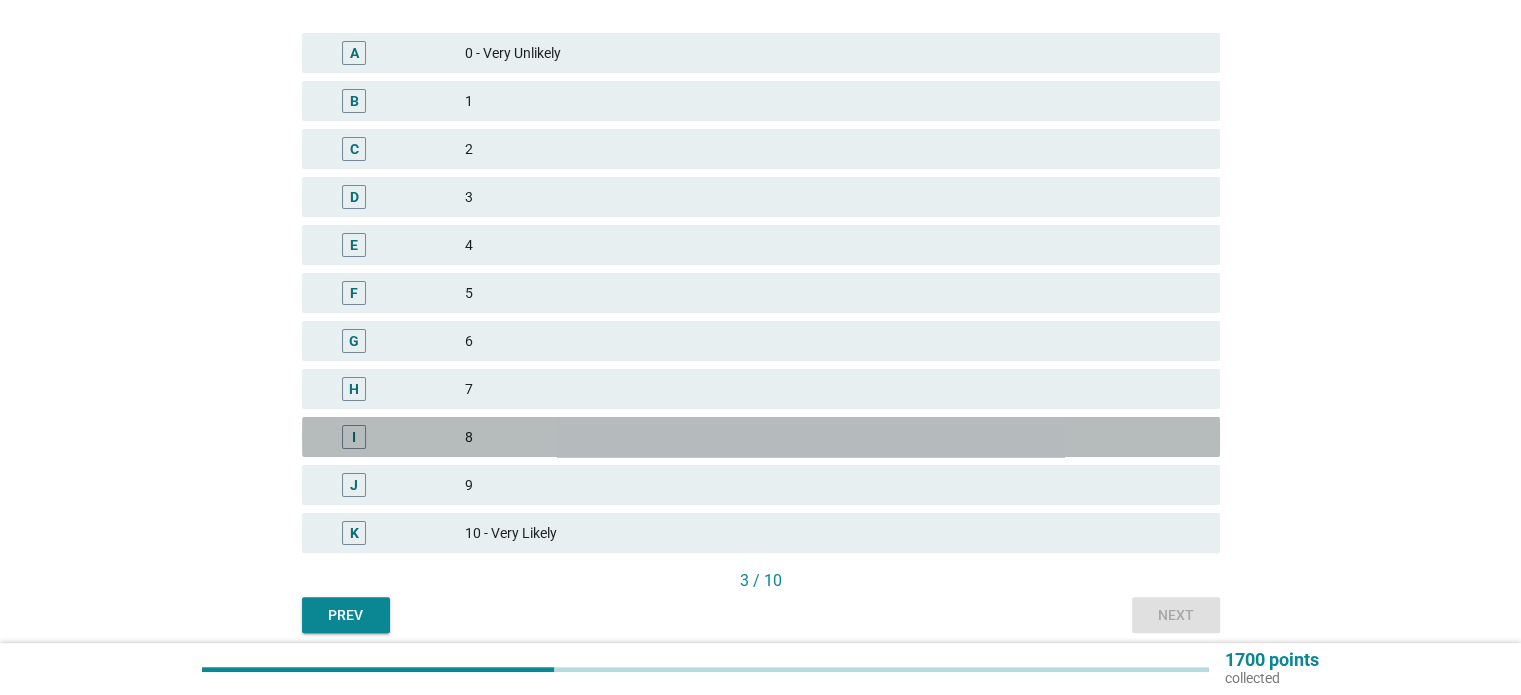 click on "8" at bounding box center [834, 437] 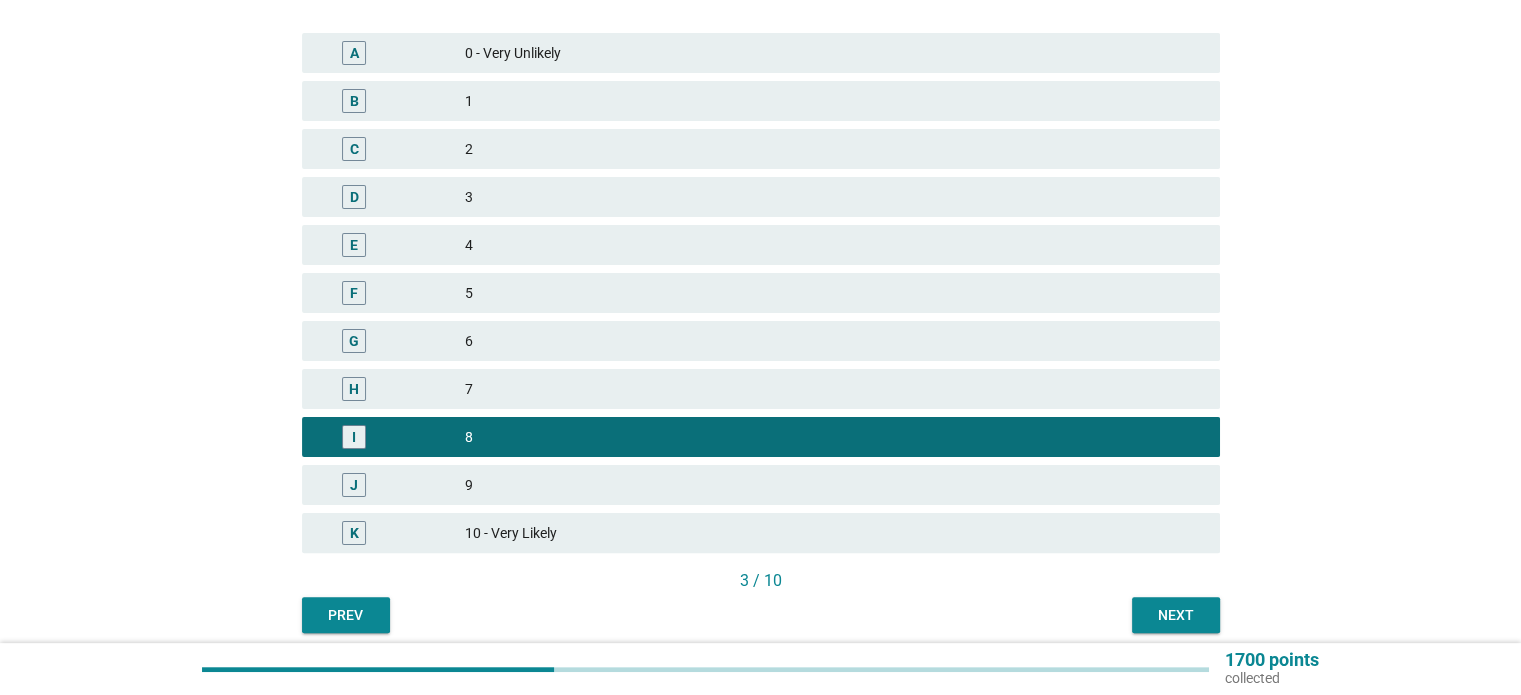 click on "7" at bounding box center (834, 389) 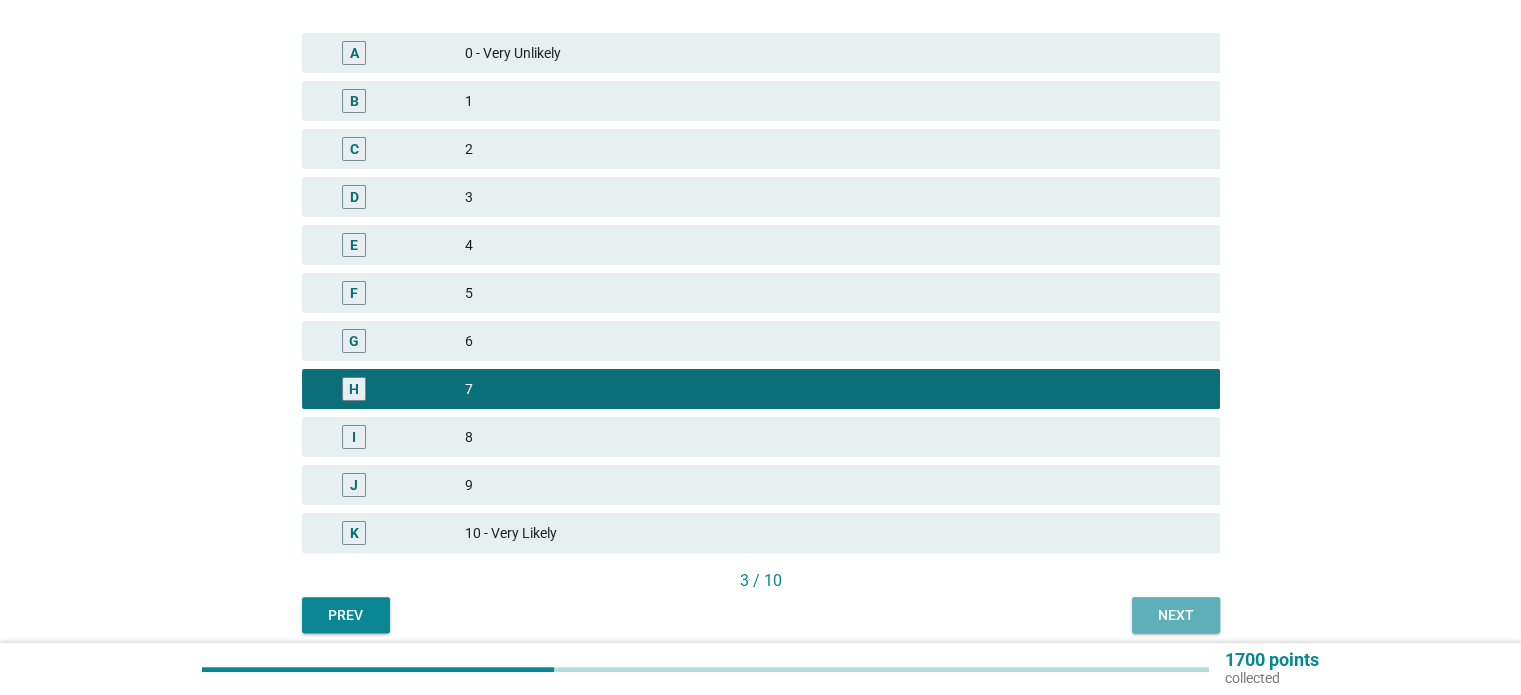 click on "Next" at bounding box center (1176, 615) 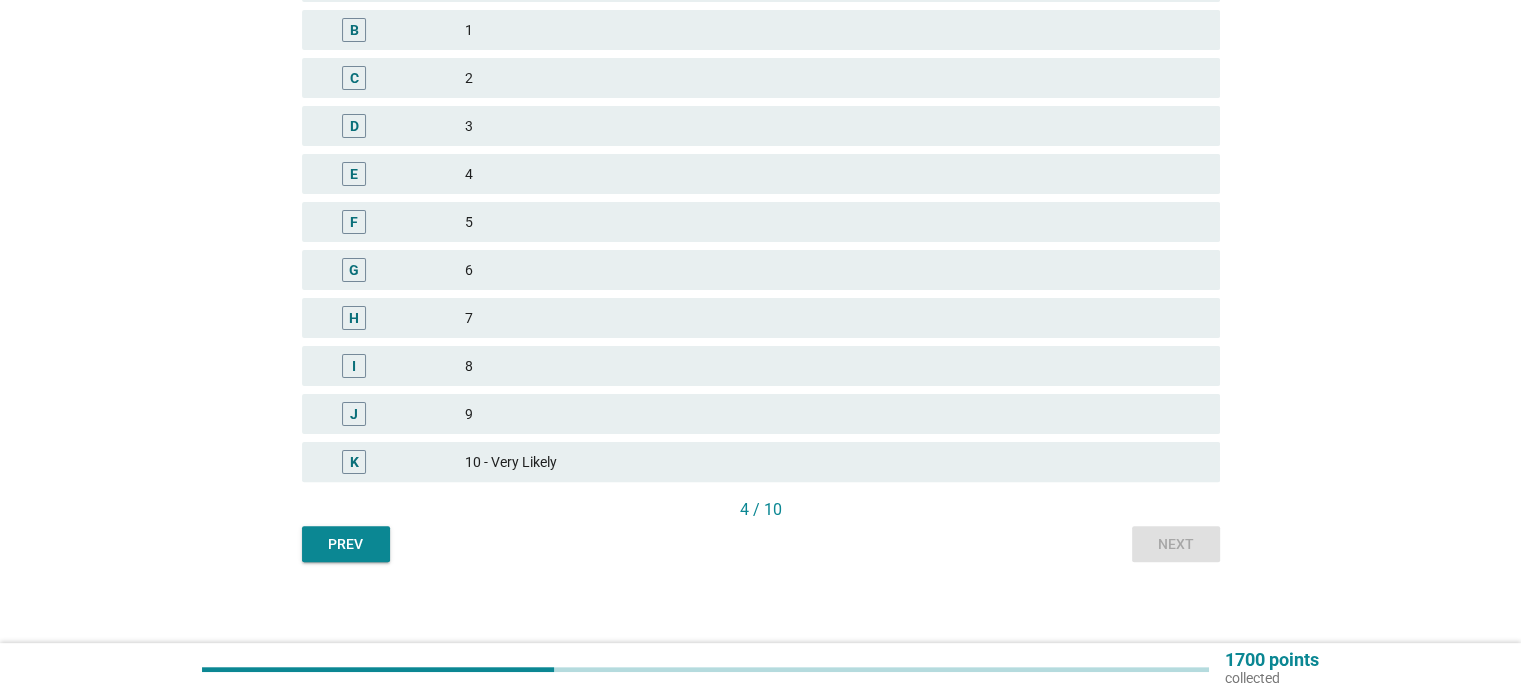 scroll, scrollTop: 480, scrollLeft: 0, axis: vertical 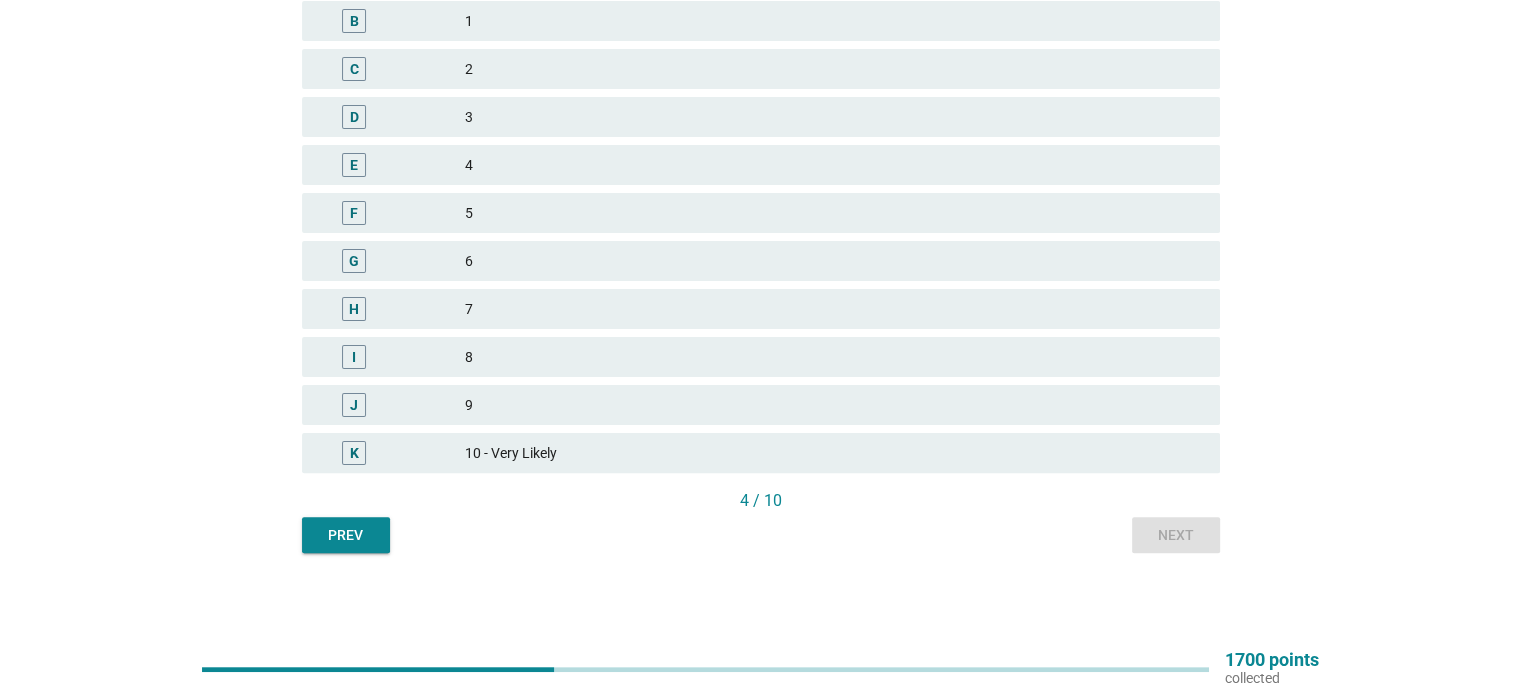 click on "K   [NUMBER] - Very Likely" at bounding box center [761, 453] 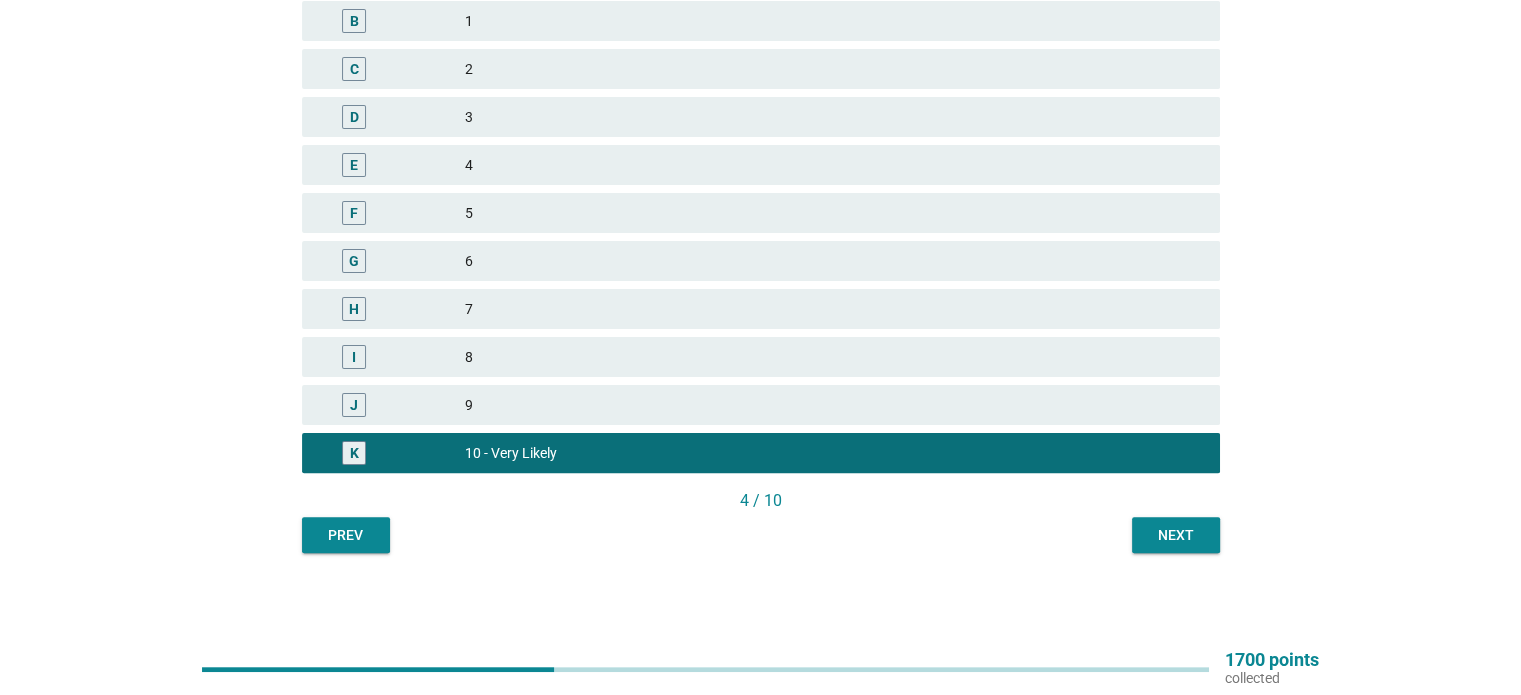 click on "Next" at bounding box center [1176, 535] 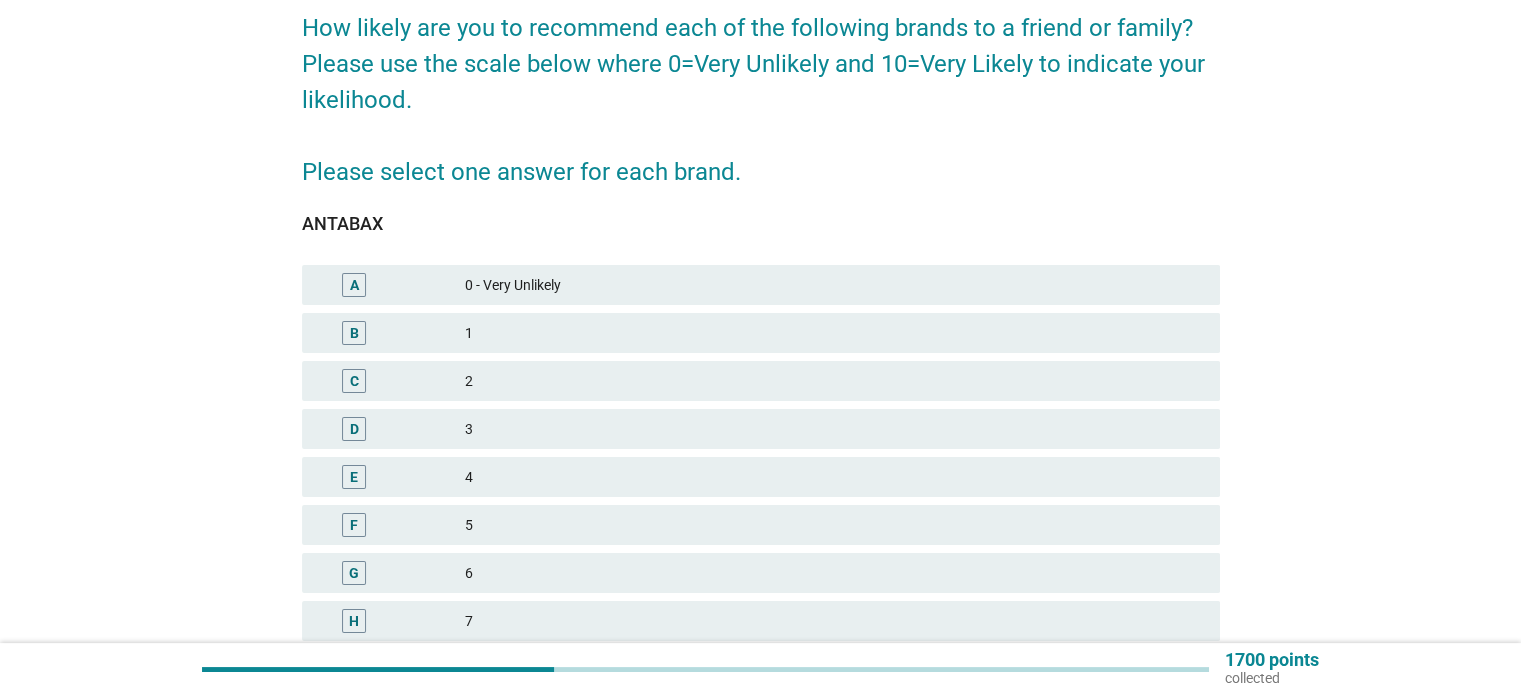 scroll, scrollTop: 400, scrollLeft: 0, axis: vertical 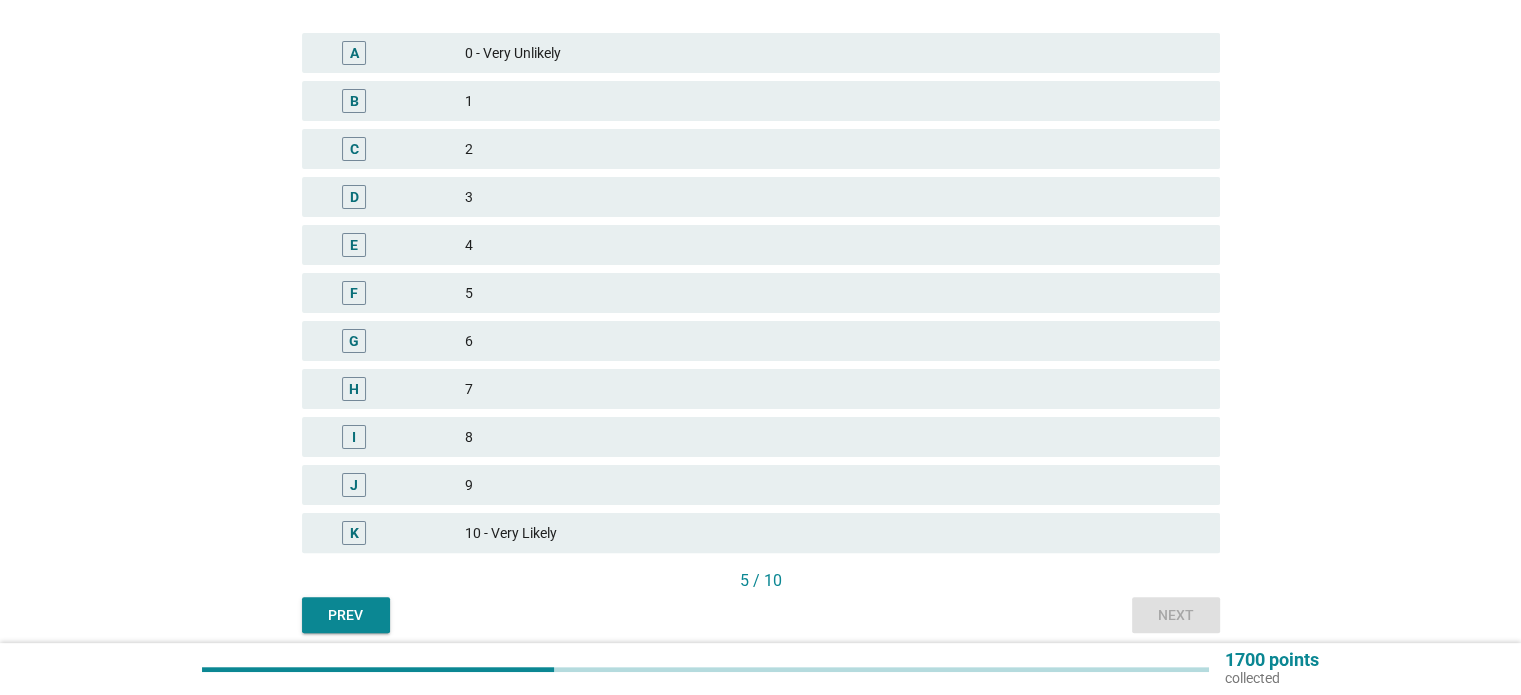 click on "J   9" at bounding box center (761, 485) 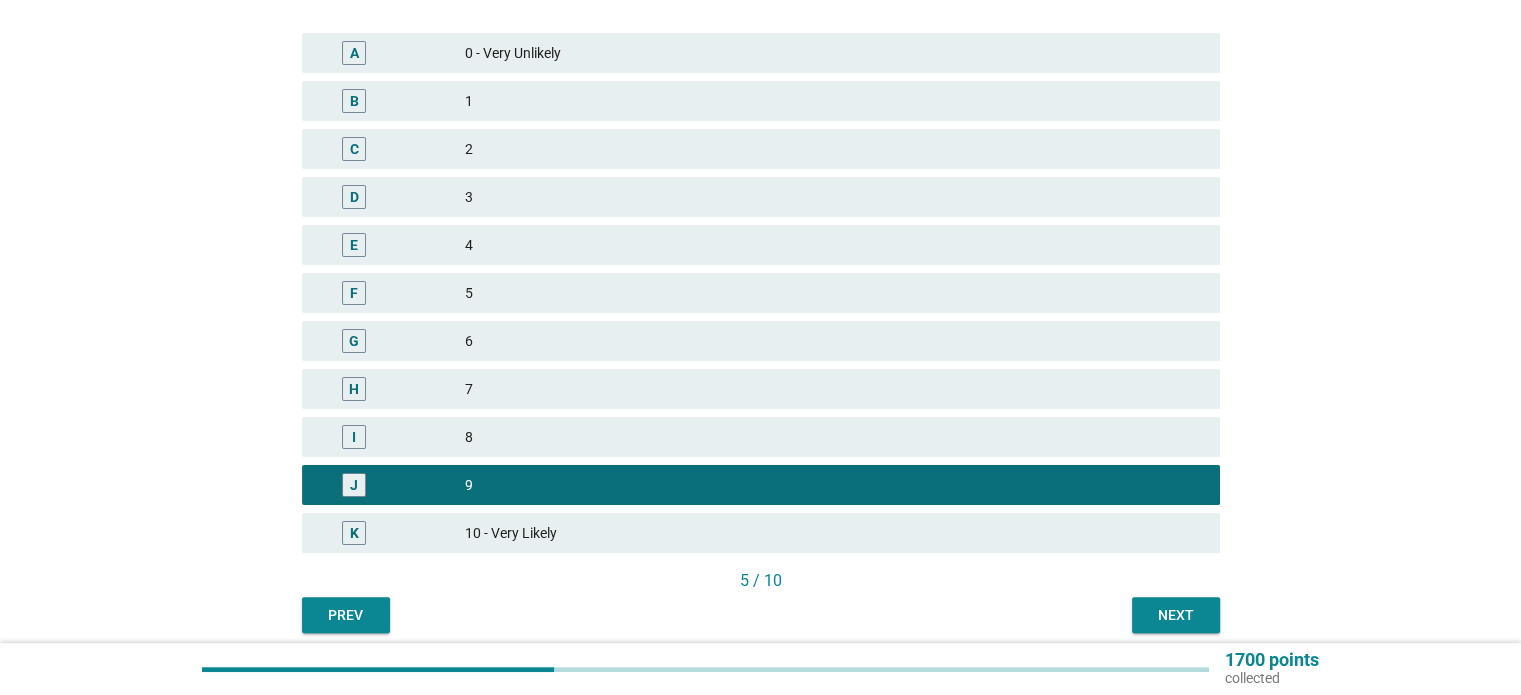 click on "Next" at bounding box center [1176, 615] 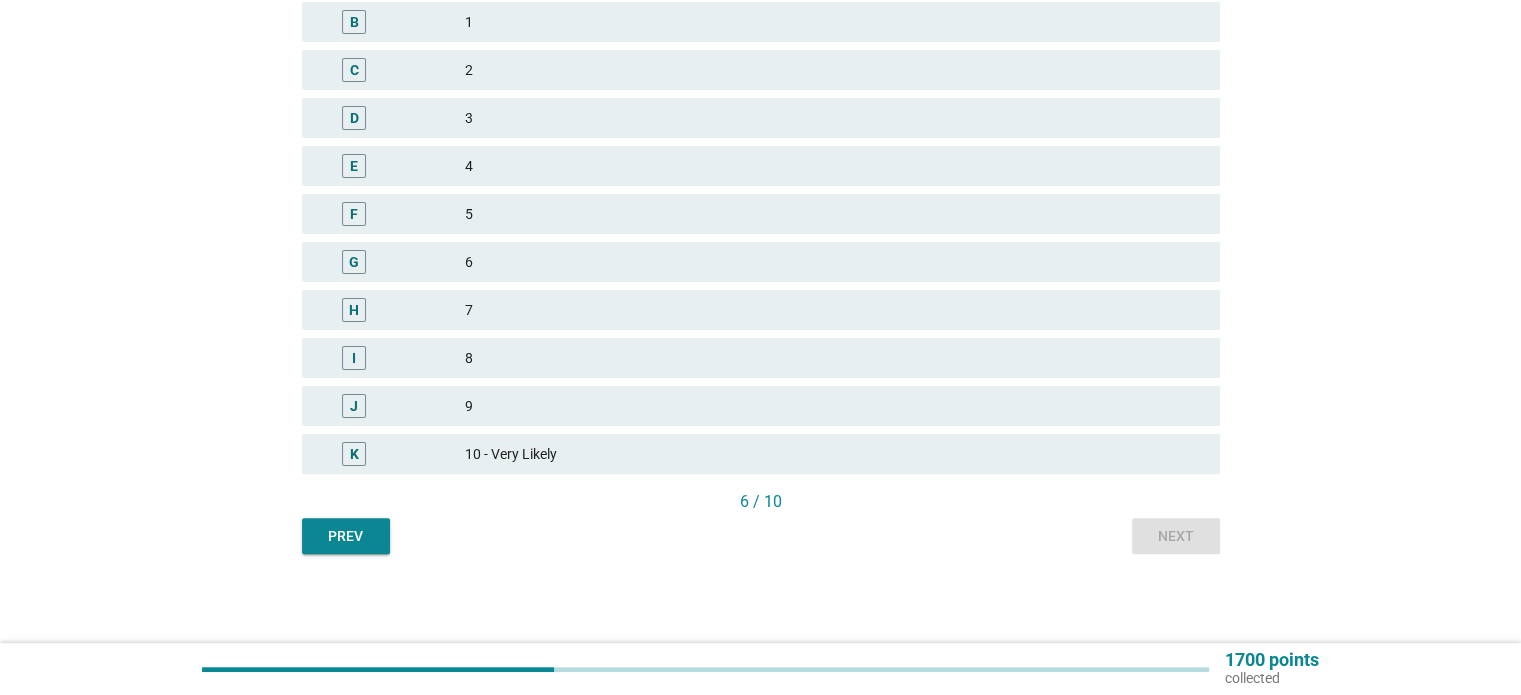 scroll, scrollTop: 480, scrollLeft: 0, axis: vertical 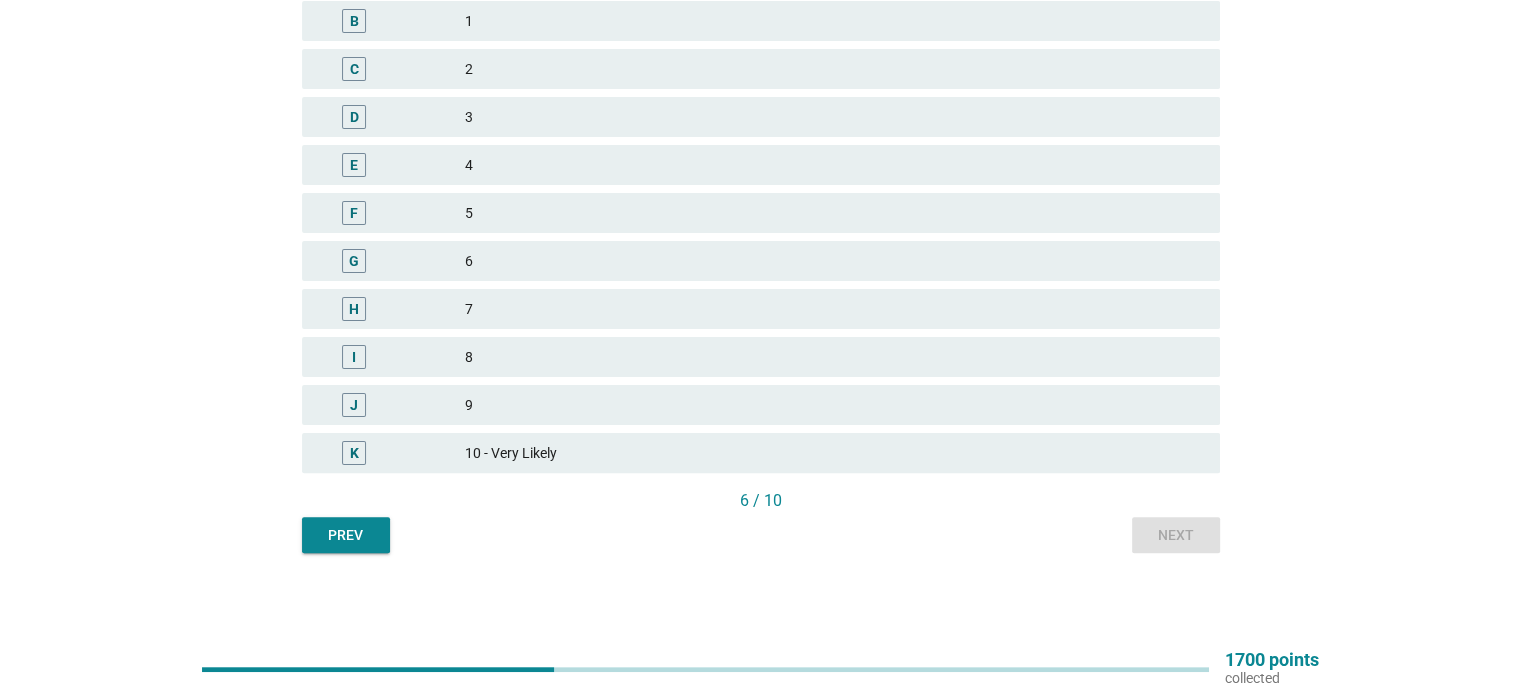 click on "5" at bounding box center (834, 213) 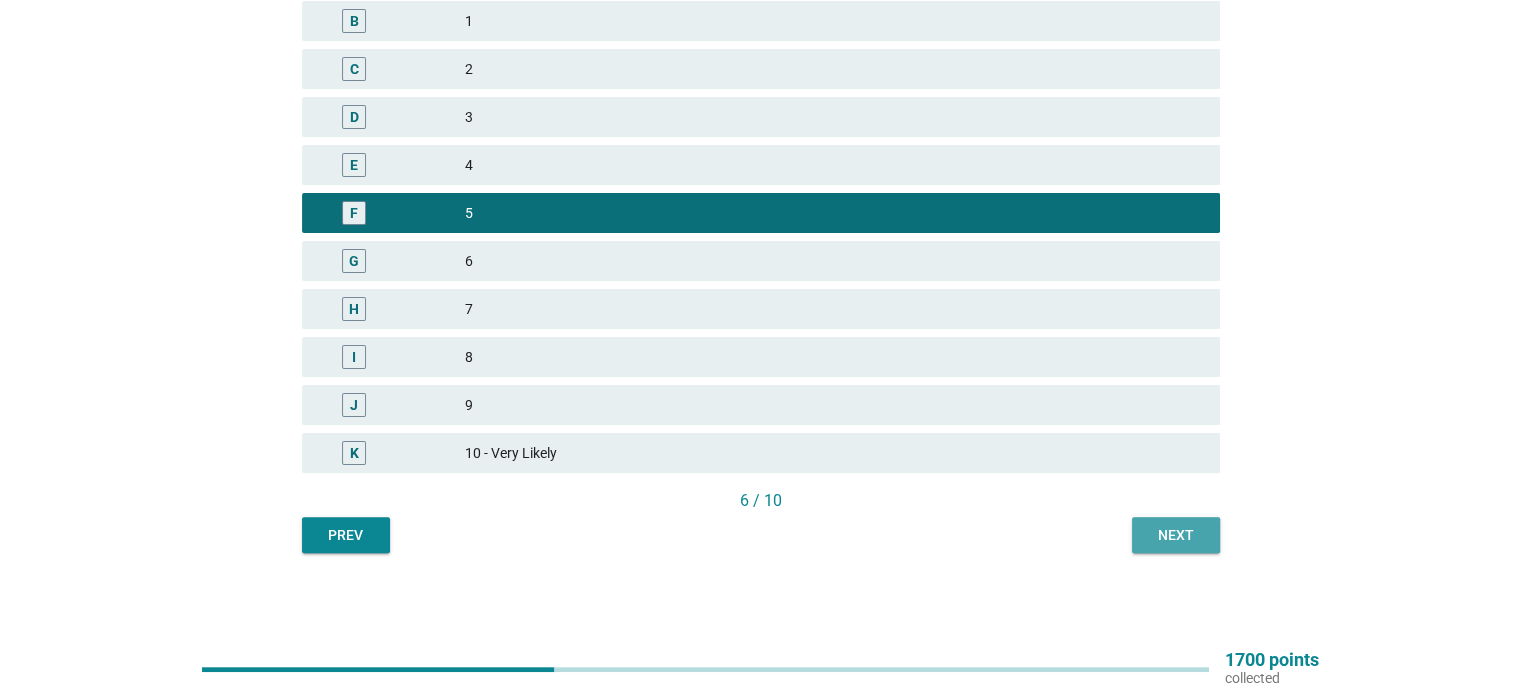 click on "Next" at bounding box center (1176, 535) 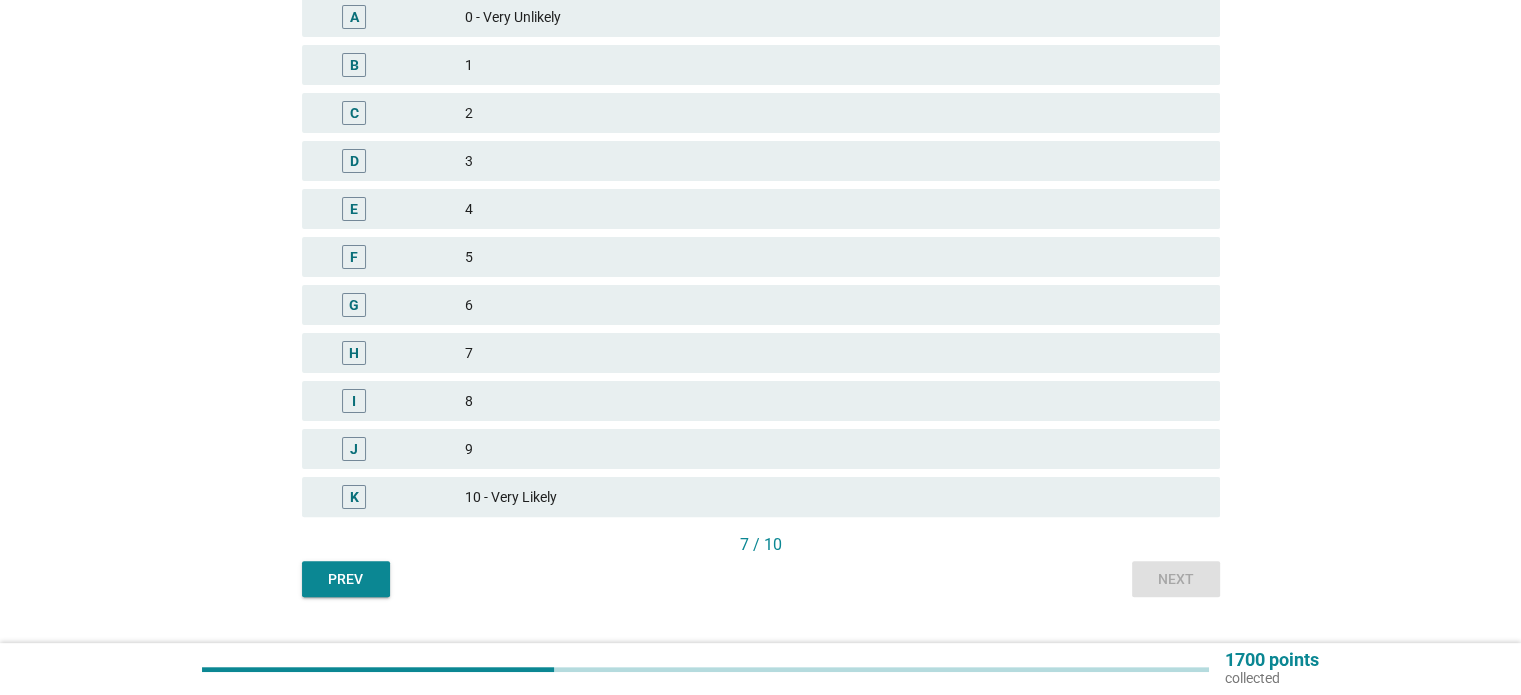 scroll, scrollTop: 480, scrollLeft: 0, axis: vertical 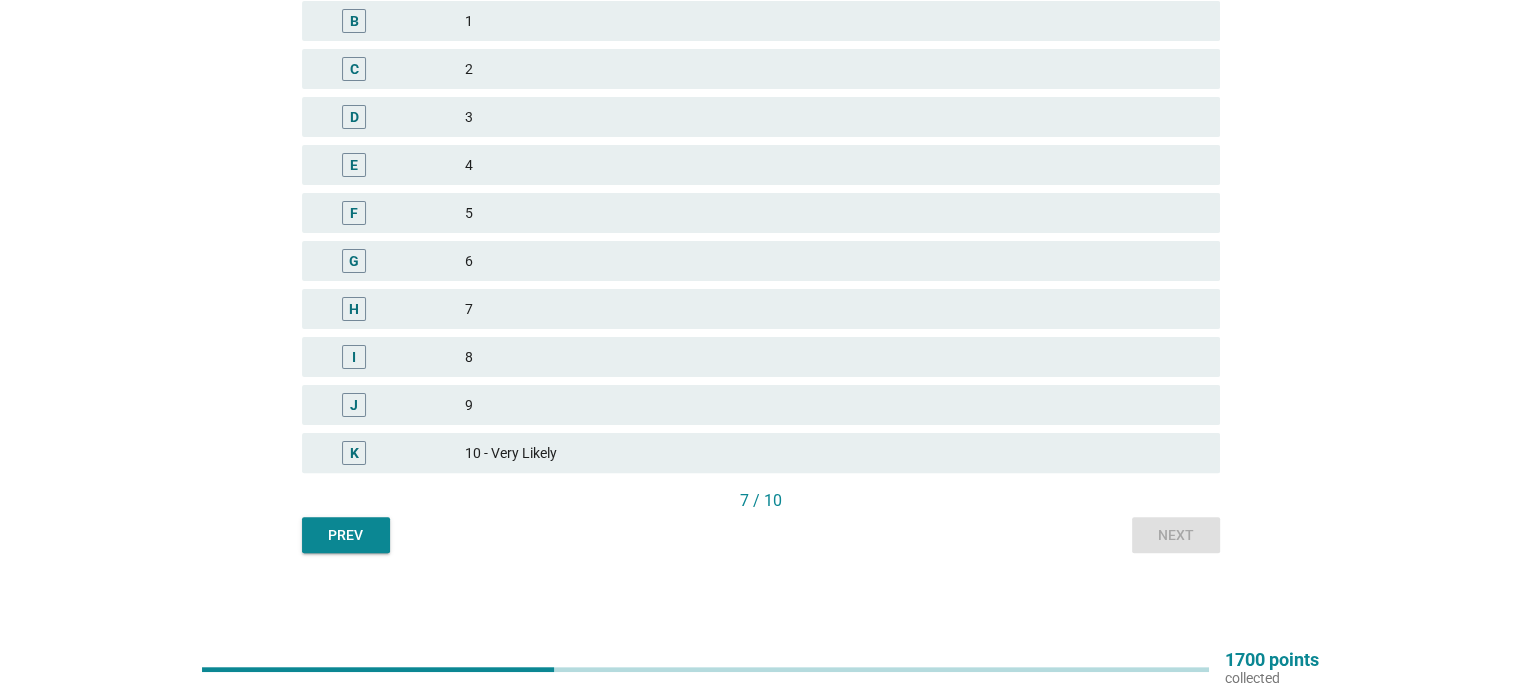 click on "6" at bounding box center [834, 261] 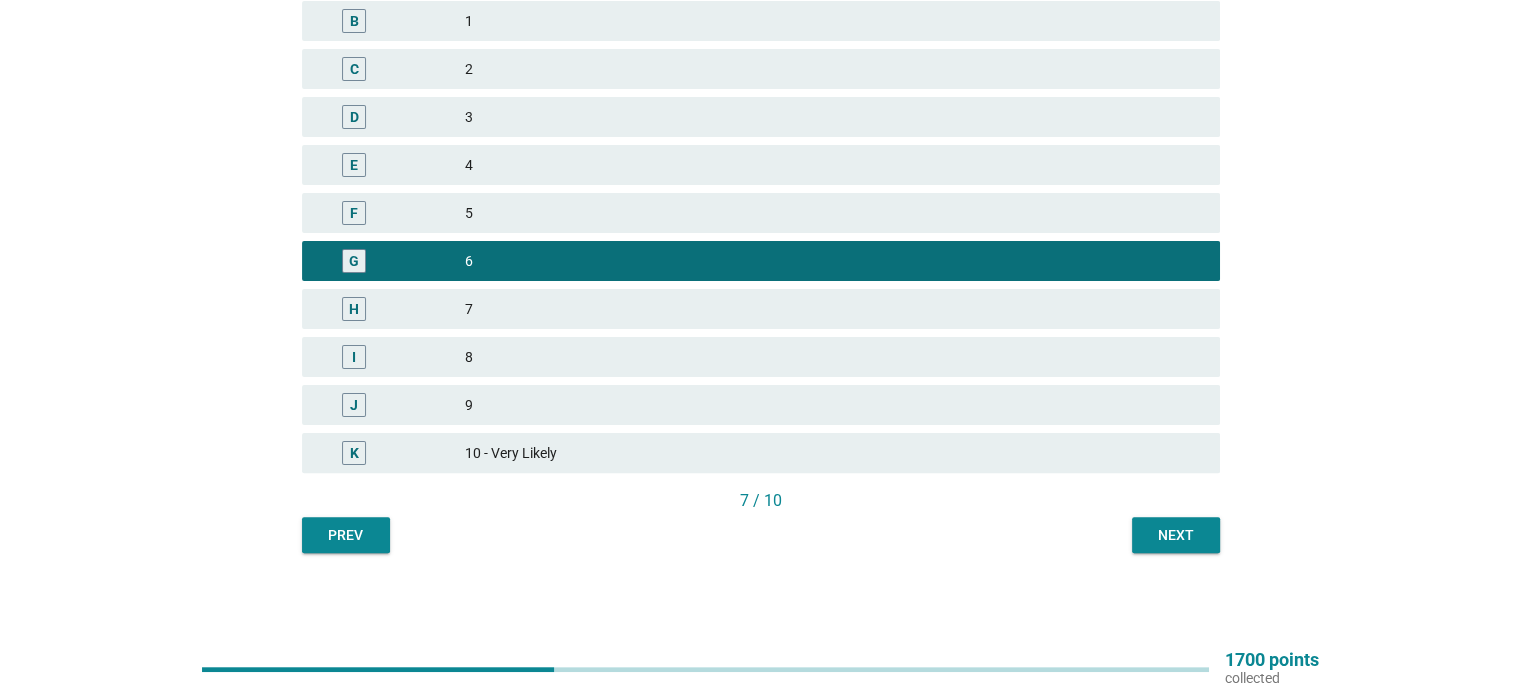 click on "Next" at bounding box center (1176, 535) 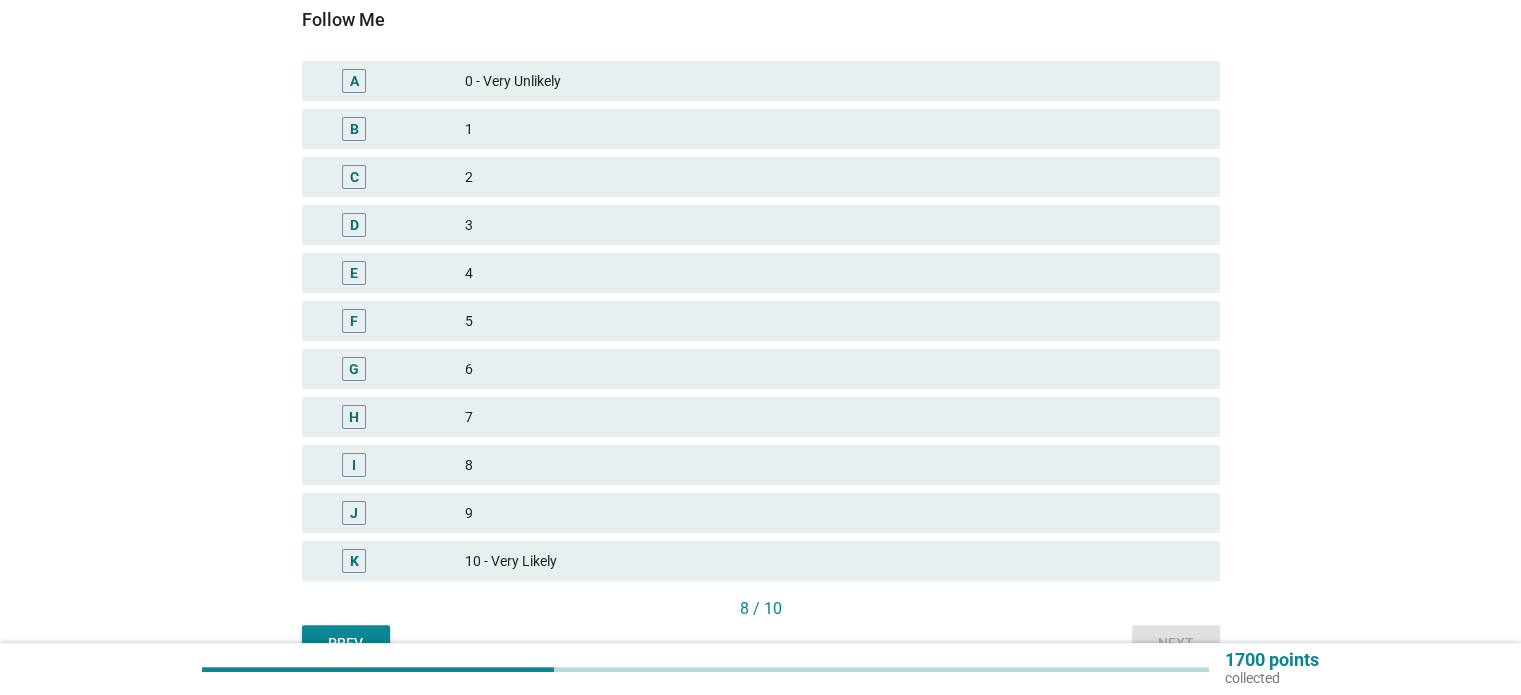 scroll, scrollTop: 400, scrollLeft: 0, axis: vertical 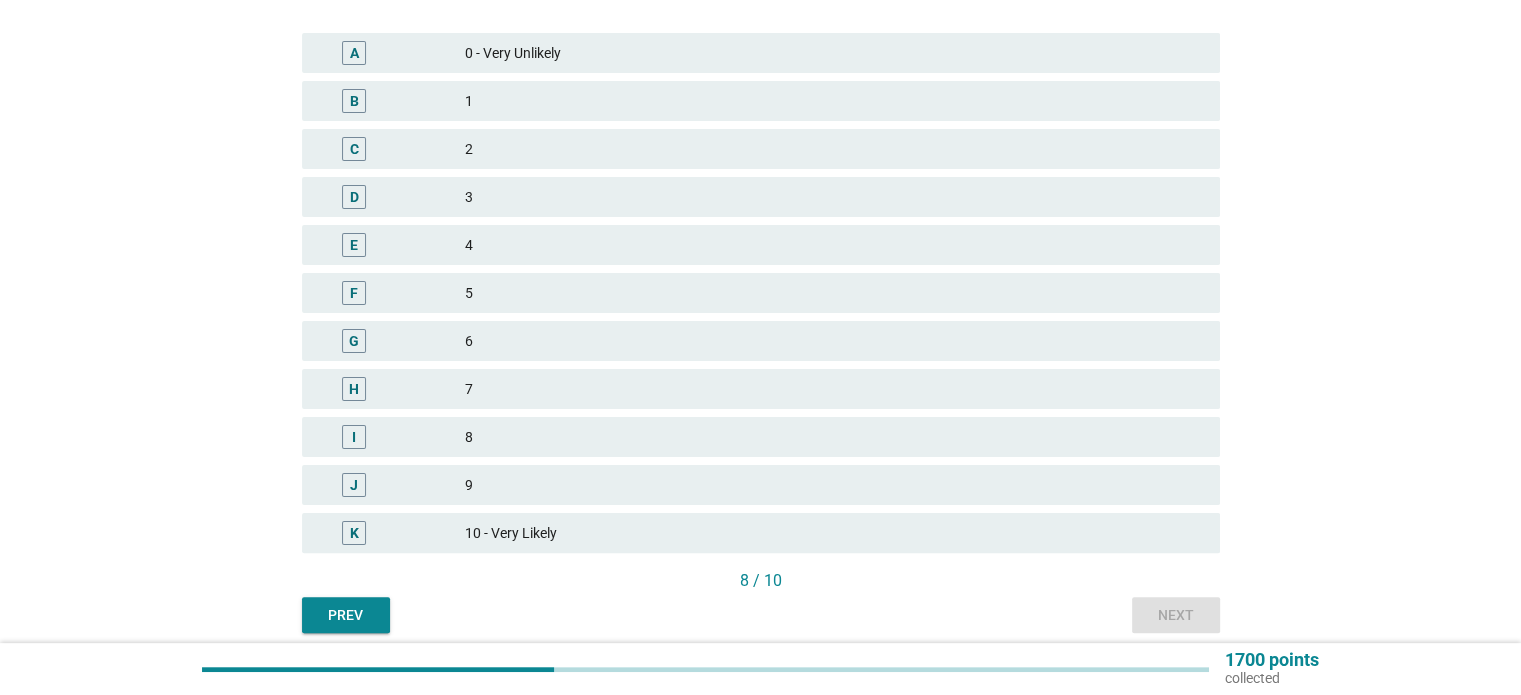 click on "5" at bounding box center (834, 293) 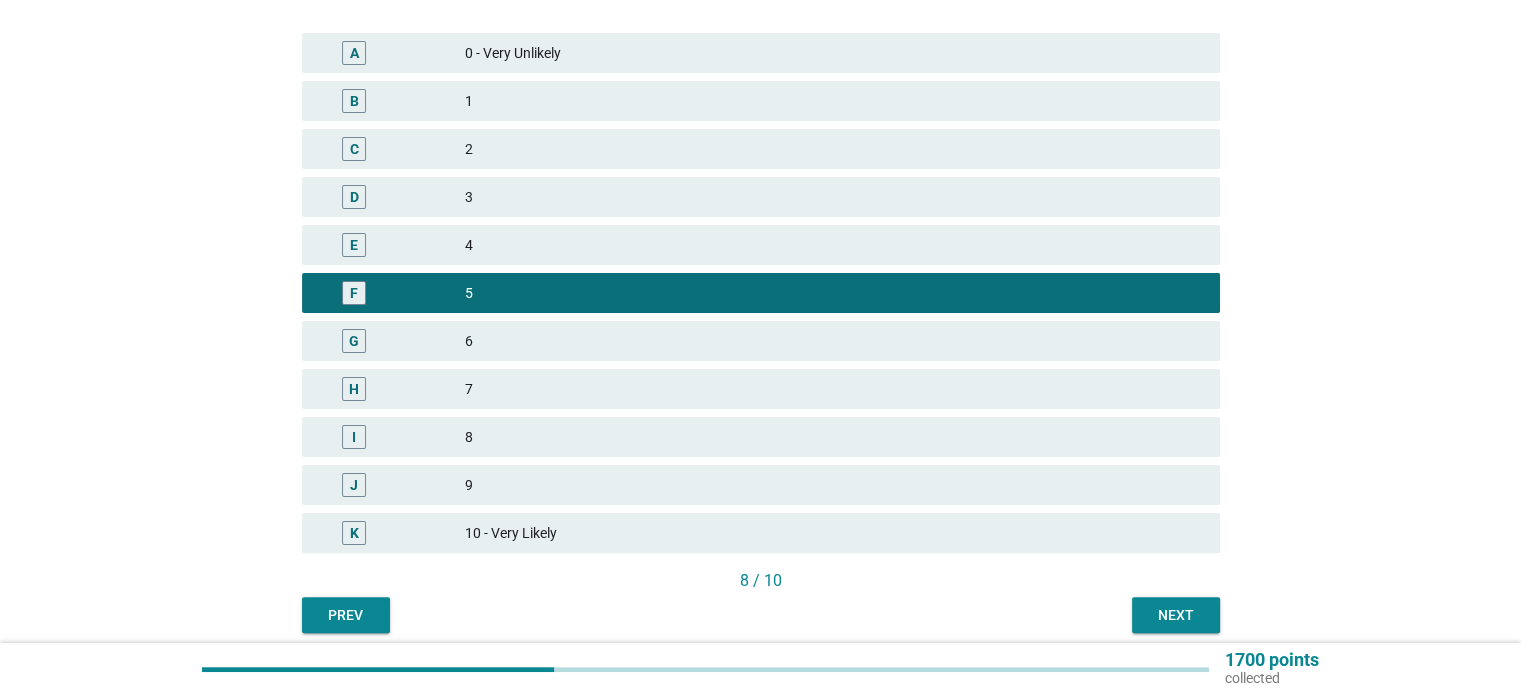 click on "Next" at bounding box center (1176, 615) 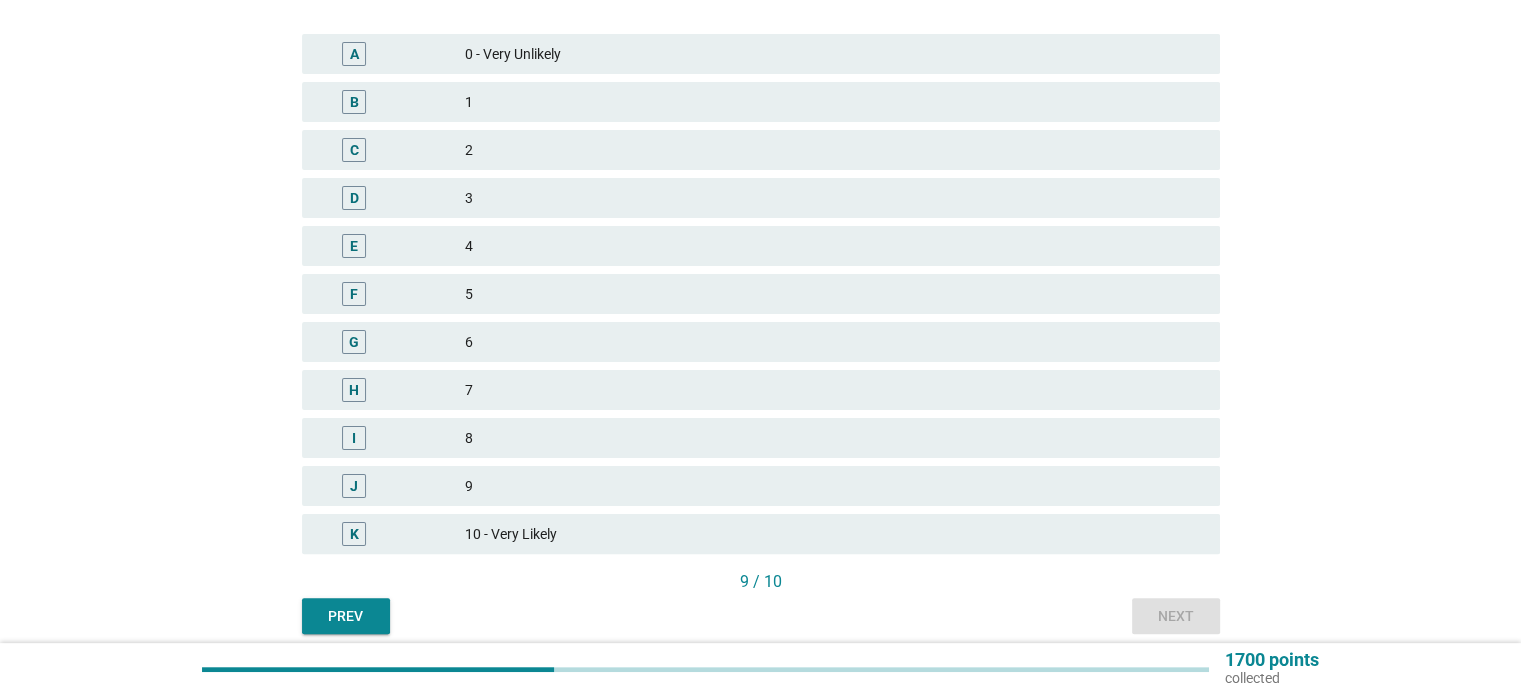 scroll, scrollTop: 400, scrollLeft: 0, axis: vertical 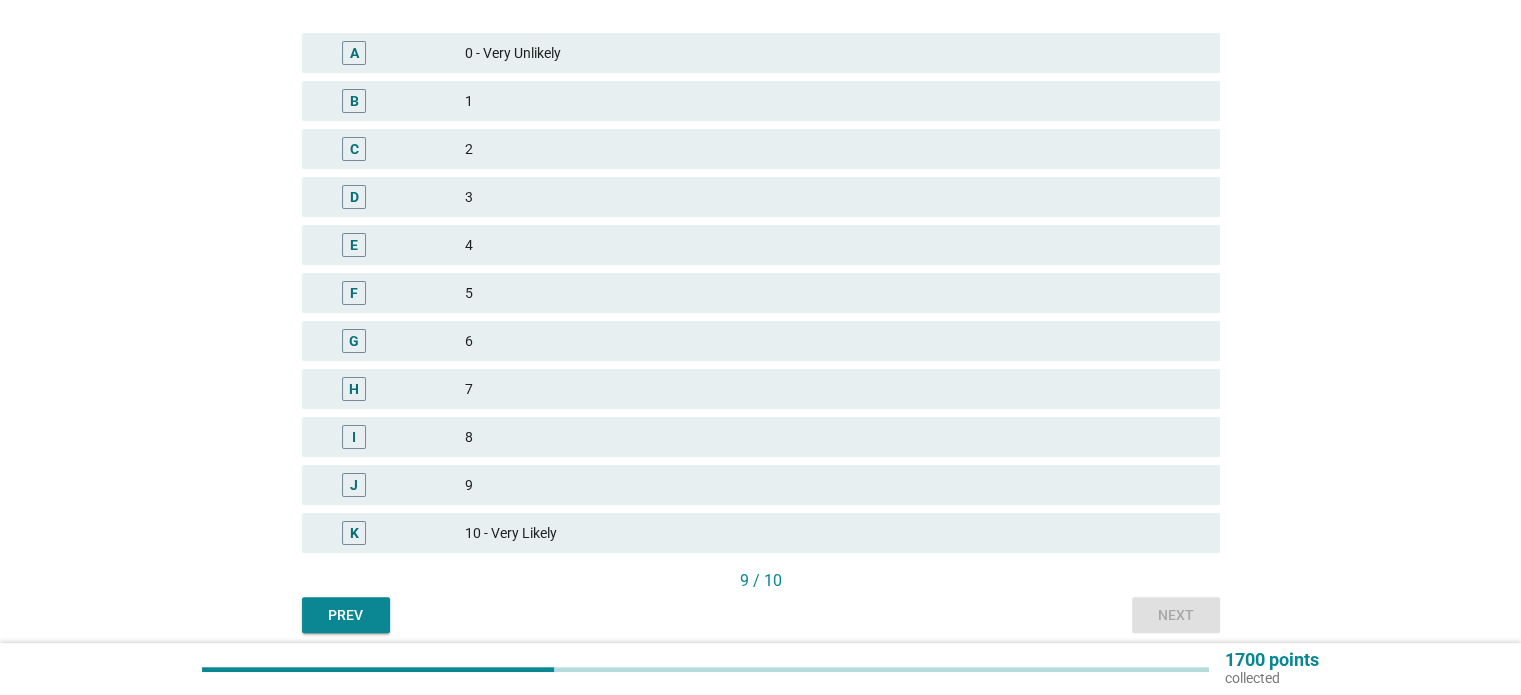 click on "5" at bounding box center [834, 293] 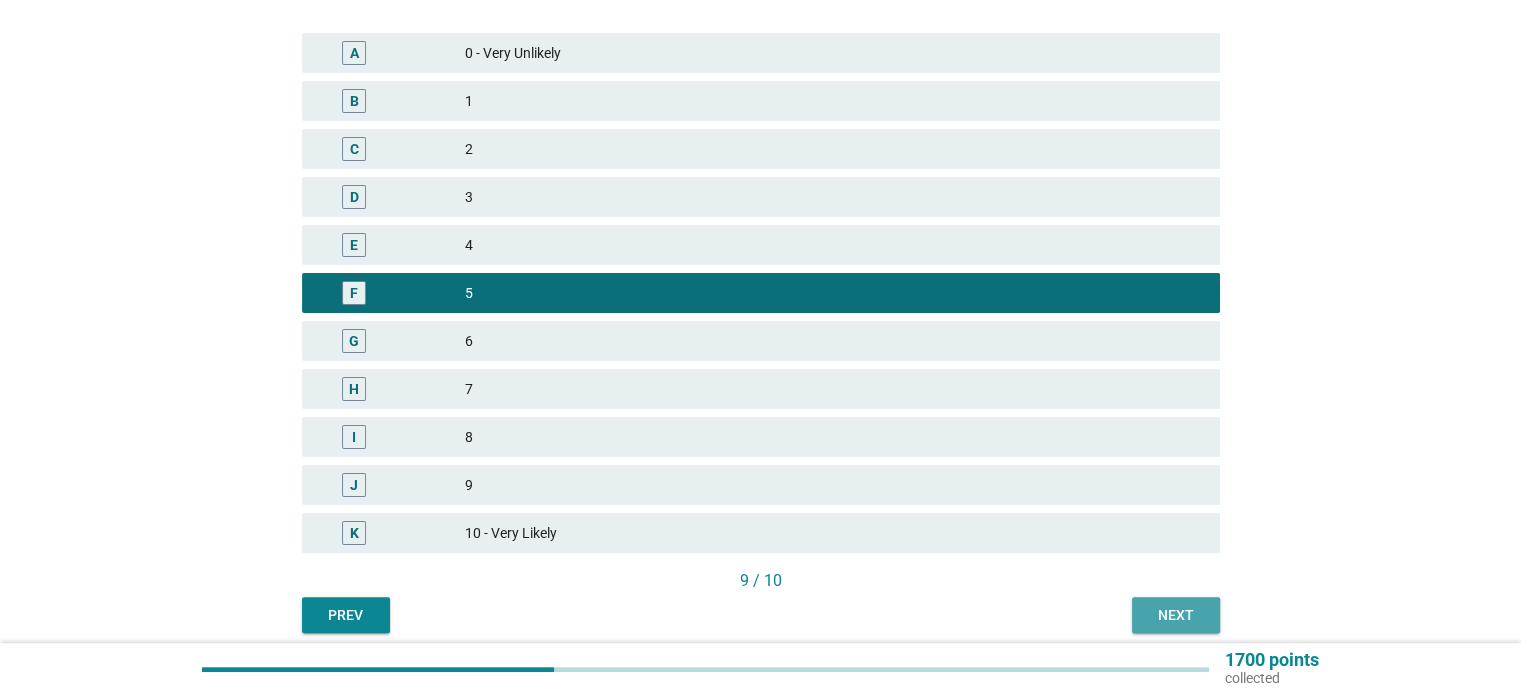 click on "Next" at bounding box center [1176, 615] 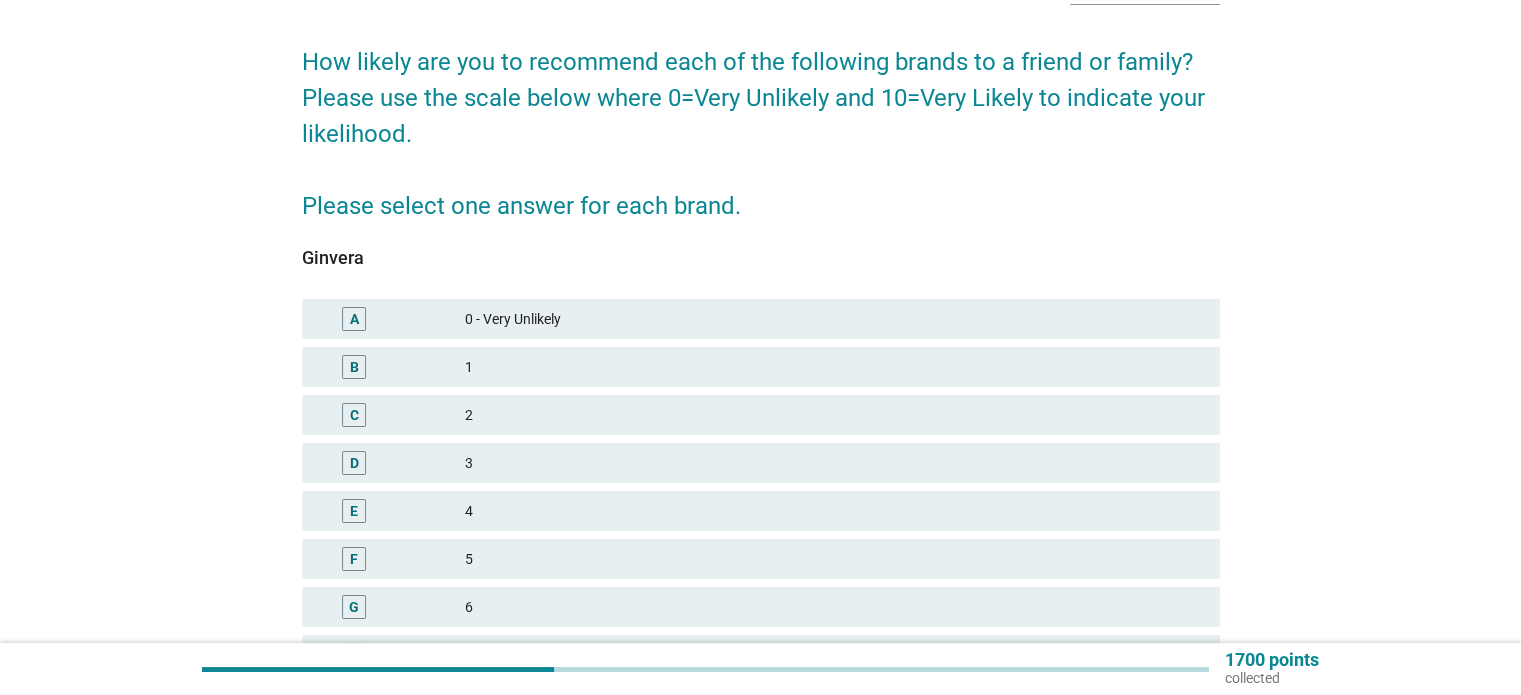 scroll, scrollTop: 300, scrollLeft: 0, axis: vertical 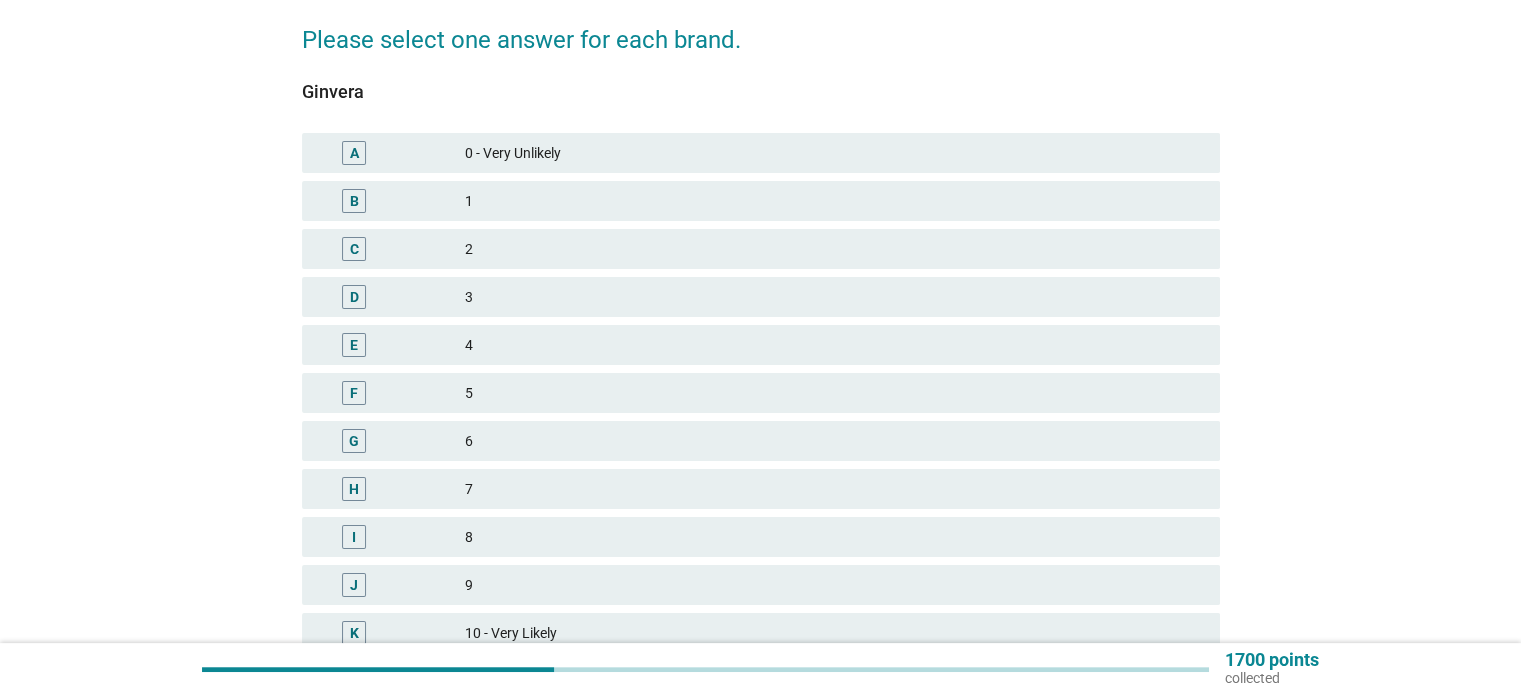 click on "5" at bounding box center (834, 393) 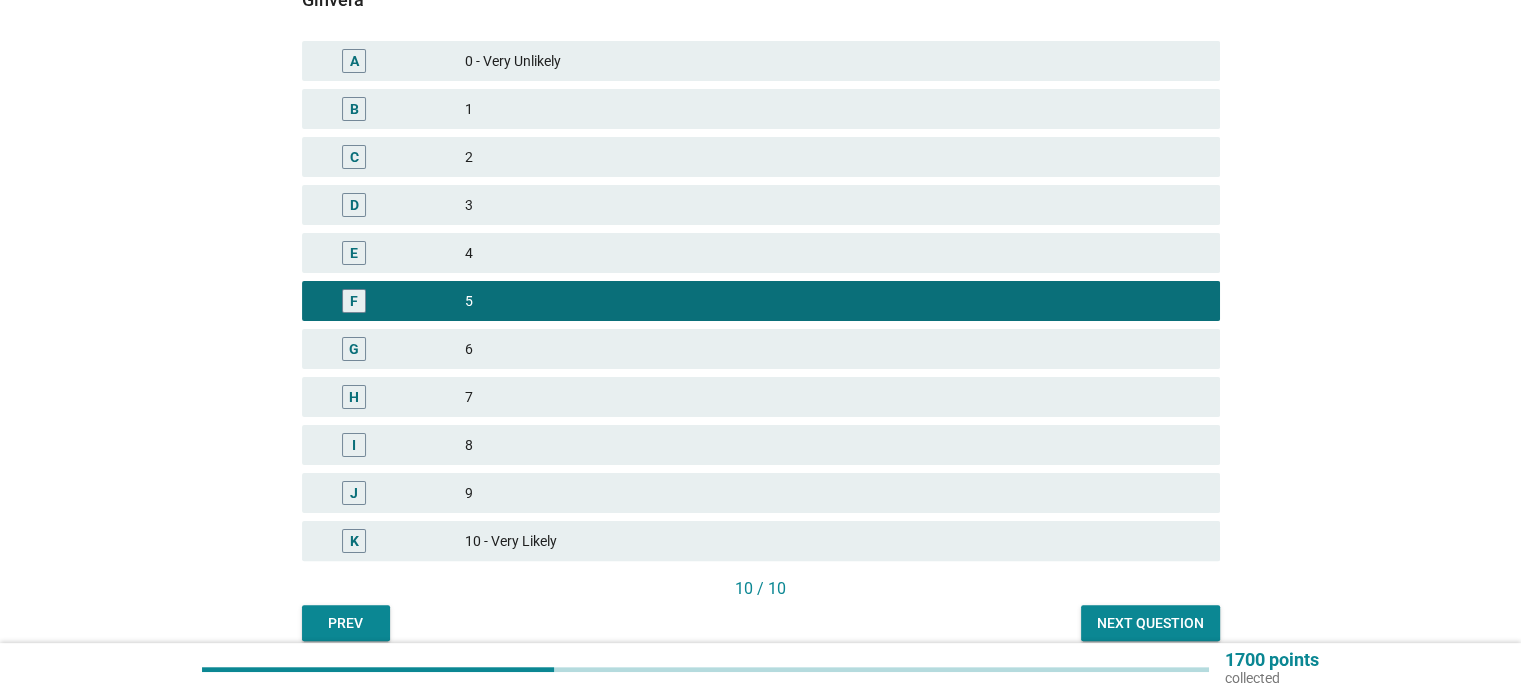 scroll, scrollTop: 480, scrollLeft: 0, axis: vertical 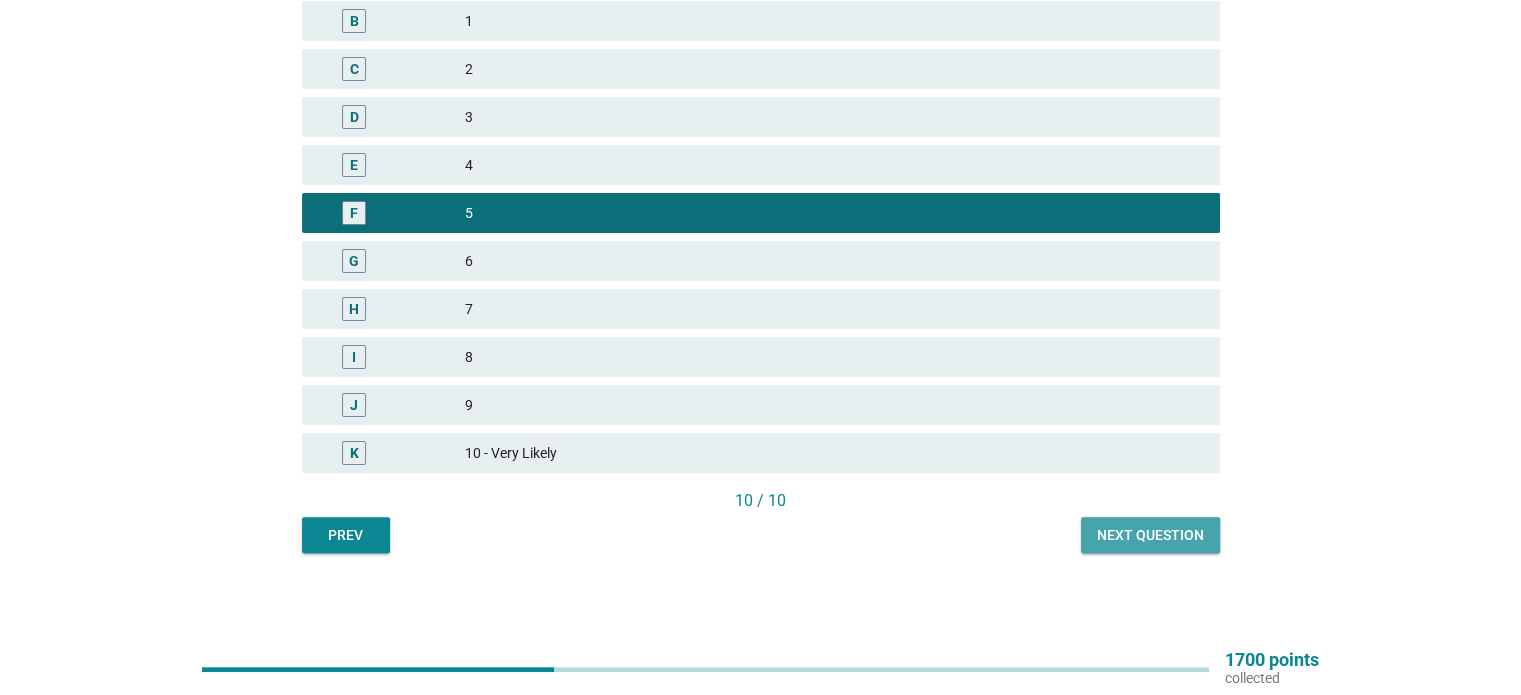 click on "Next question" at bounding box center (1150, 535) 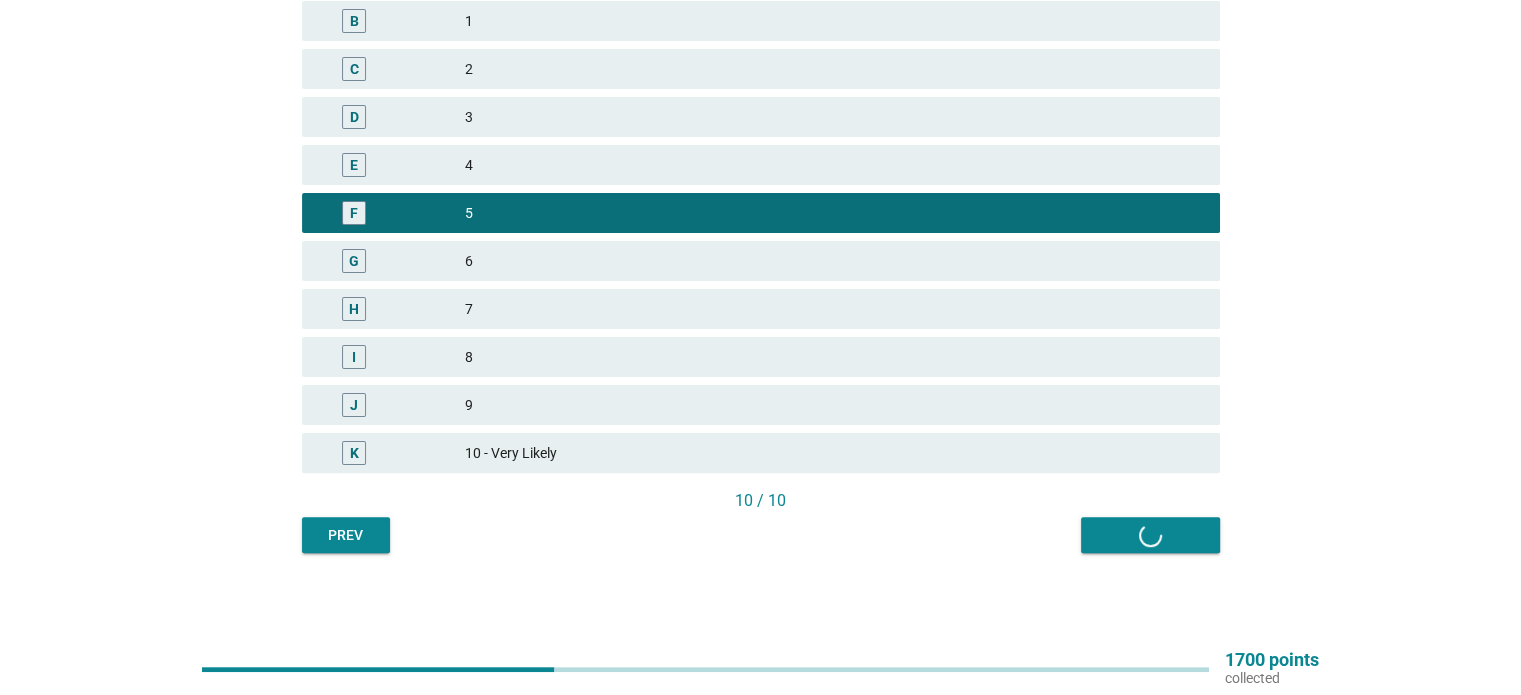 scroll, scrollTop: 0, scrollLeft: 0, axis: both 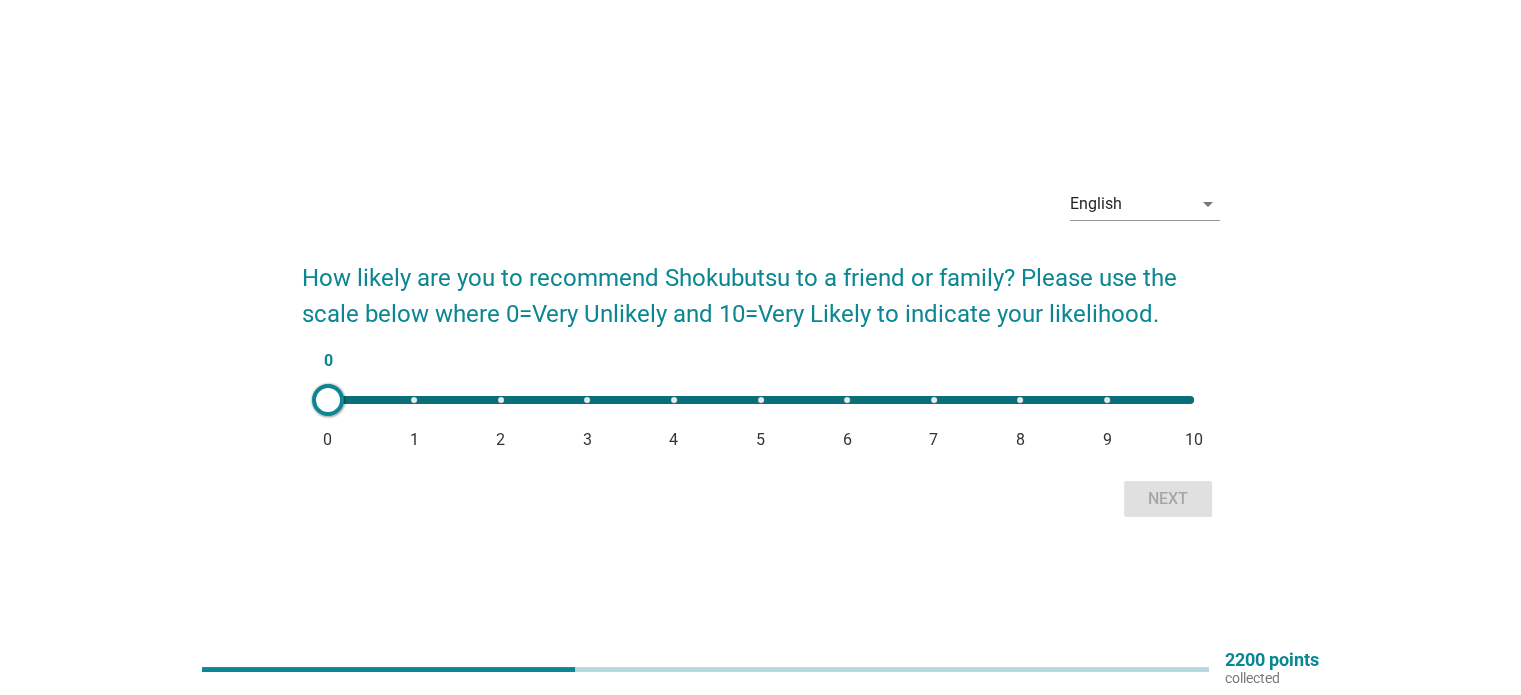 click on "0
0
1
2
3
4
5
6
7
8
9
10" at bounding box center [761, 400] 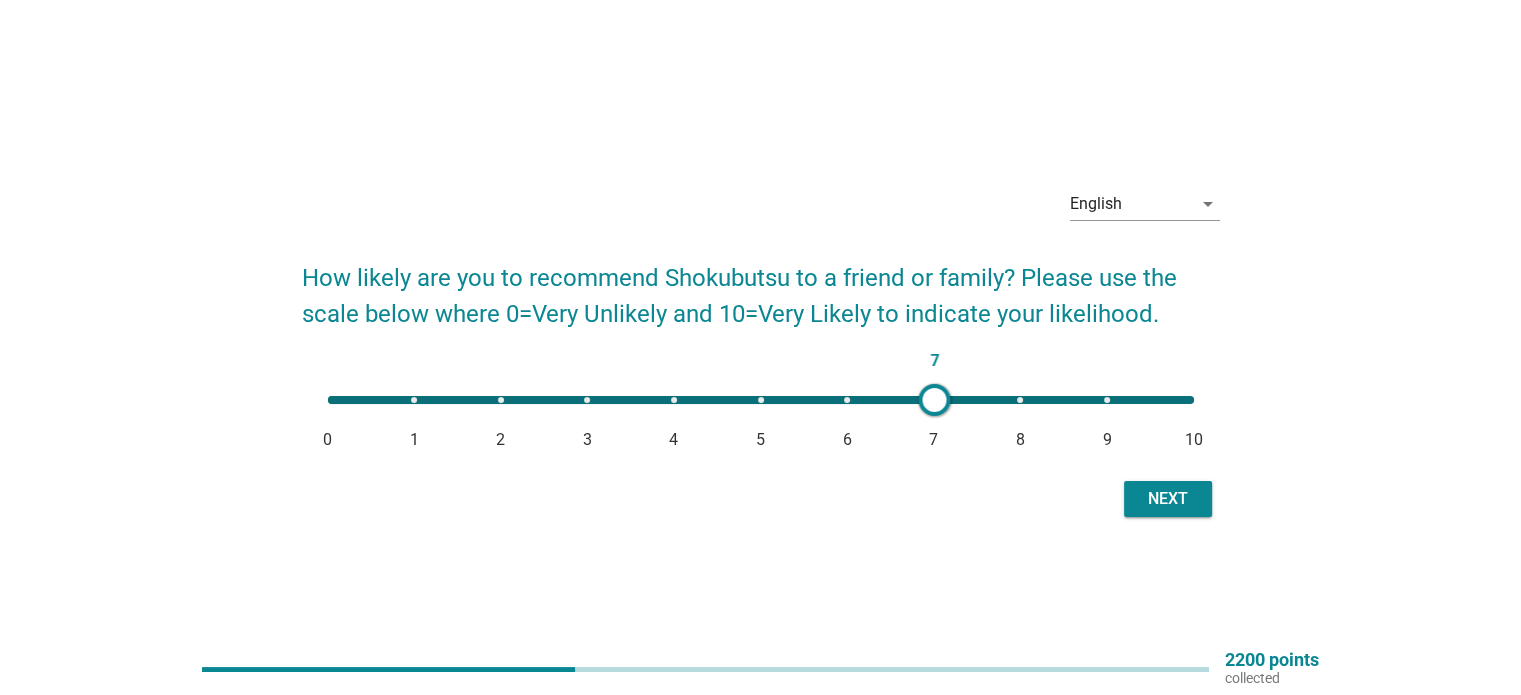 click on "Next" at bounding box center [1168, 499] 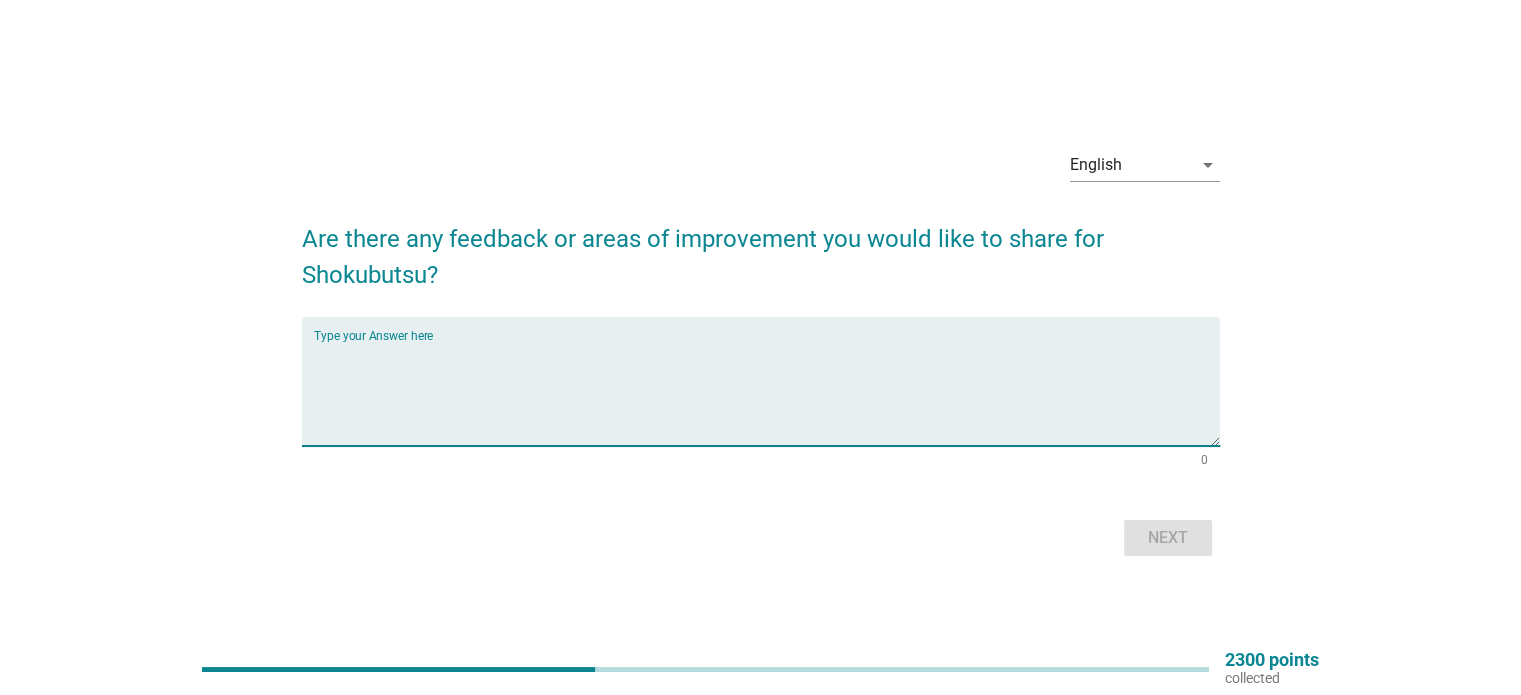 click at bounding box center [767, 393] 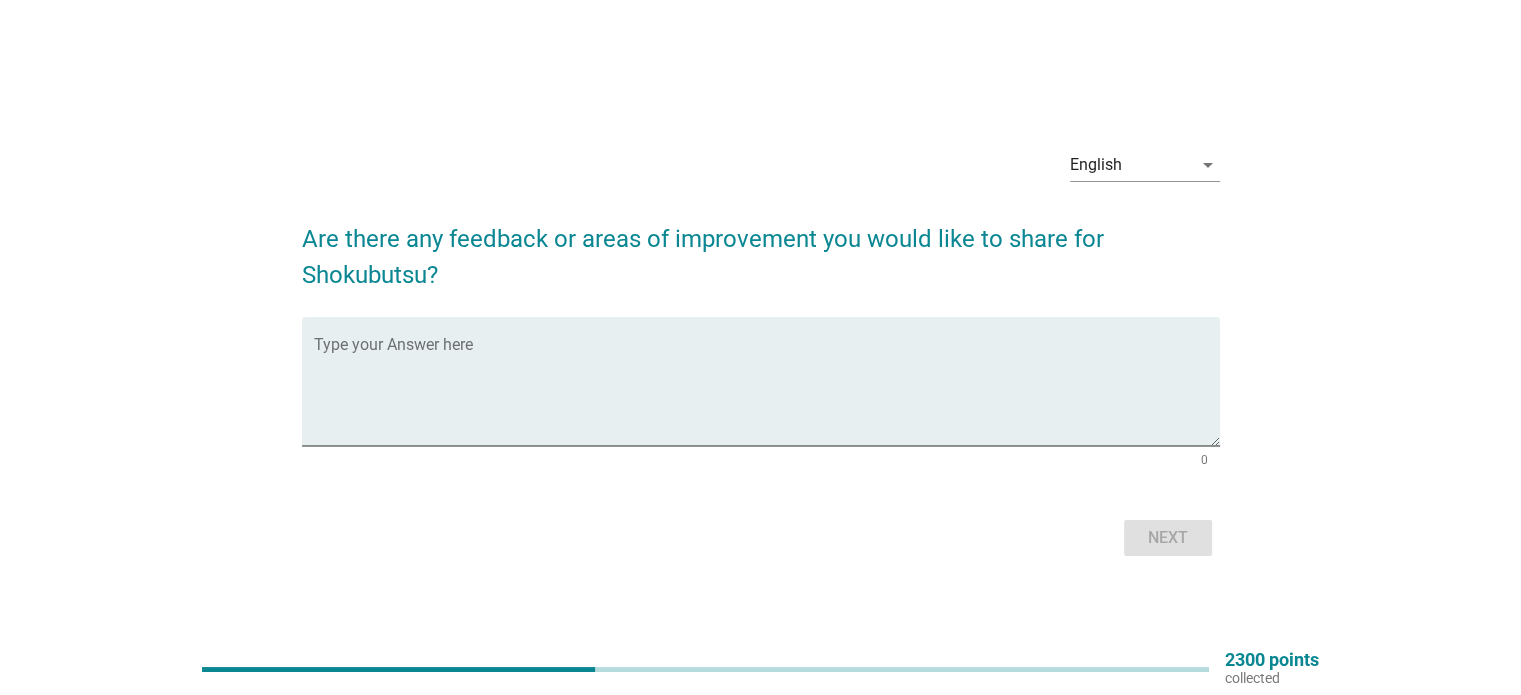 drag, startPoint x: 414, startPoint y: 268, endPoint x: 244, endPoint y: 234, distance: 173.36667 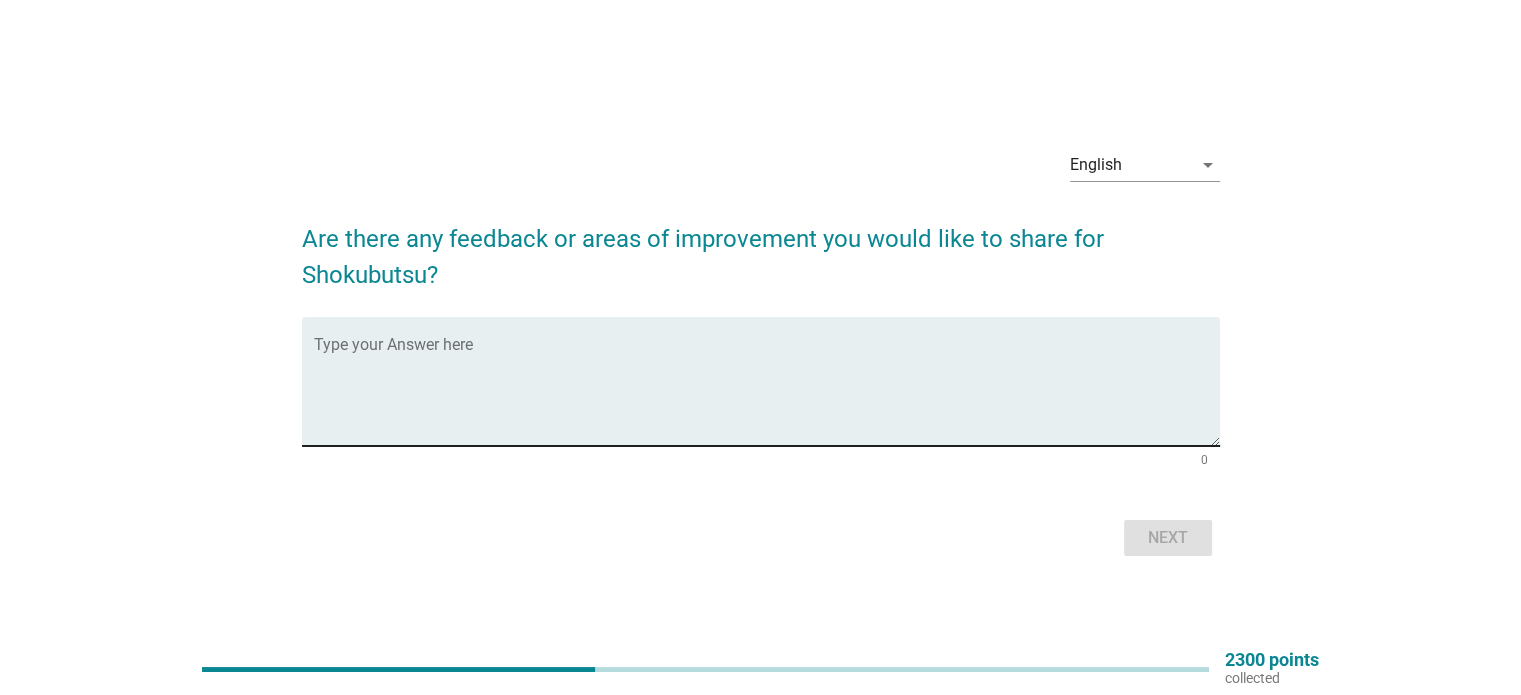 click on "Type your Answer here" at bounding box center [767, 381] 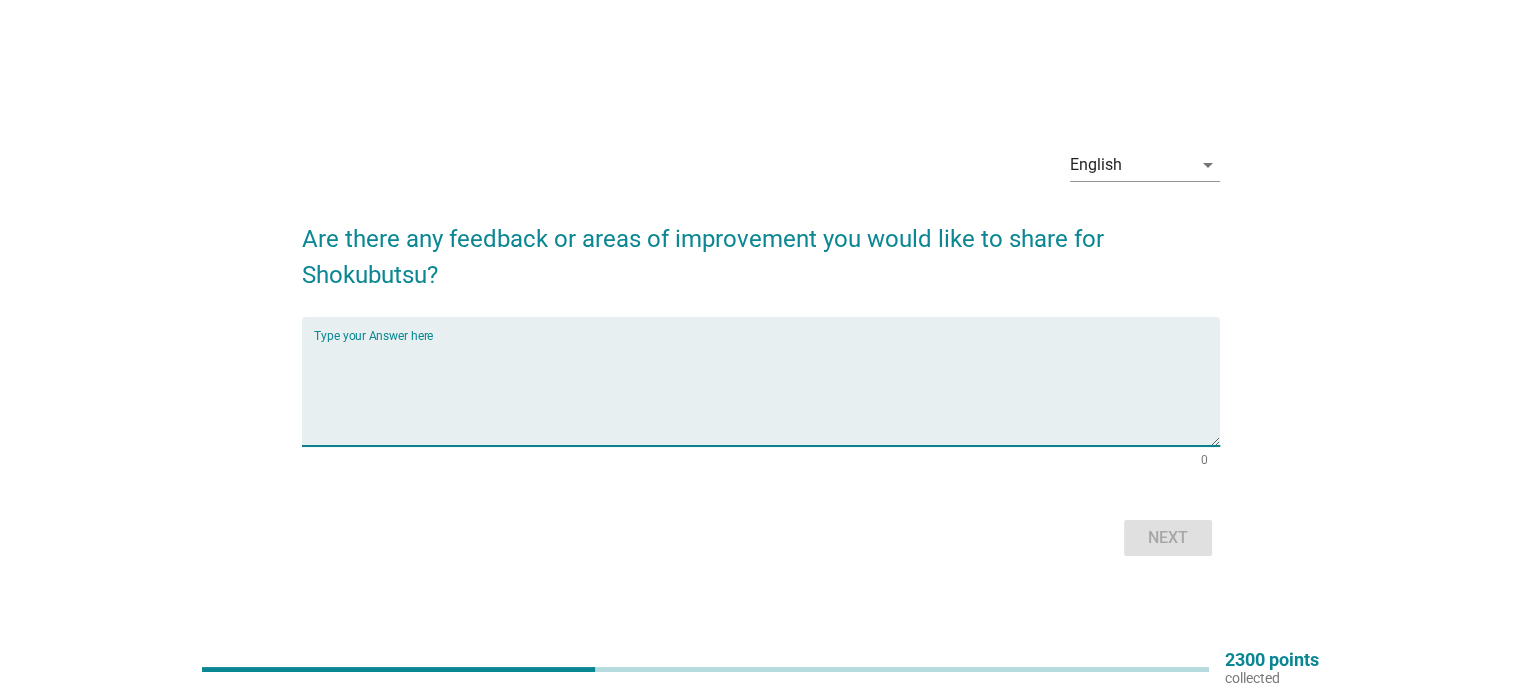 paste on "Offering more affordable options or introducing promotions or loyalty programs could help boost customer satisfaction and attract budget-conscious shoppers." 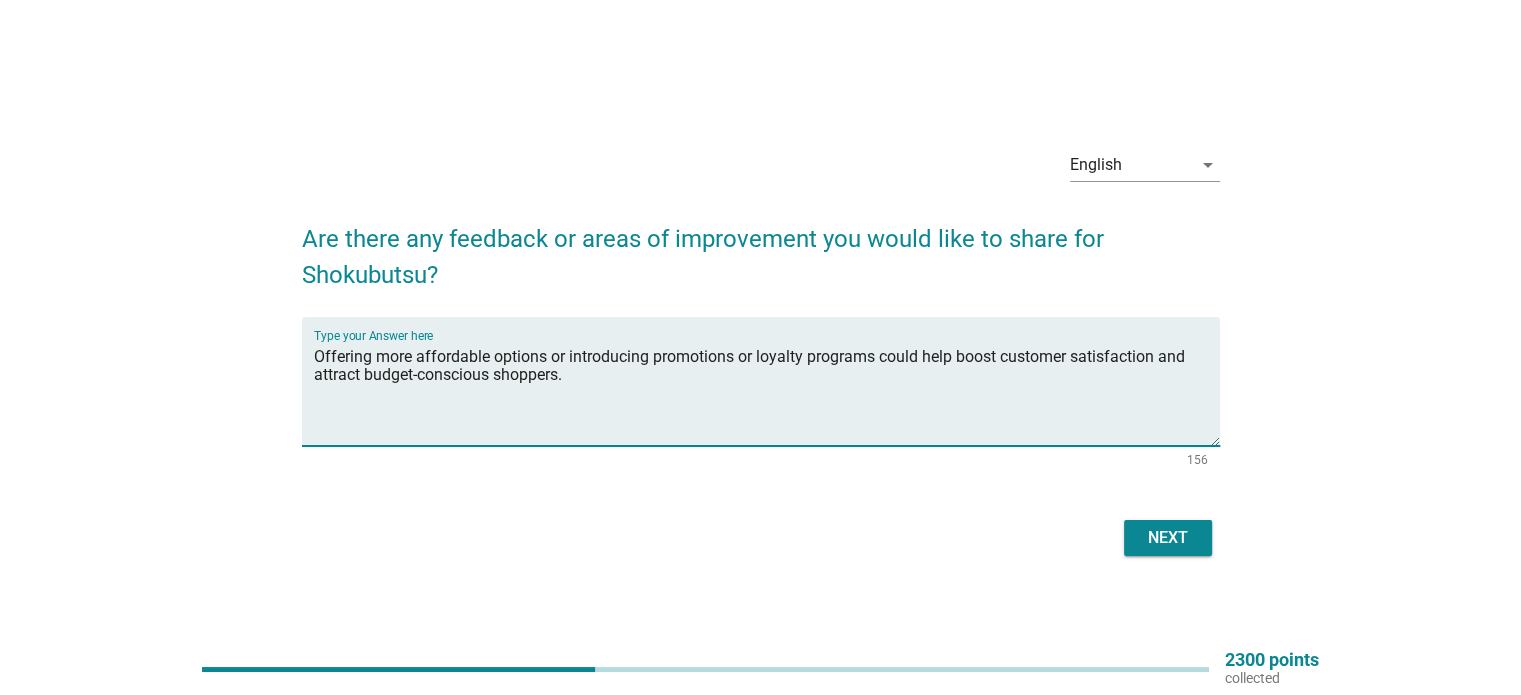 drag, startPoint x: 744, startPoint y: 357, endPoint x: 872, endPoint y: 354, distance: 128.03516 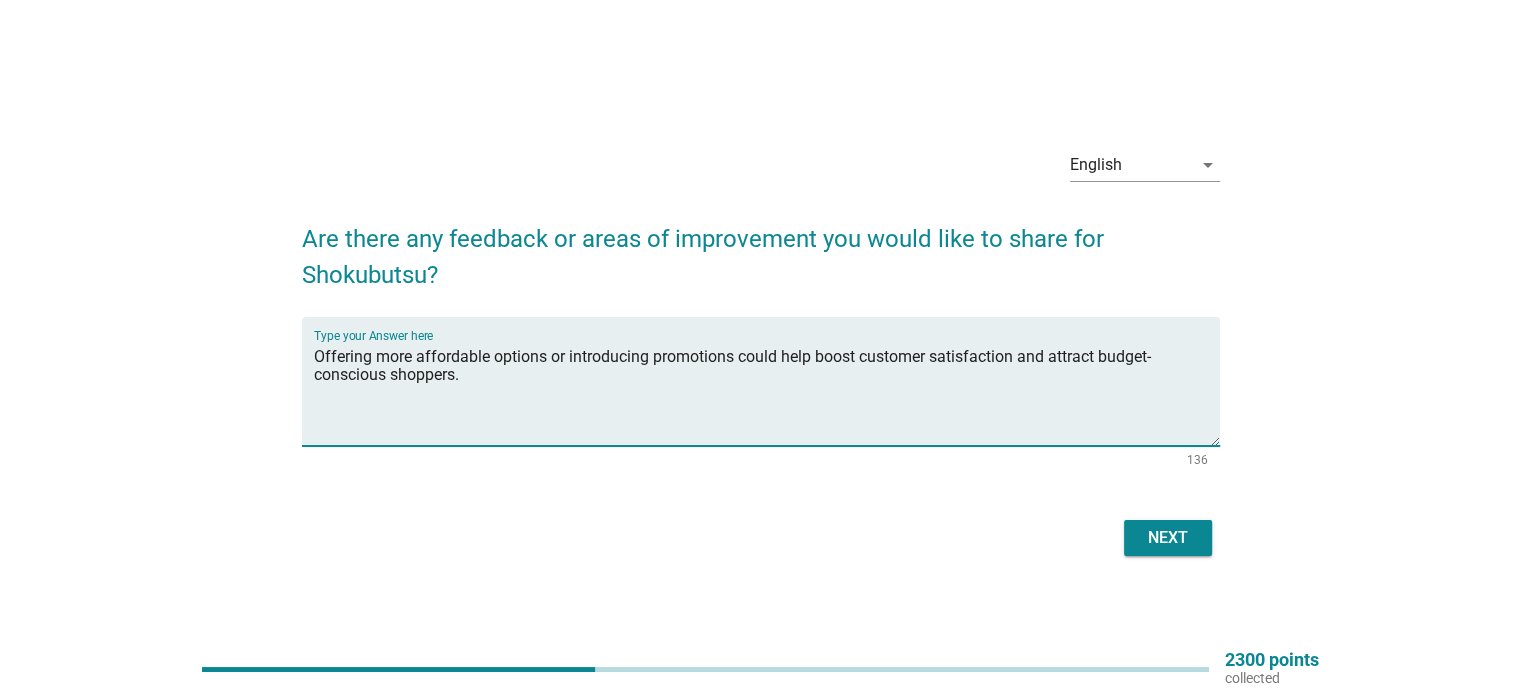 type on "Offering more affordable options or introducing promotions could help boost customer satisfaction and attract budget-conscious shoppers." 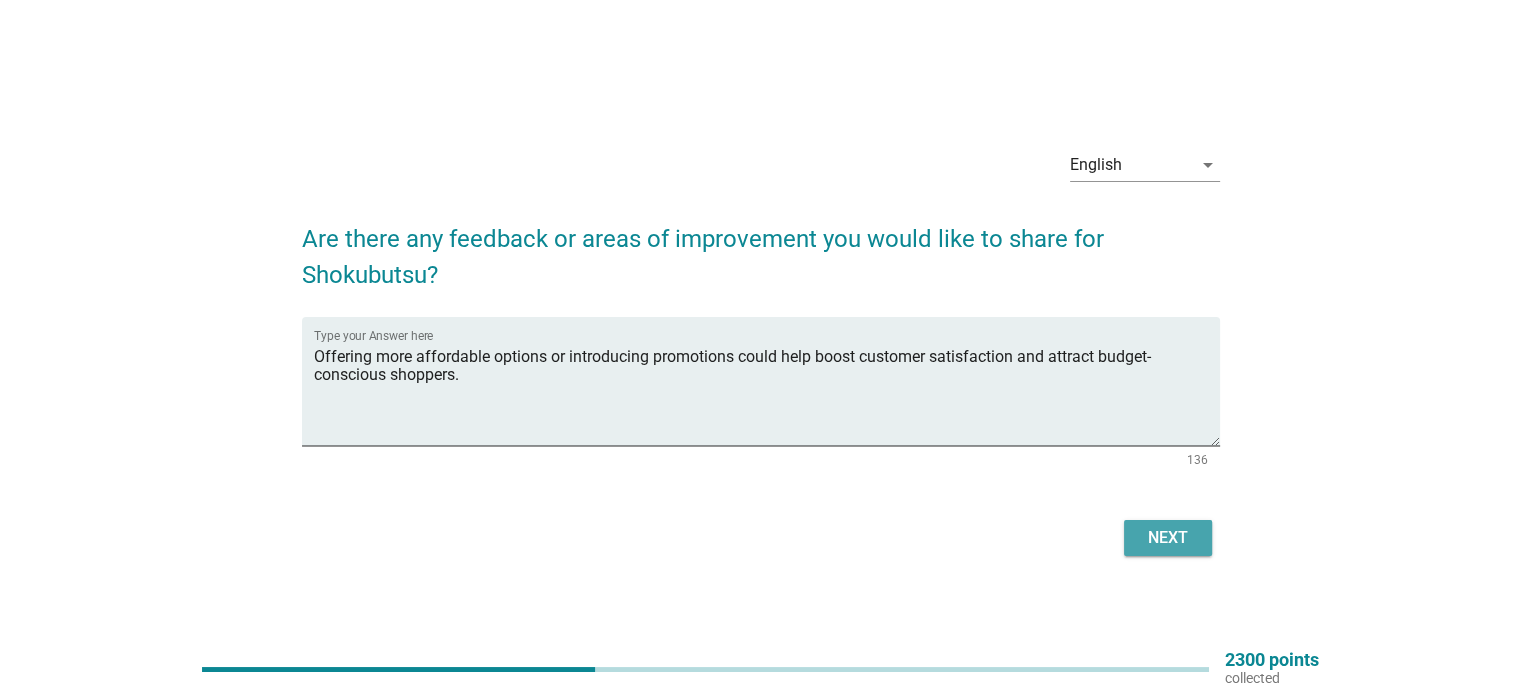 click on "Next" at bounding box center [1168, 538] 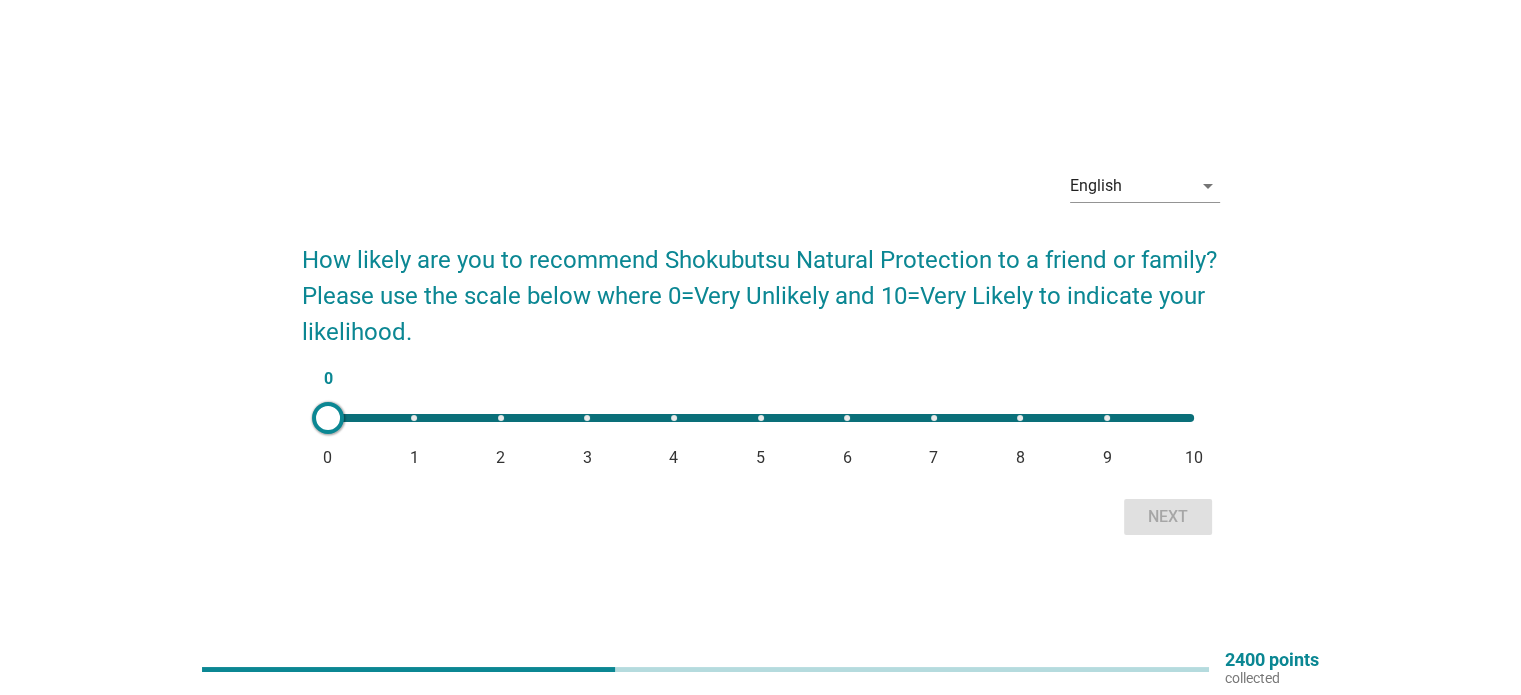 click on "0
0
1
2
3
4
5
6
7
8
9
10" at bounding box center (761, 418) 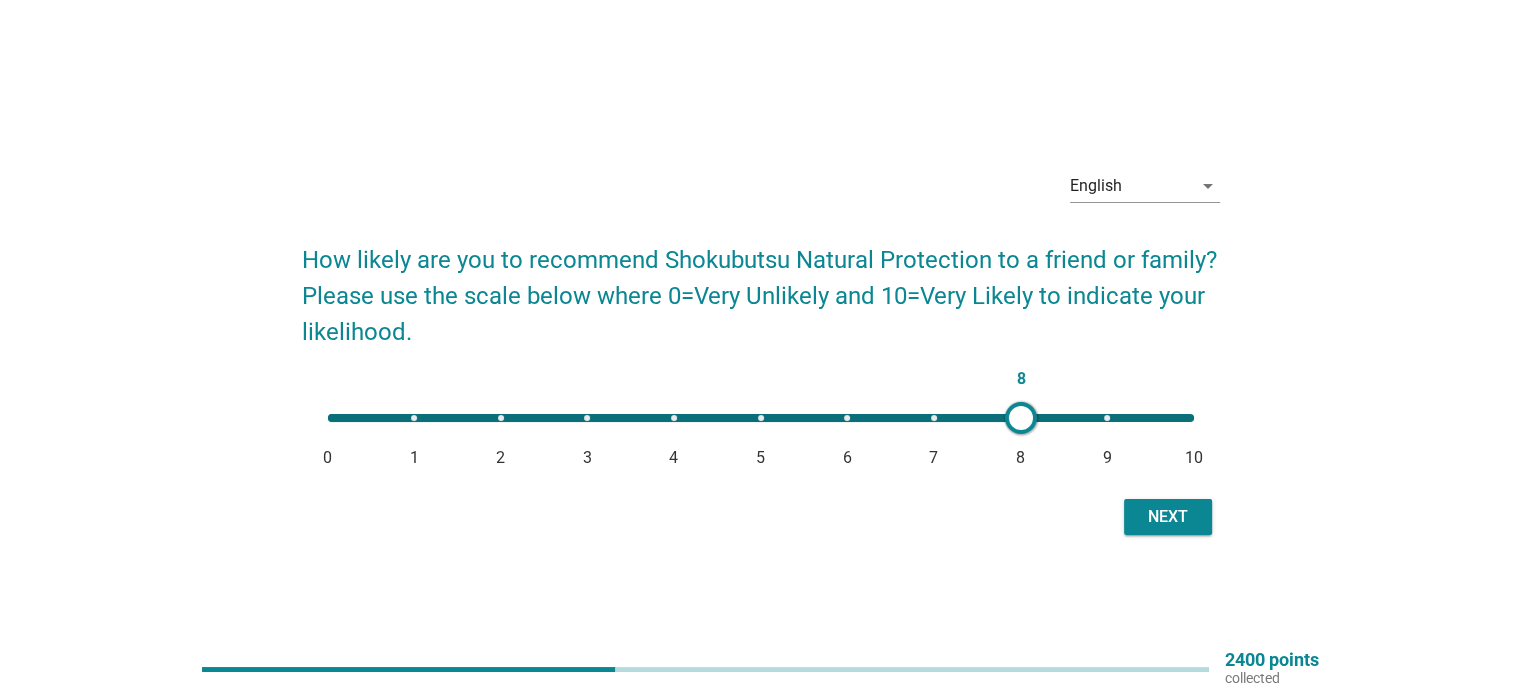 click on "English arrow_drop_down   How likely are you to recommend Shokubutsu Natural Protection to a friend or family? Please use the scale below where [NUMBER]=Very Unlikely and [NUMBER]=Very Likely to indicate your likelihood.        [NUMBER]
[NUMBER]
[NUMBER]
[NUMBER]
[NUMBER]
[NUMBER]
[NUMBER]
[NUMBER]
[NUMBER]
[NUMBER]
[NUMBER]
[NUMBER]
Next" at bounding box center [761, 347] 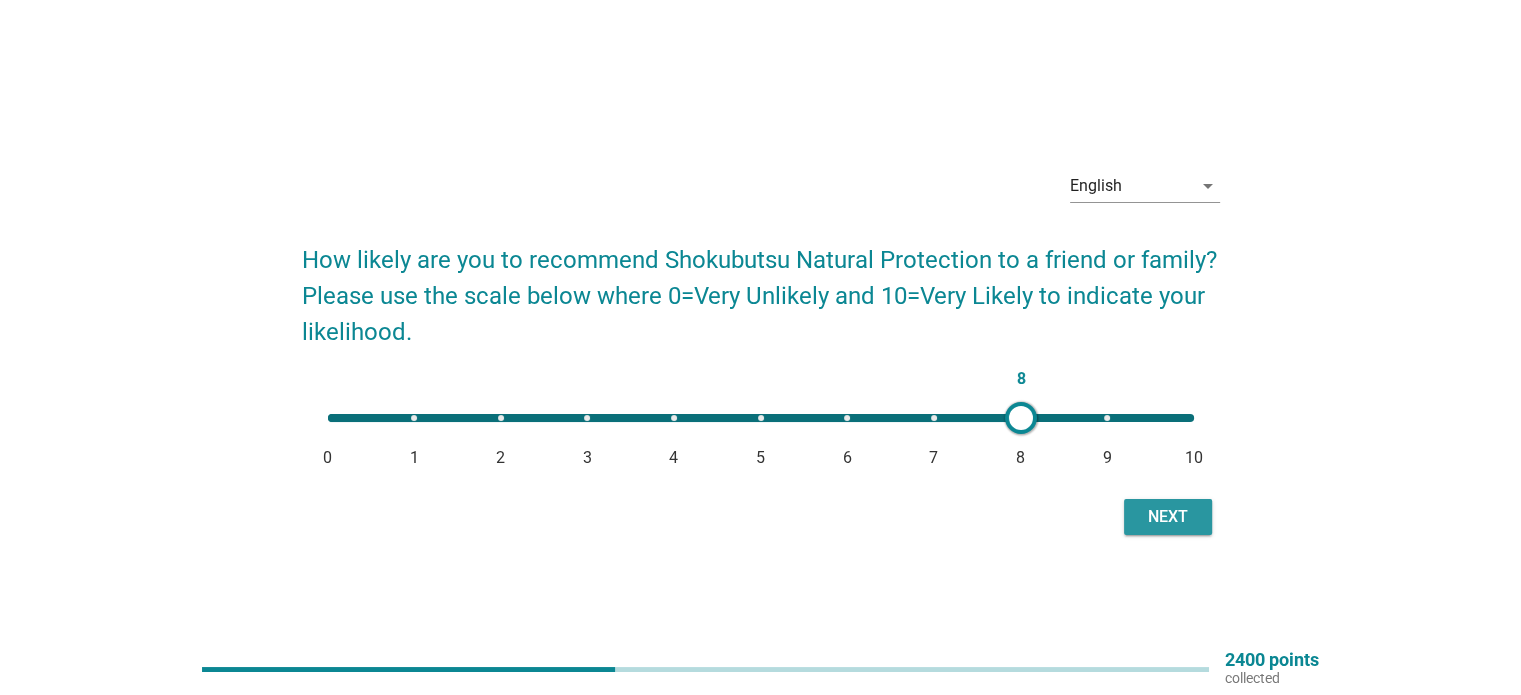 click on "Next" at bounding box center (1168, 517) 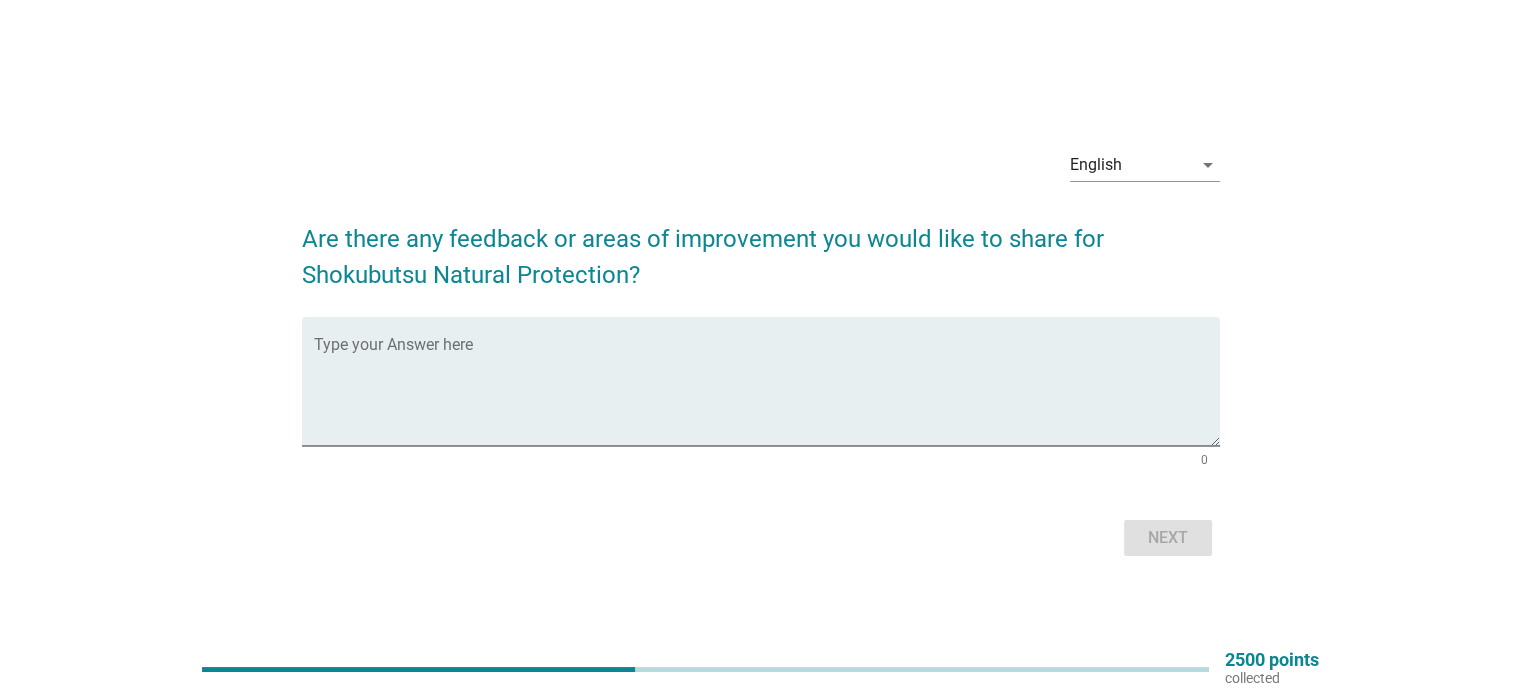 drag, startPoint x: 672, startPoint y: 276, endPoint x: 292, endPoint y: 238, distance: 381.89526 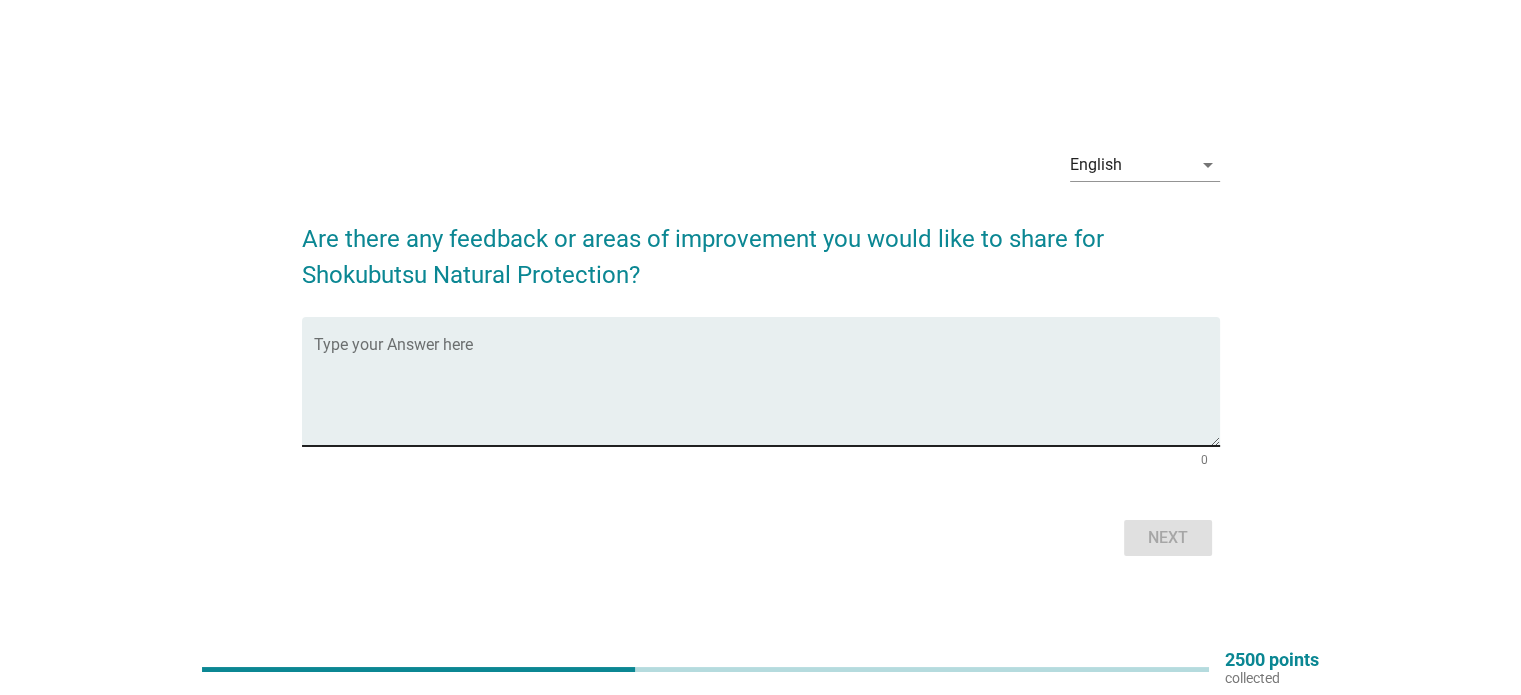 click at bounding box center [767, 393] 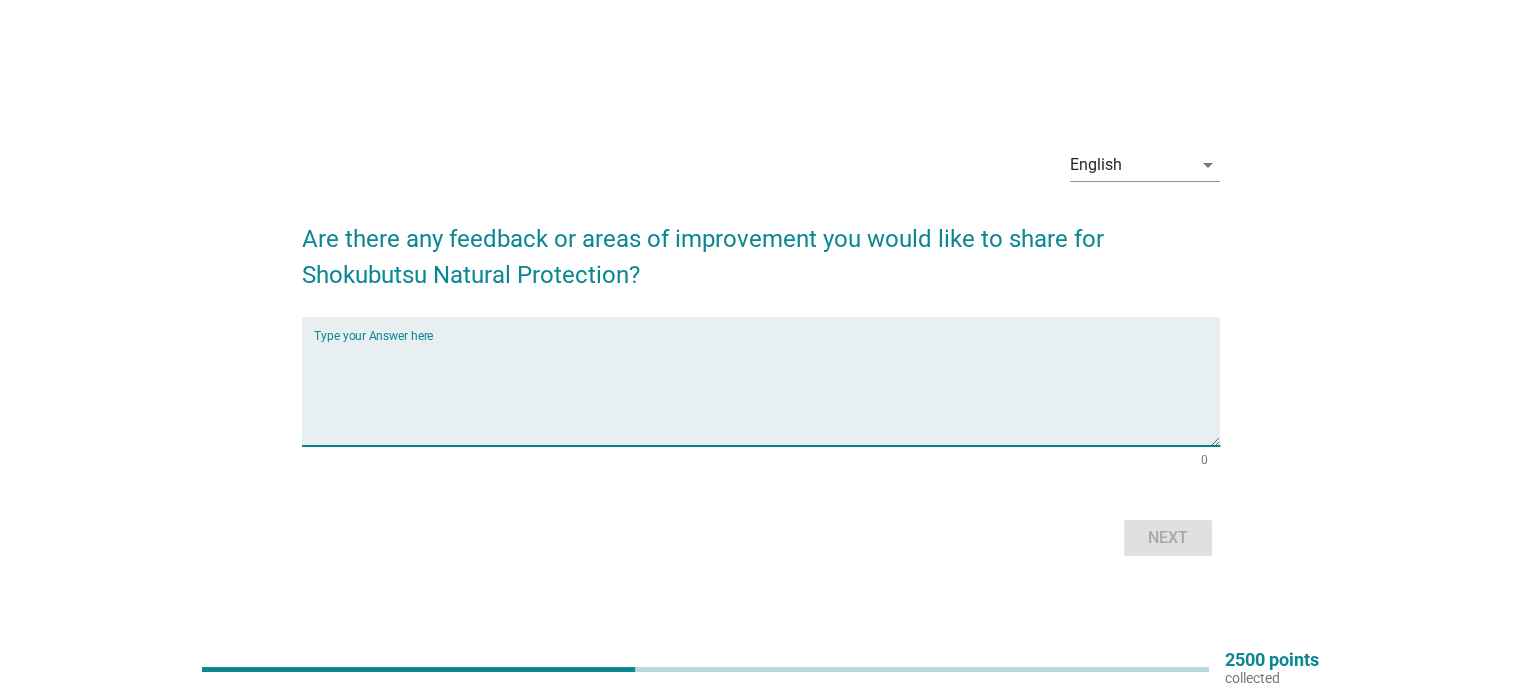 paste on "Offering more affordable options or introducing promotions or loyalty programs could help boost customer satisfaction and attract budget-conscious shoppers." 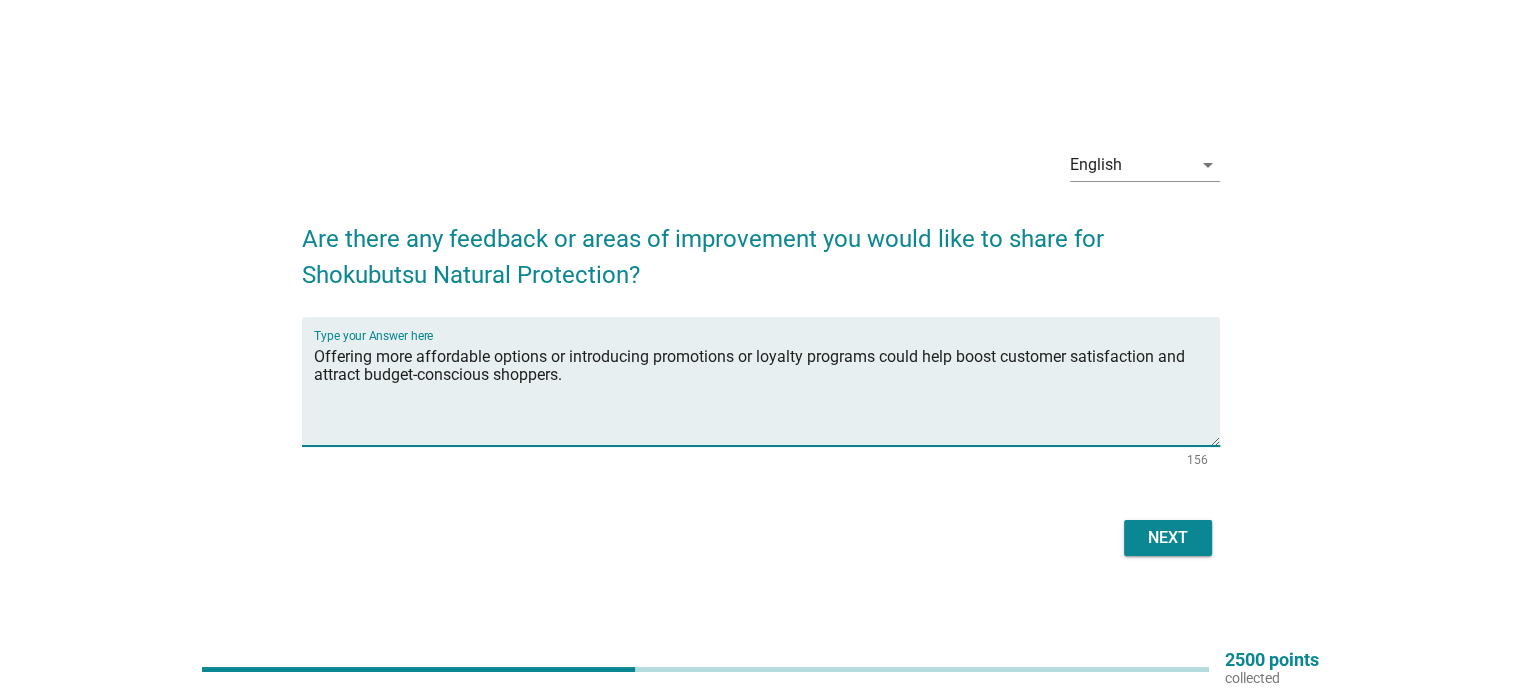 drag, startPoint x: 740, startPoint y: 357, endPoint x: 877, endPoint y: 357, distance: 137 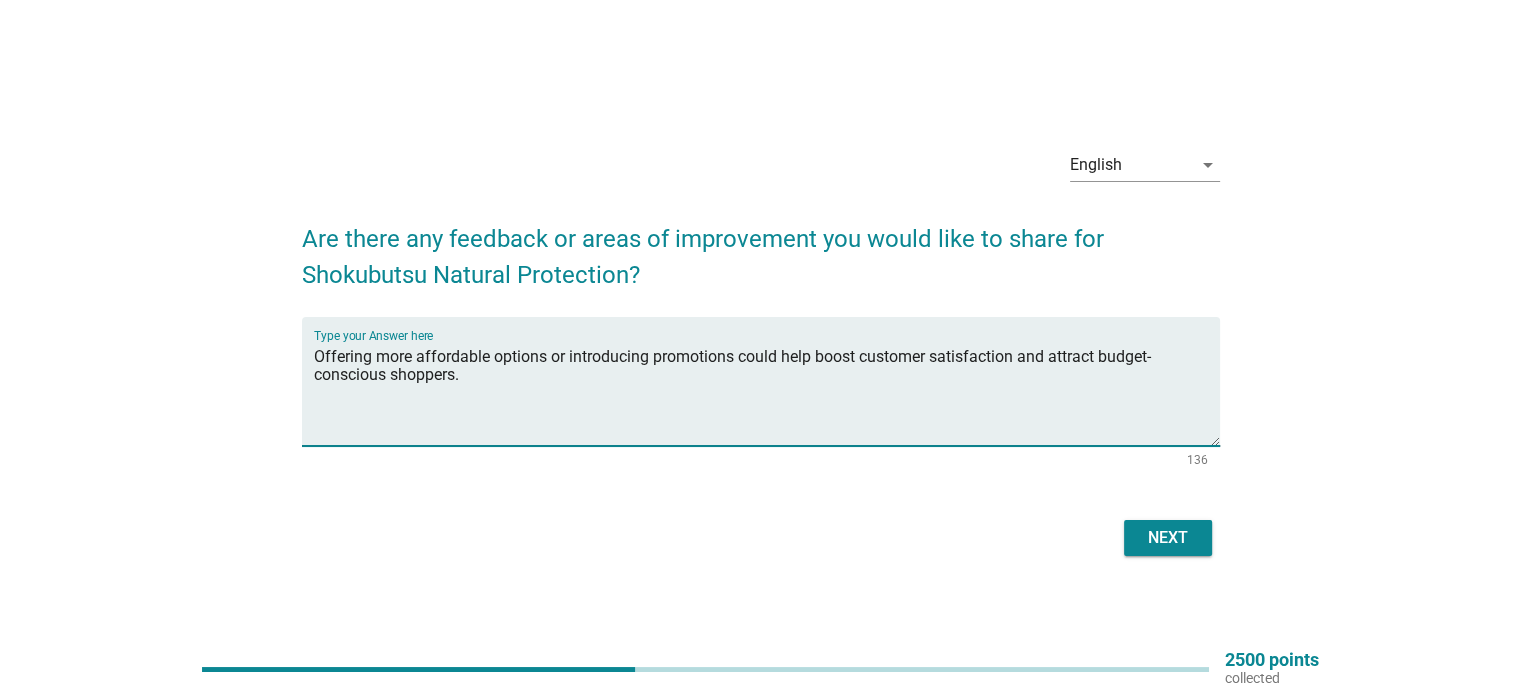 click on "Offering more affordable options or introducing promotions could help boost customer satisfaction and attract budget-conscious shoppers." at bounding box center (767, 393) 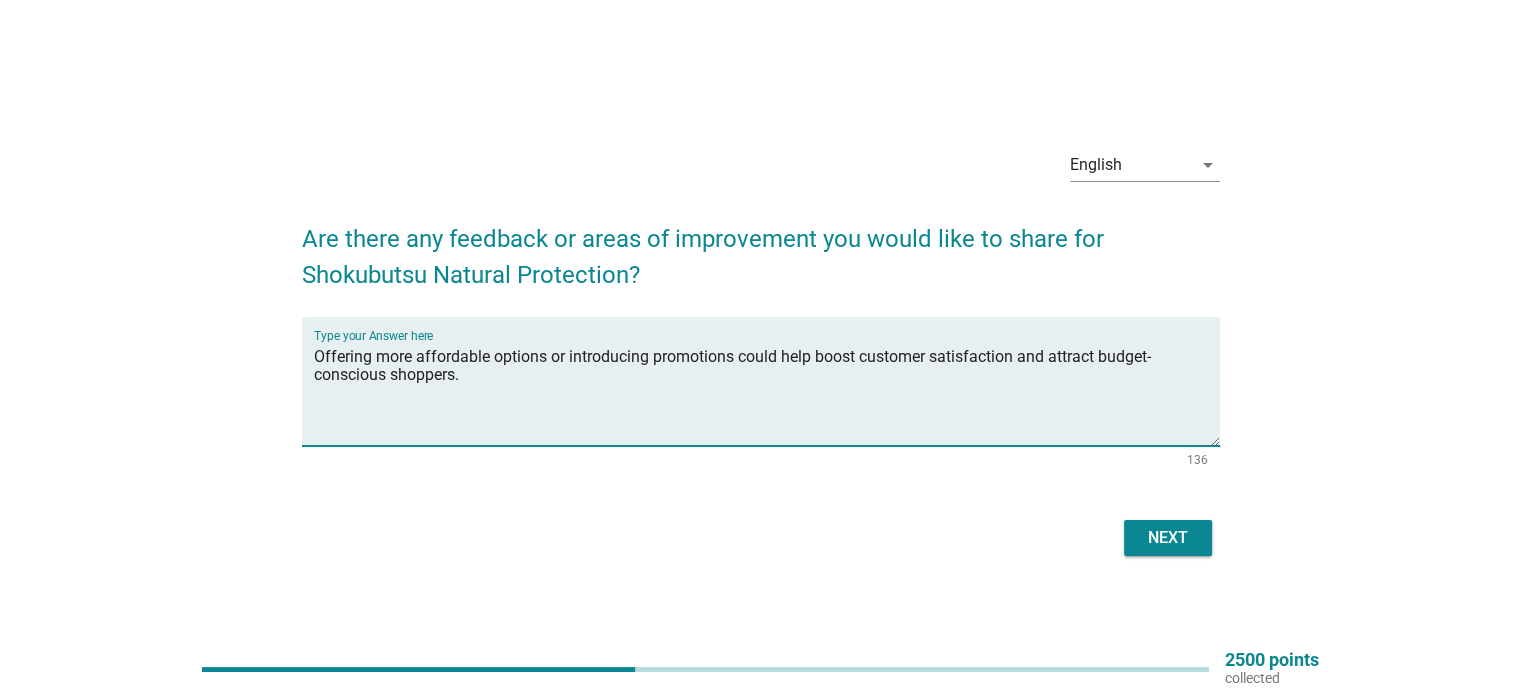 type on "Offering more affordable options or introducing promotions could help boost customer satisfaction and attract budget-conscious shoppers." 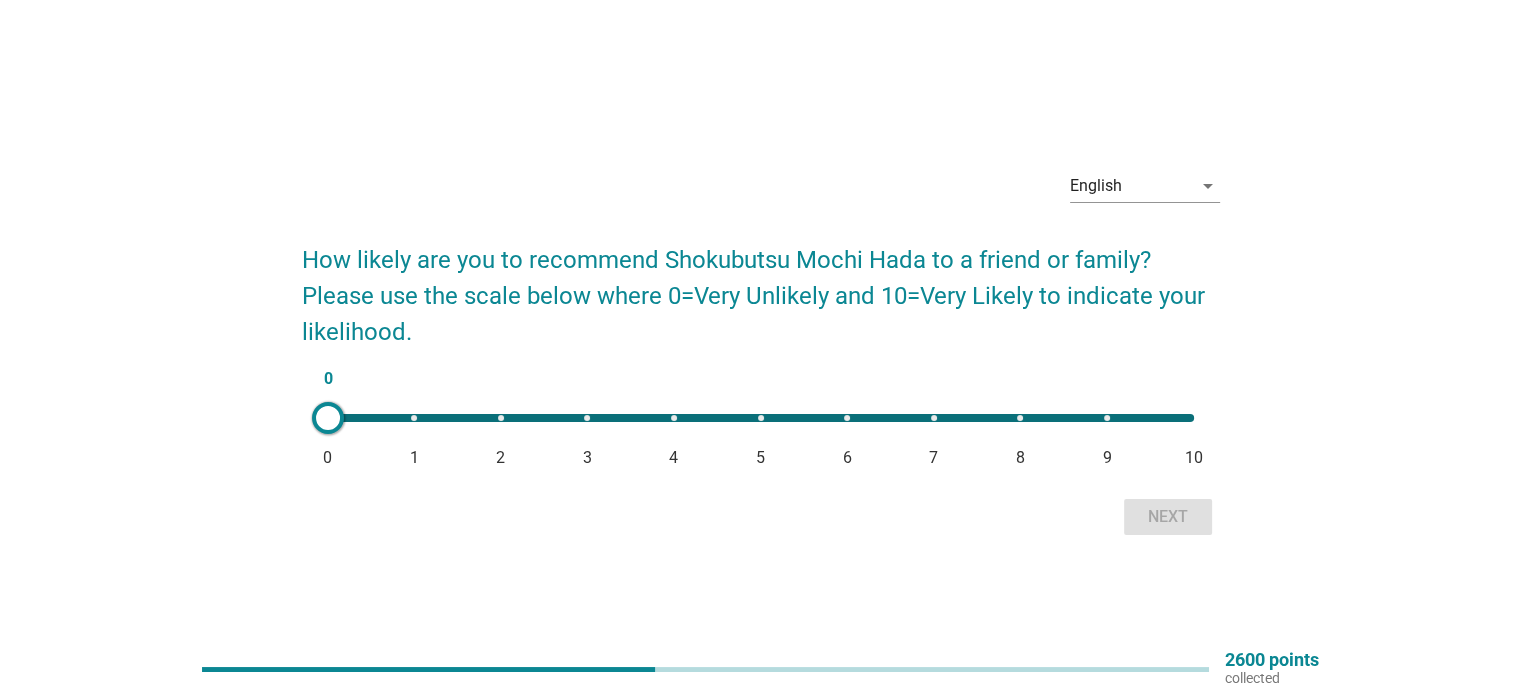 click on "0
0
1
2
3
4
5
6
7
8
9
10" at bounding box center (761, 418) 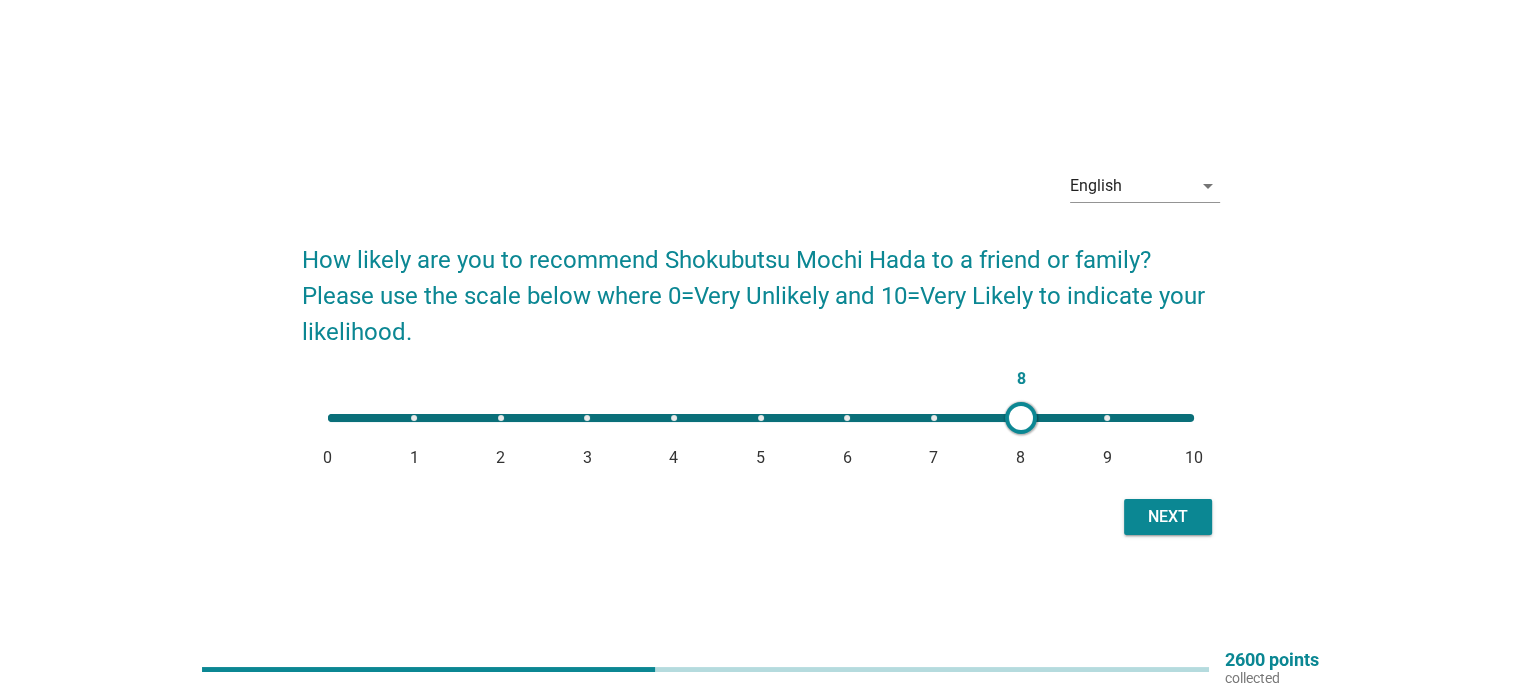 click on "Next" at bounding box center [1168, 517] 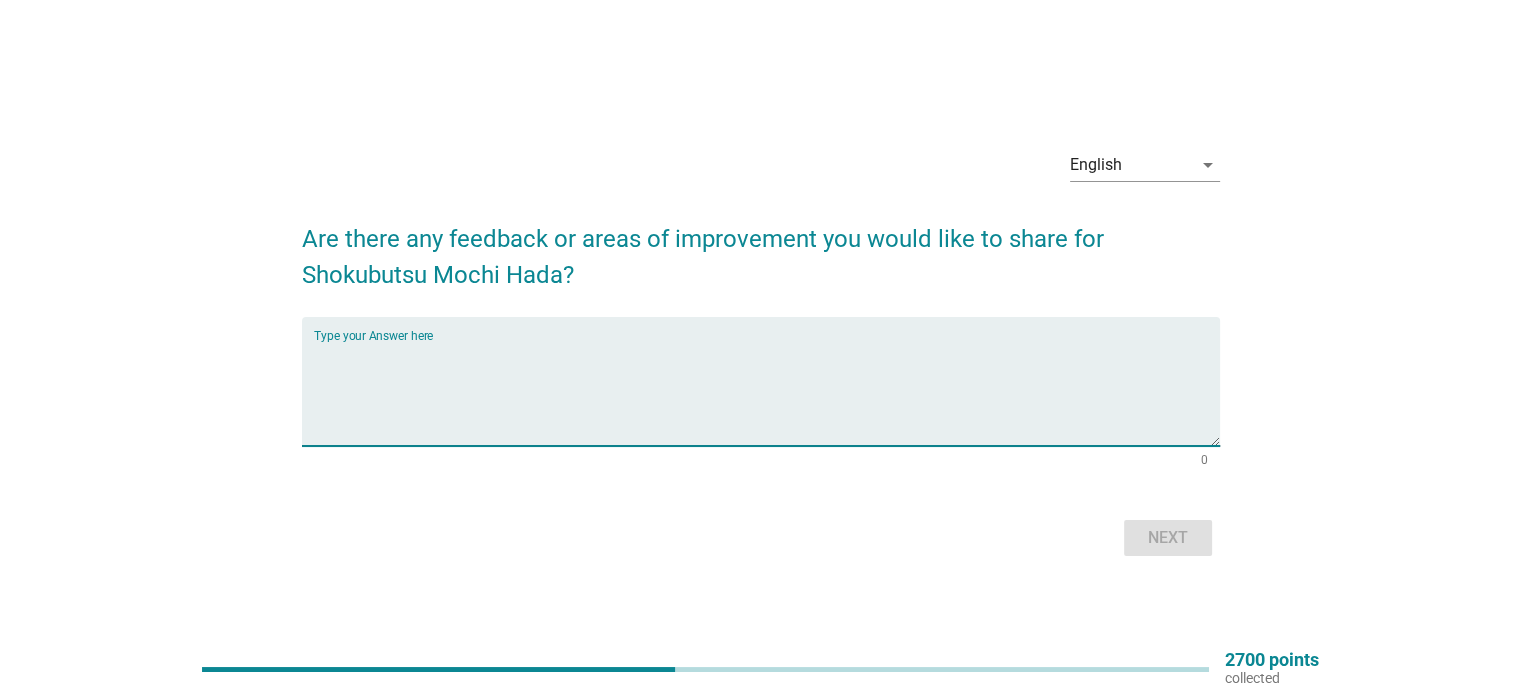 click at bounding box center (767, 393) 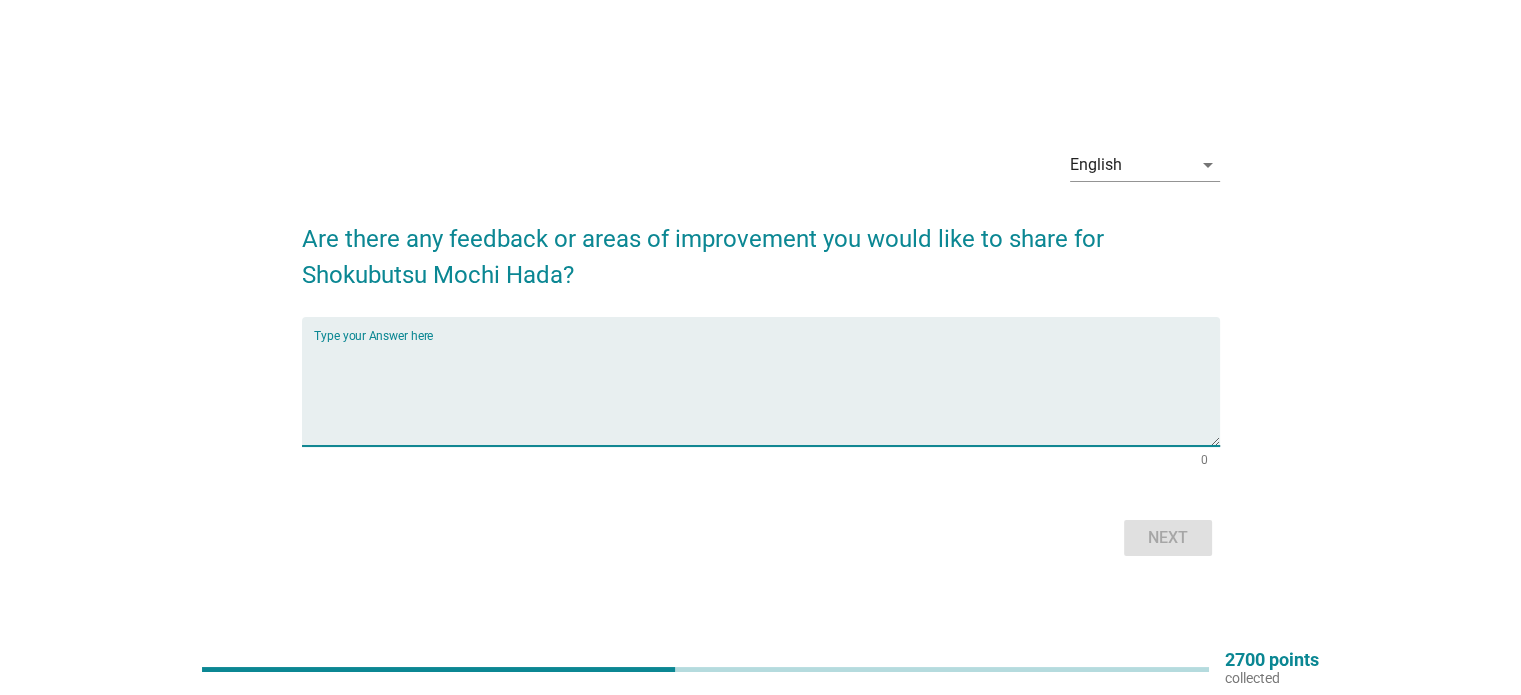 paste on "Offering more affordable options or introducing promotions could help boost customer satisfaction and attract budget-conscious shoppers." 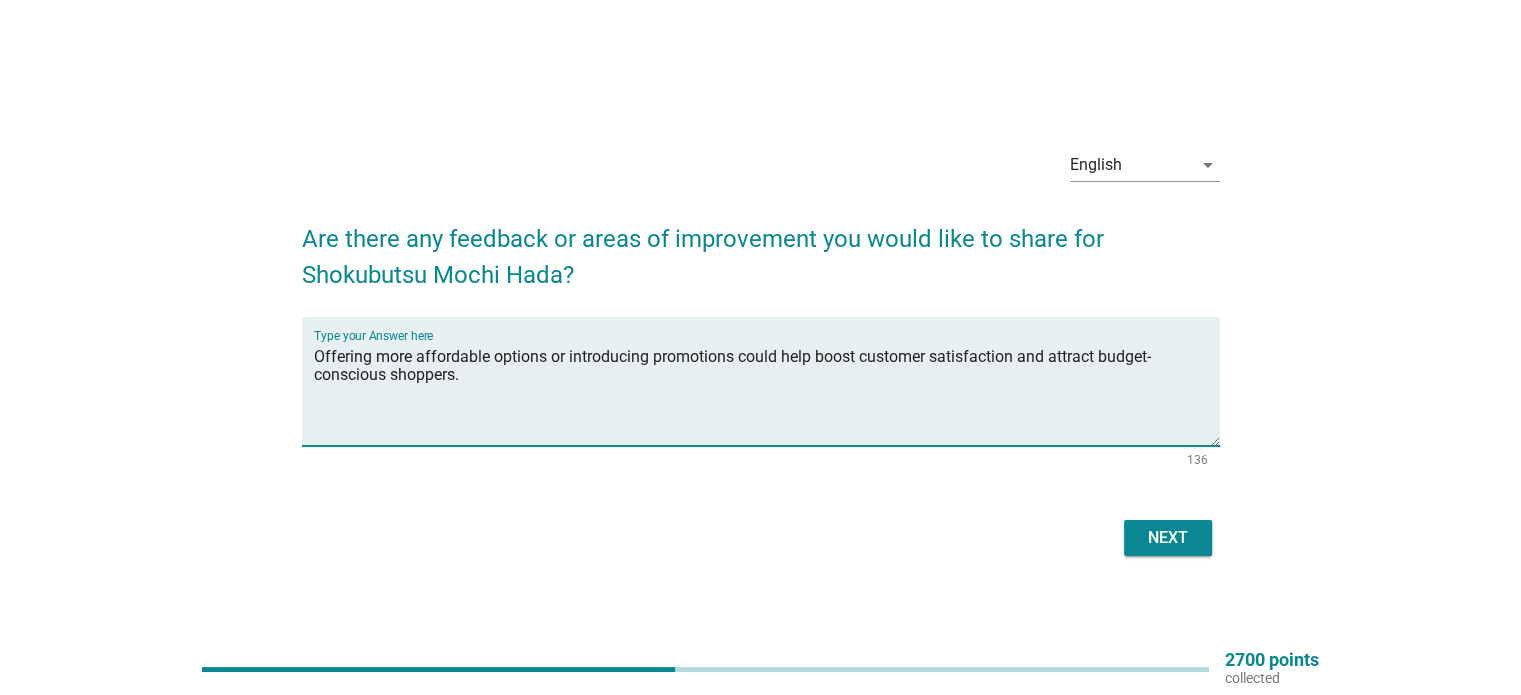 type on "Offering more affordable options or introducing promotions could help boost customer satisfaction and attract budget-conscious shoppers." 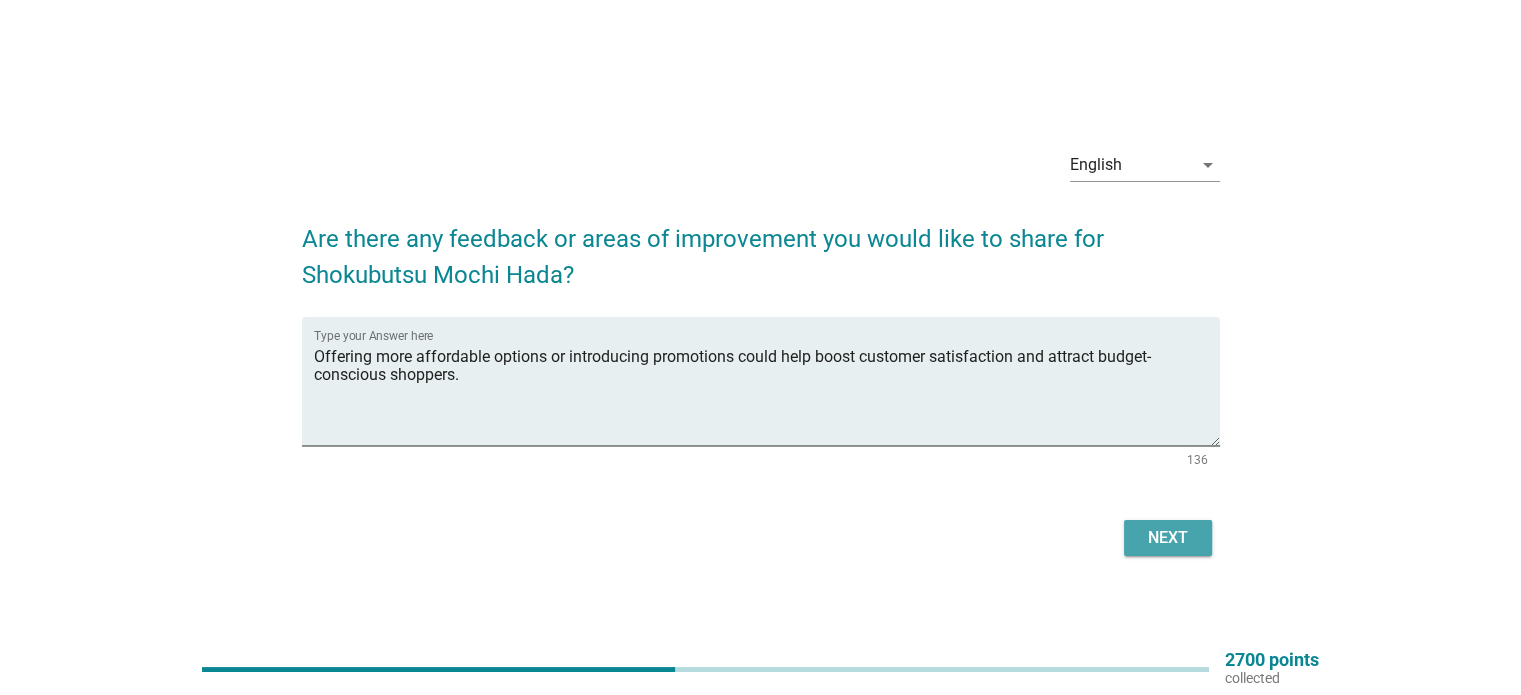 click on "Next" at bounding box center (1168, 538) 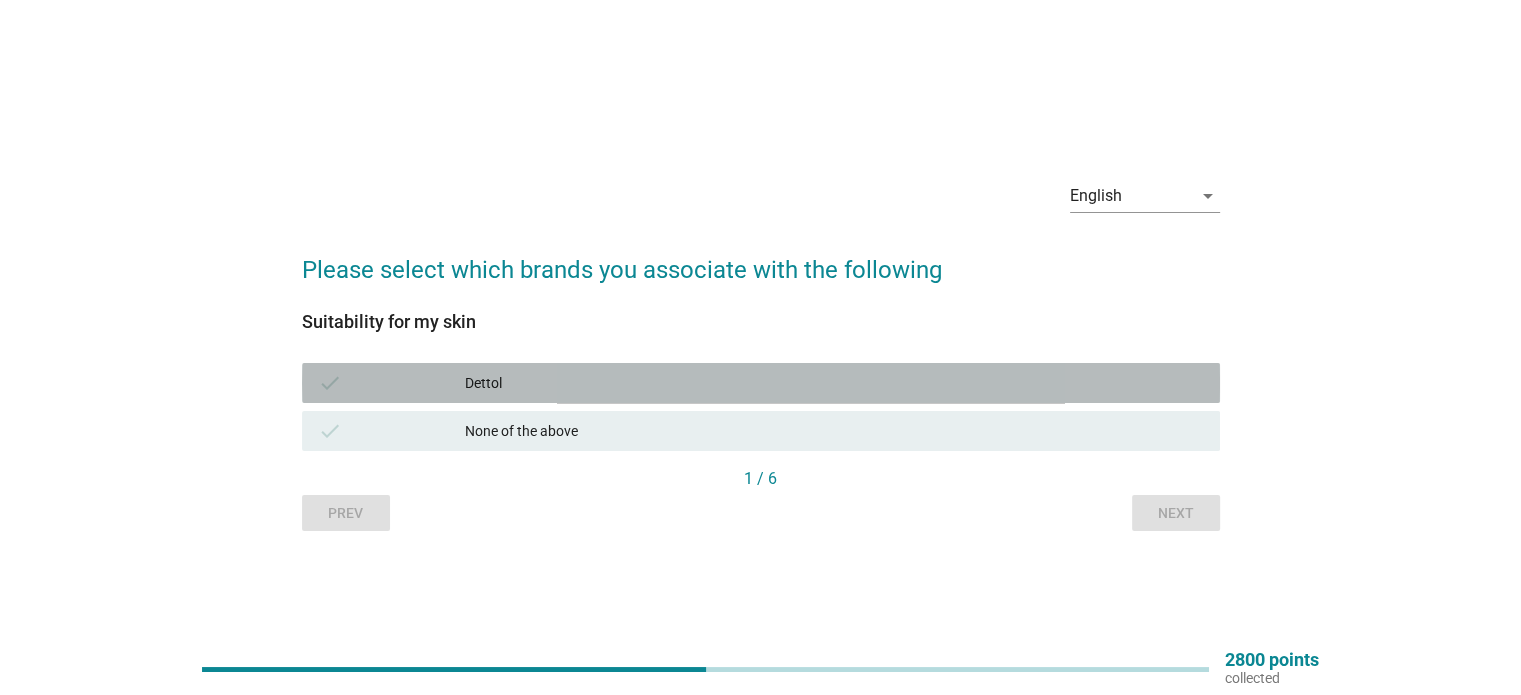 click on "Dettol" at bounding box center [834, 383] 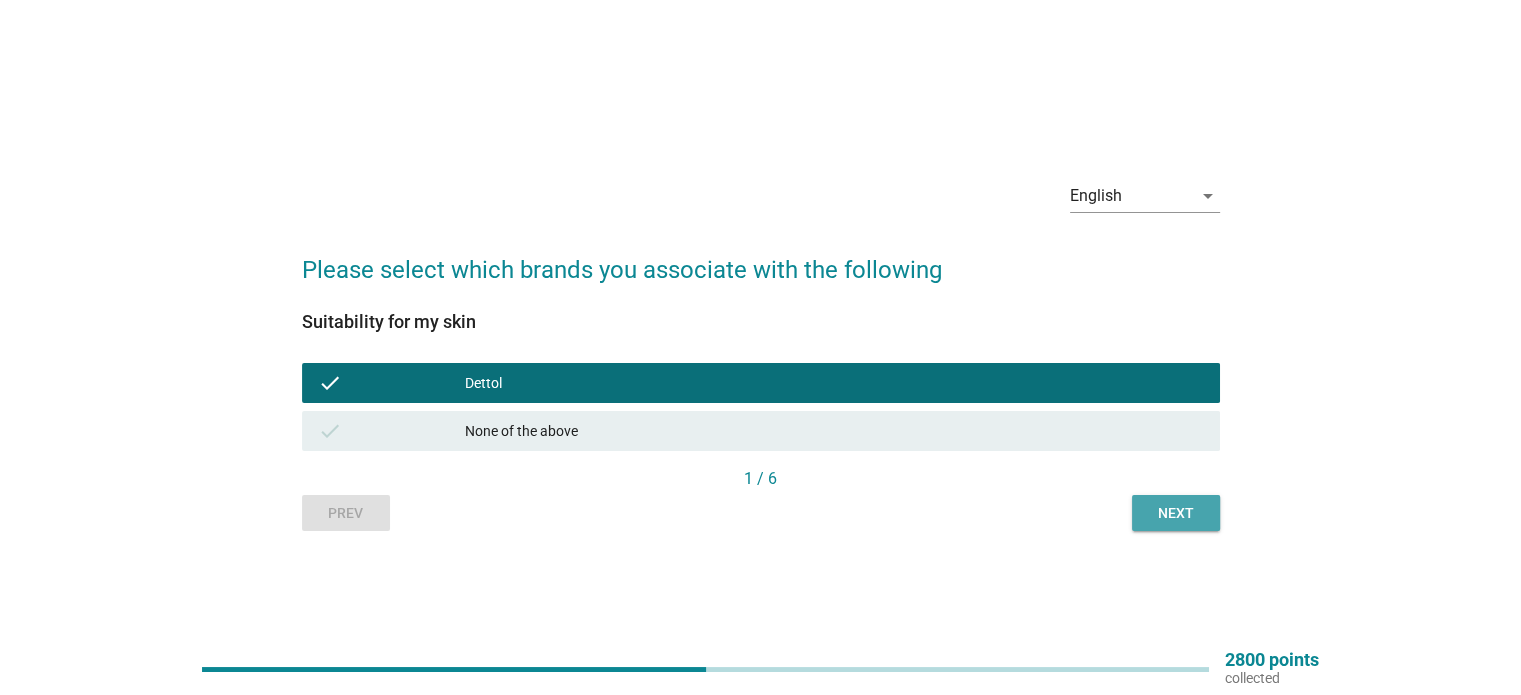 click on "Next" at bounding box center (1176, 513) 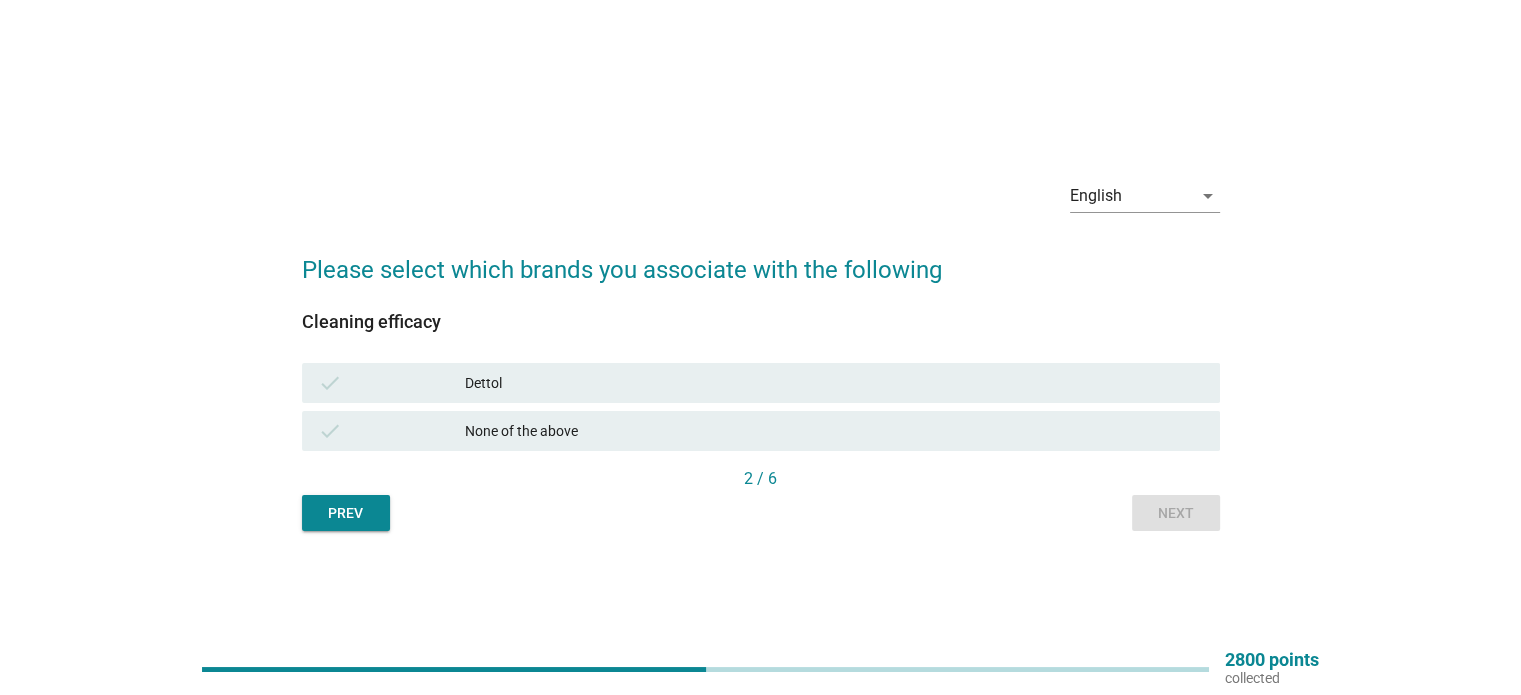 click on "Dettol" at bounding box center (834, 383) 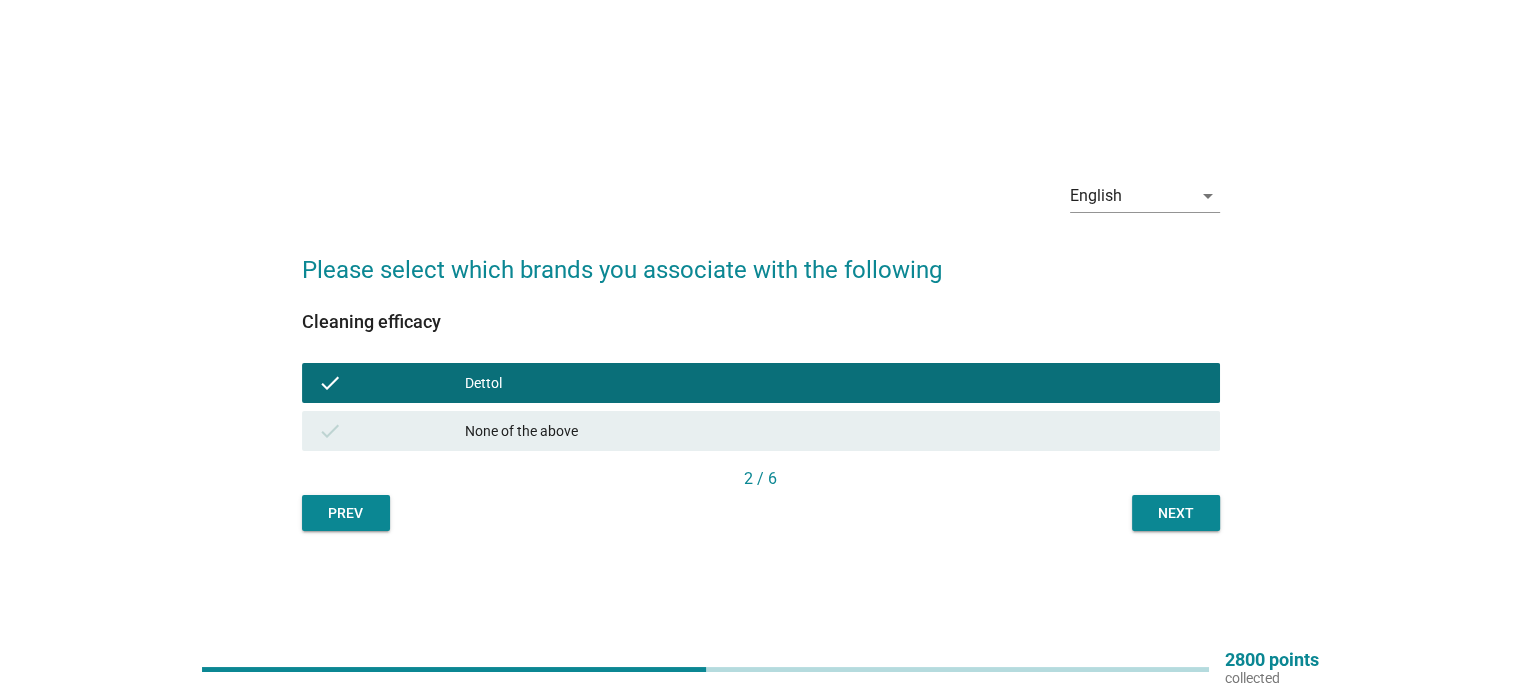 click on "Next" at bounding box center (1176, 513) 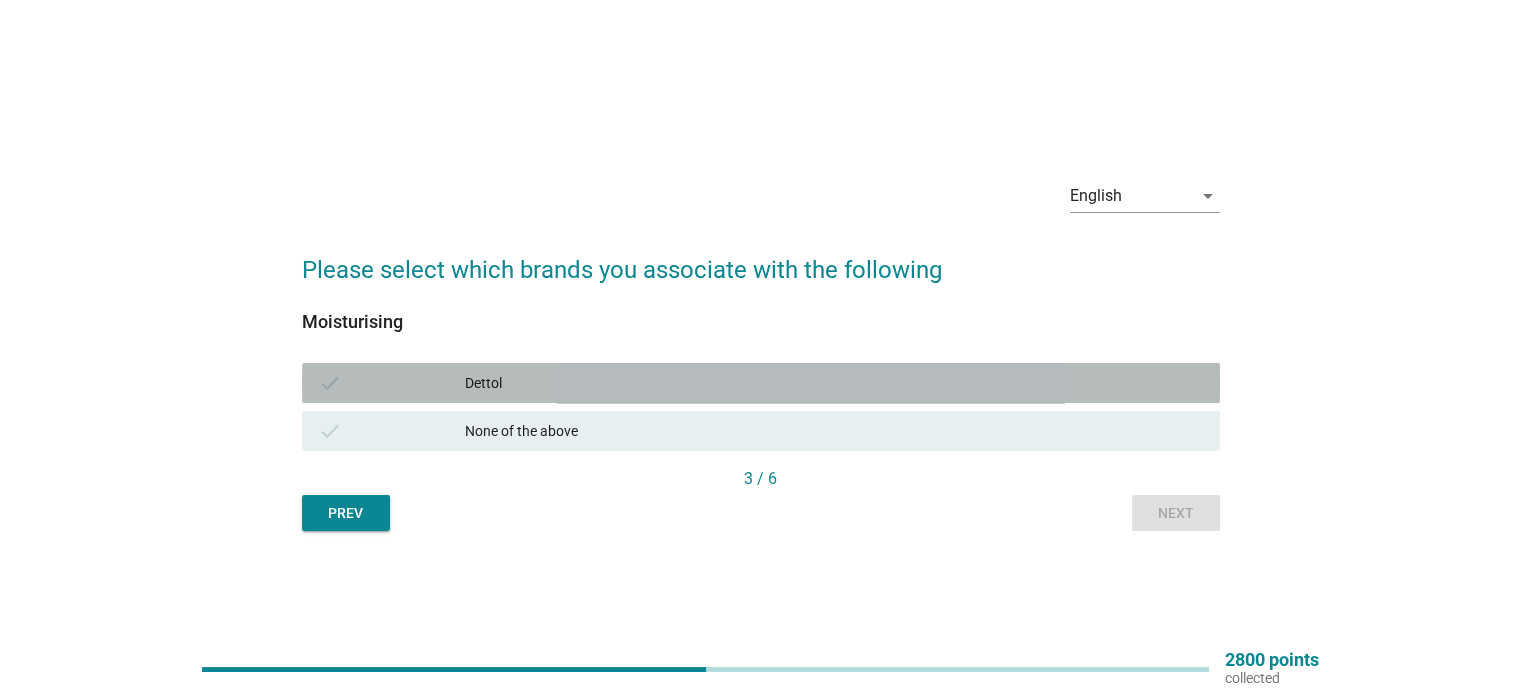 drag, startPoint x: 656, startPoint y: 395, endPoint x: 672, endPoint y: 392, distance: 16.27882 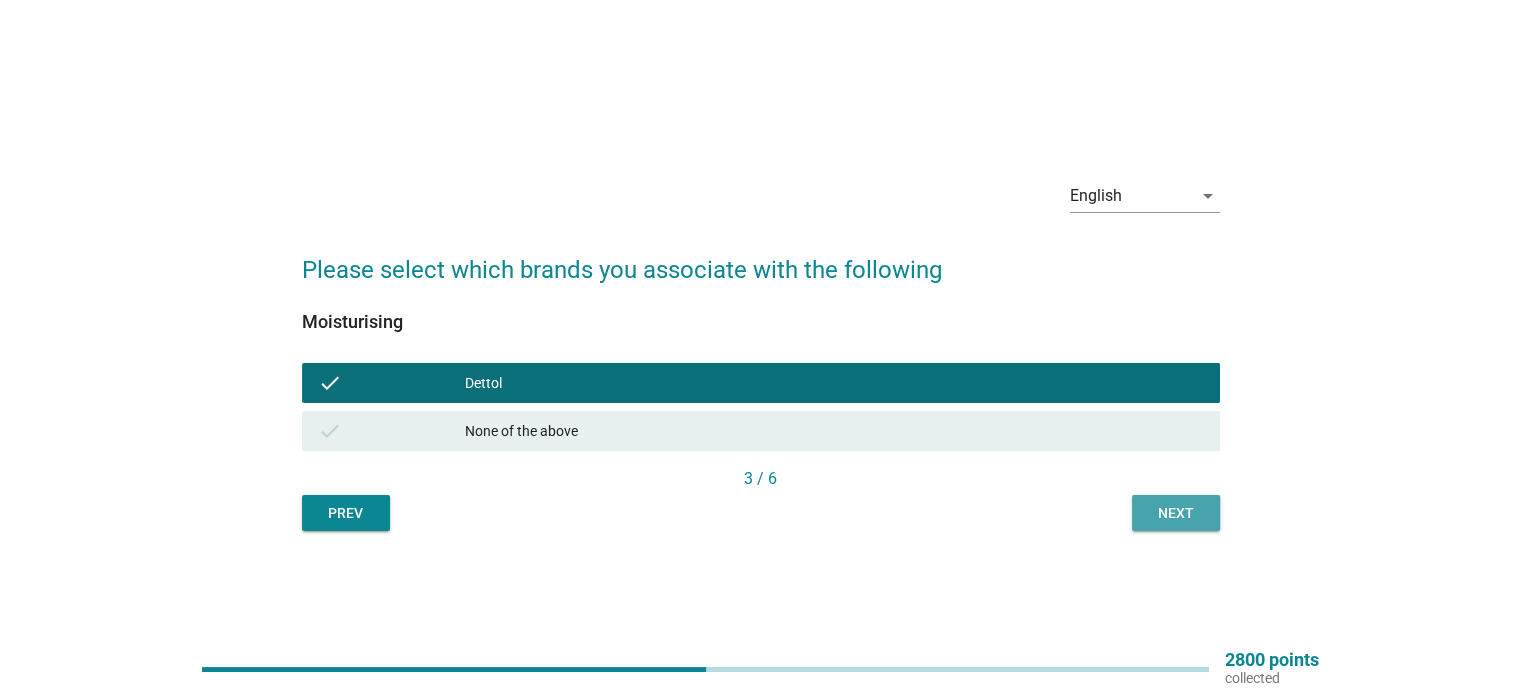 click on "Next" at bounding box center [1176, 513] 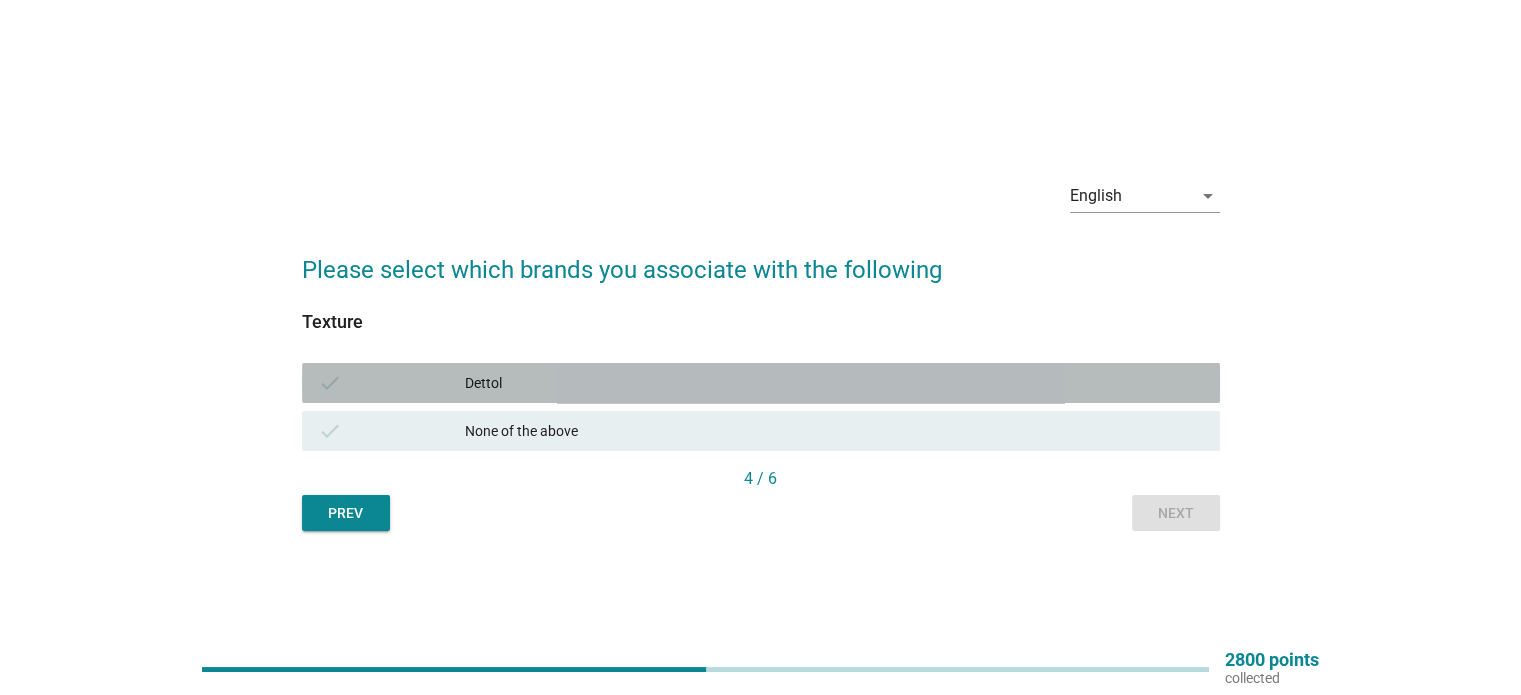 drag, startPoint x: 637, startPoint y: 387, endPoint x: 888, endPoint y: 438, distance: 256.12888 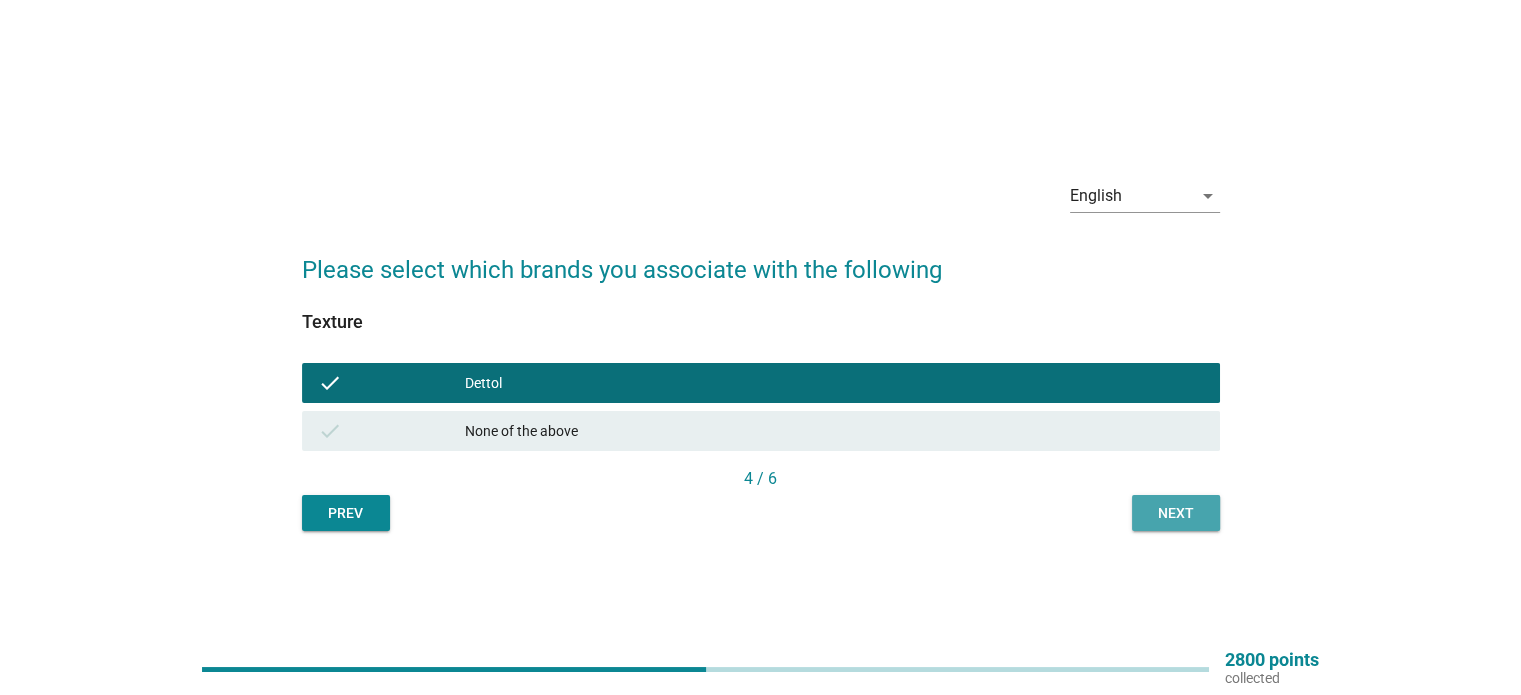 click on "Next" at bounding box center [1176, 513] 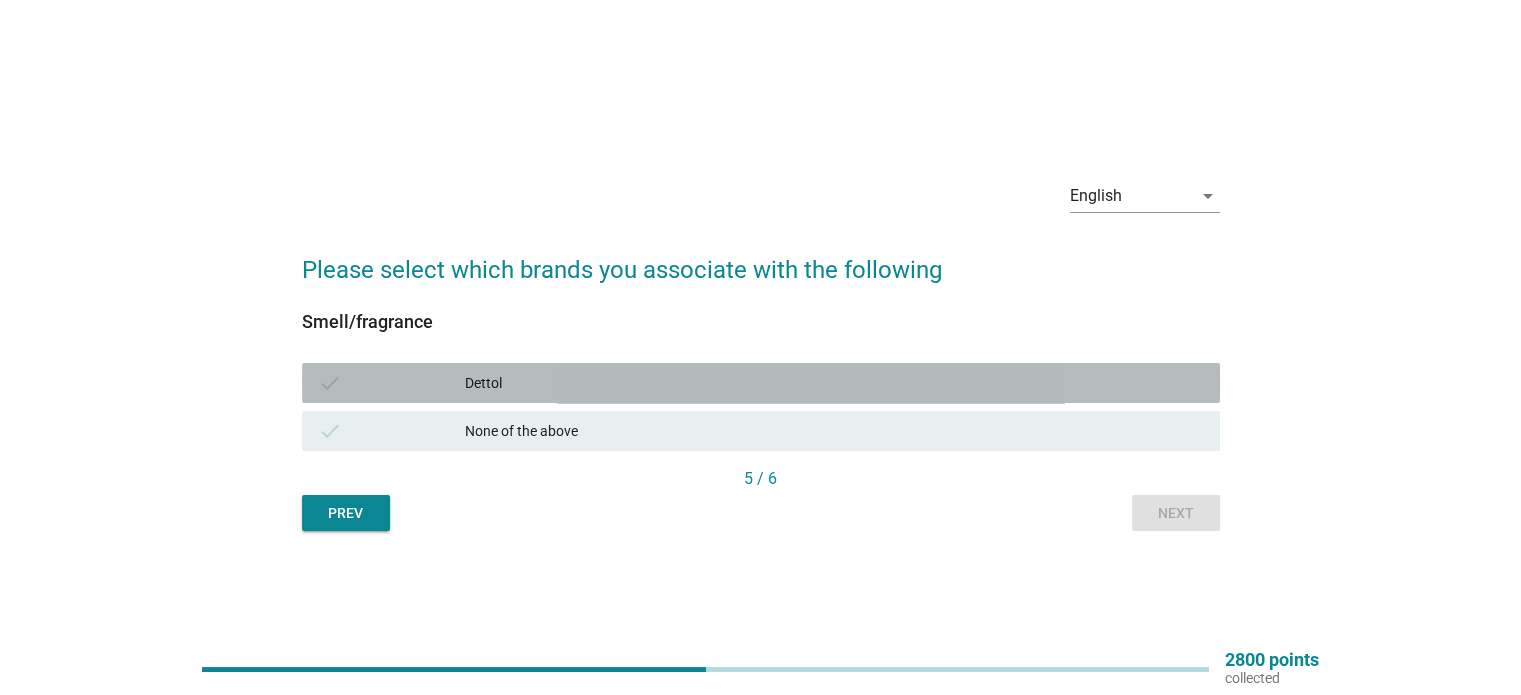 click on "Dettol" at bounding box center [834, 383] 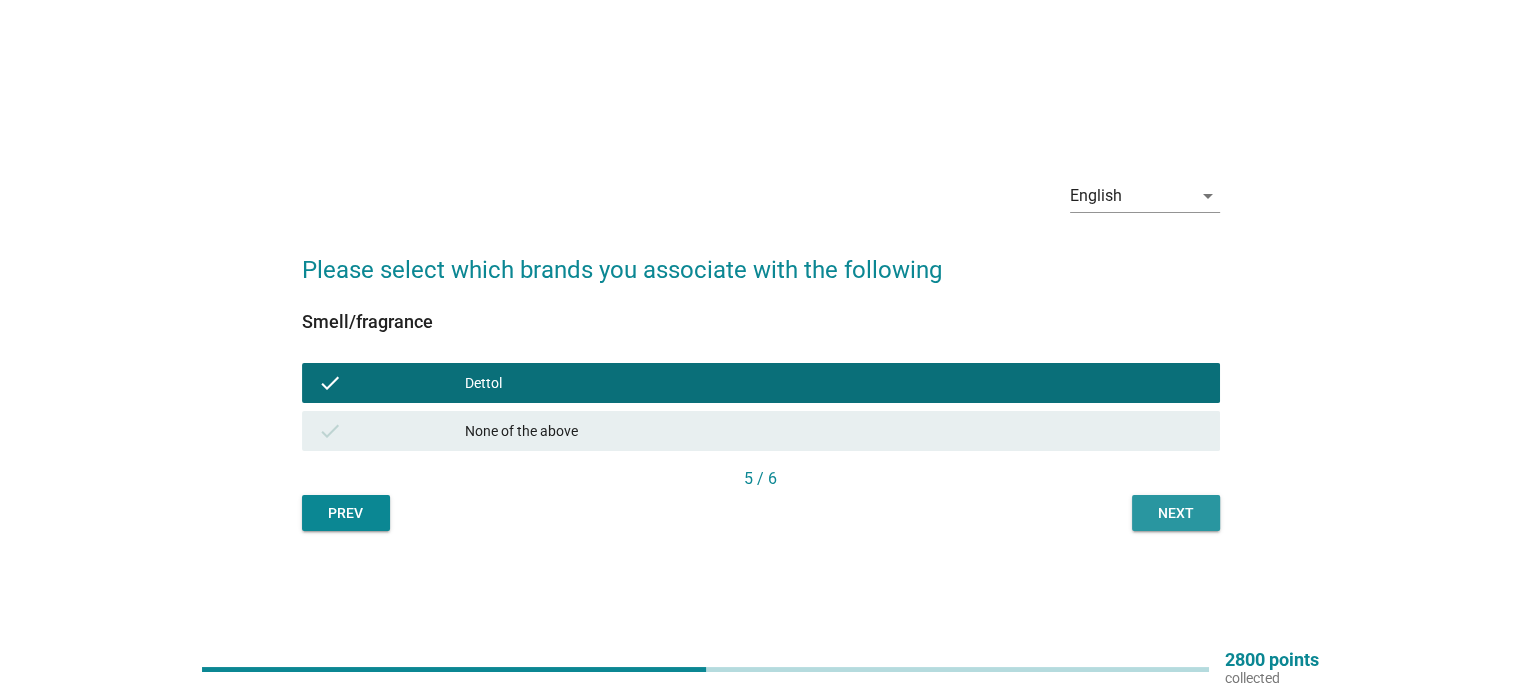 drag, startPoint x: 1212, startPoint y: 516, endPoint x: 1202, endPoint y: 517, distance: 10.049875 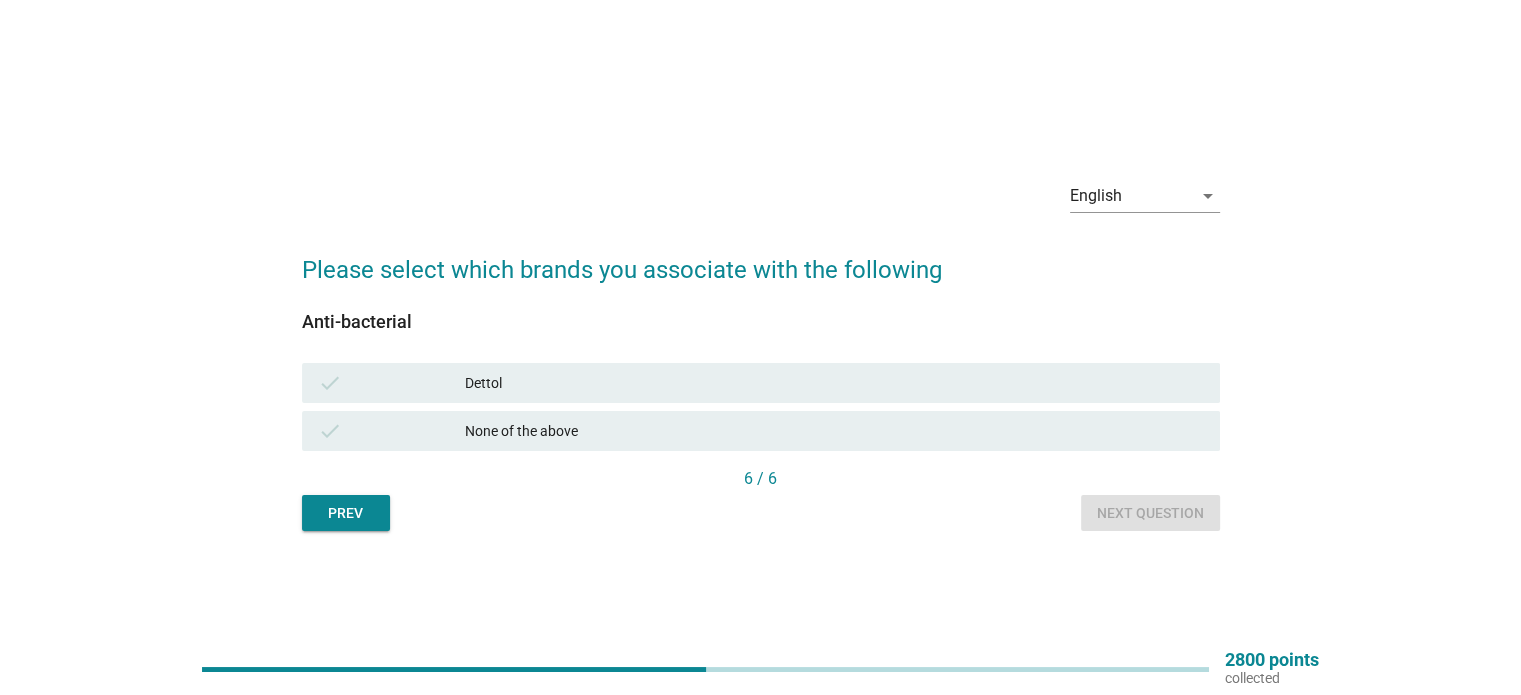 click on "check   None of the above" at bounding box center [761, 431] 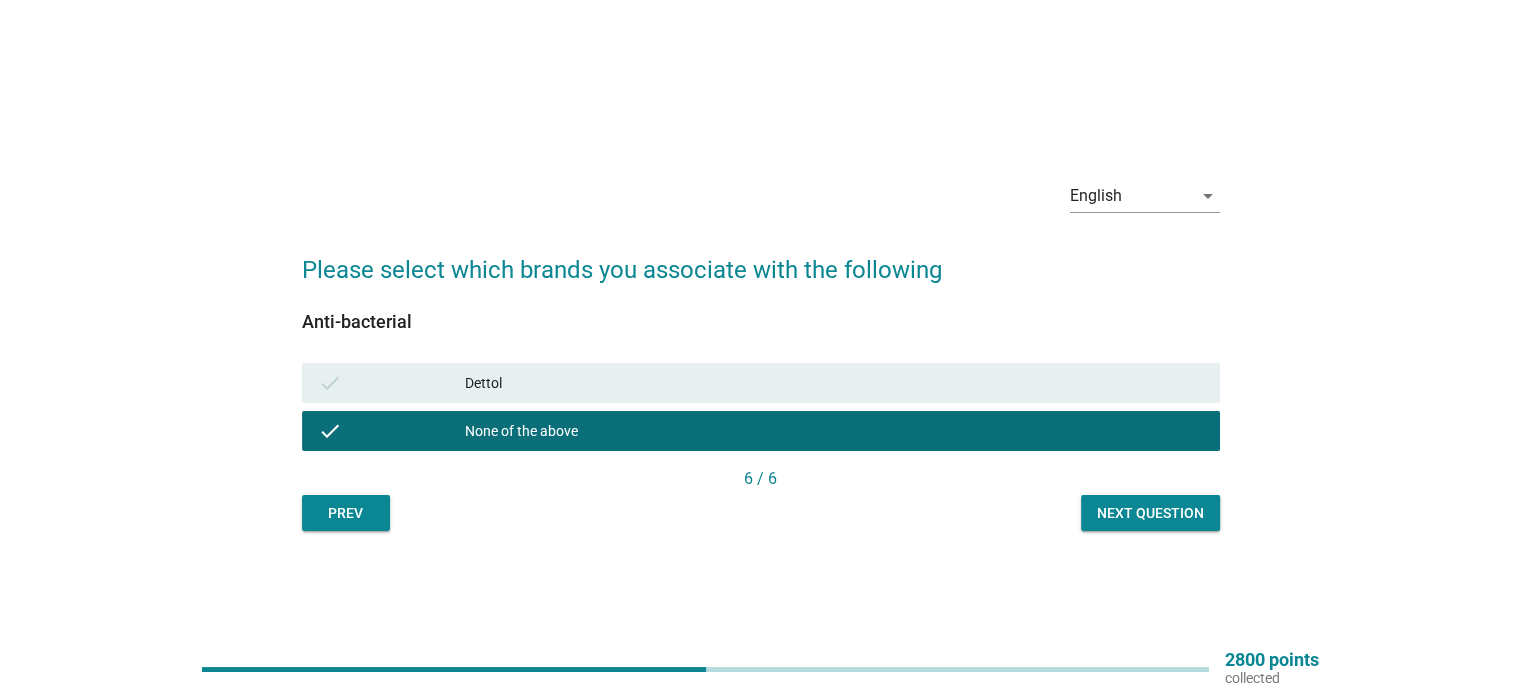 click on "Dettol" at bounding box center (834, 383) 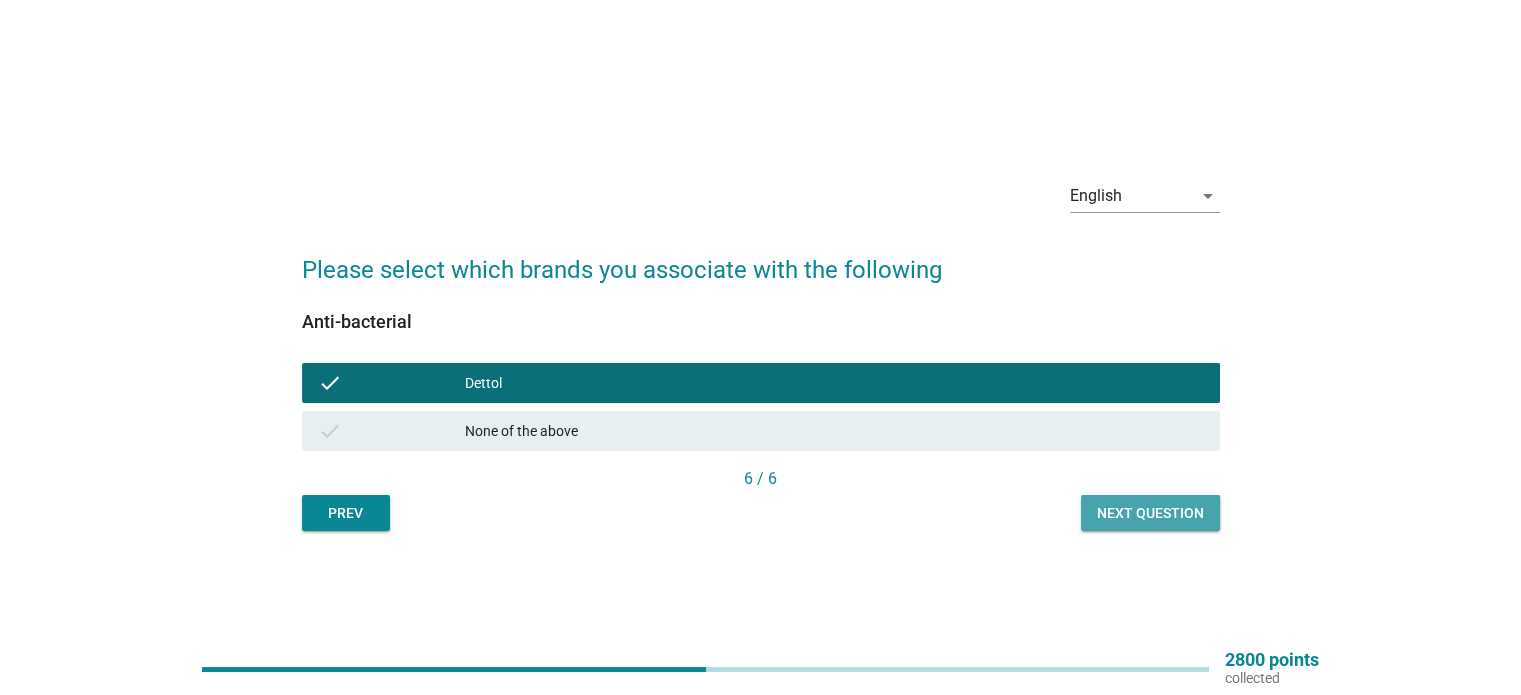 click on "Next question" at bounding box center [1150, 513] 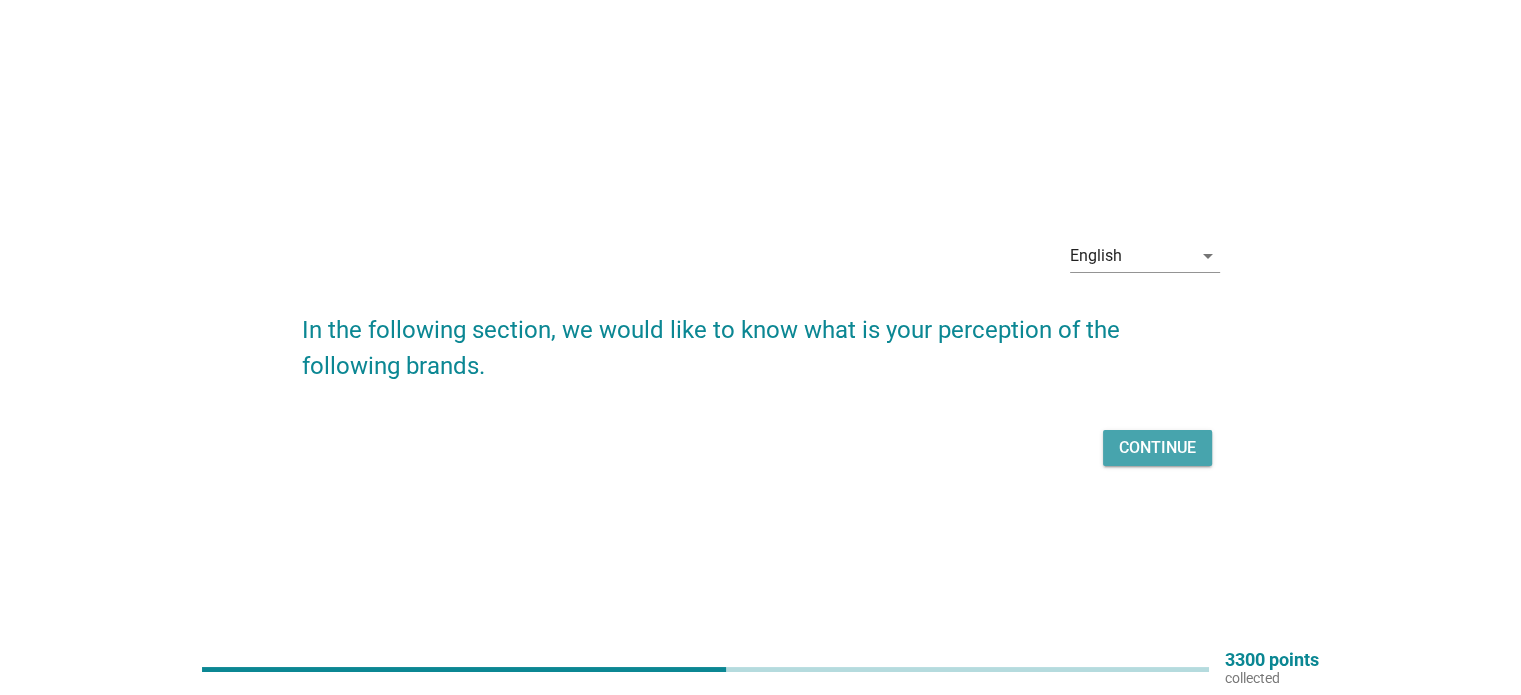click on "Continue" at bounding box center (1157, 448) 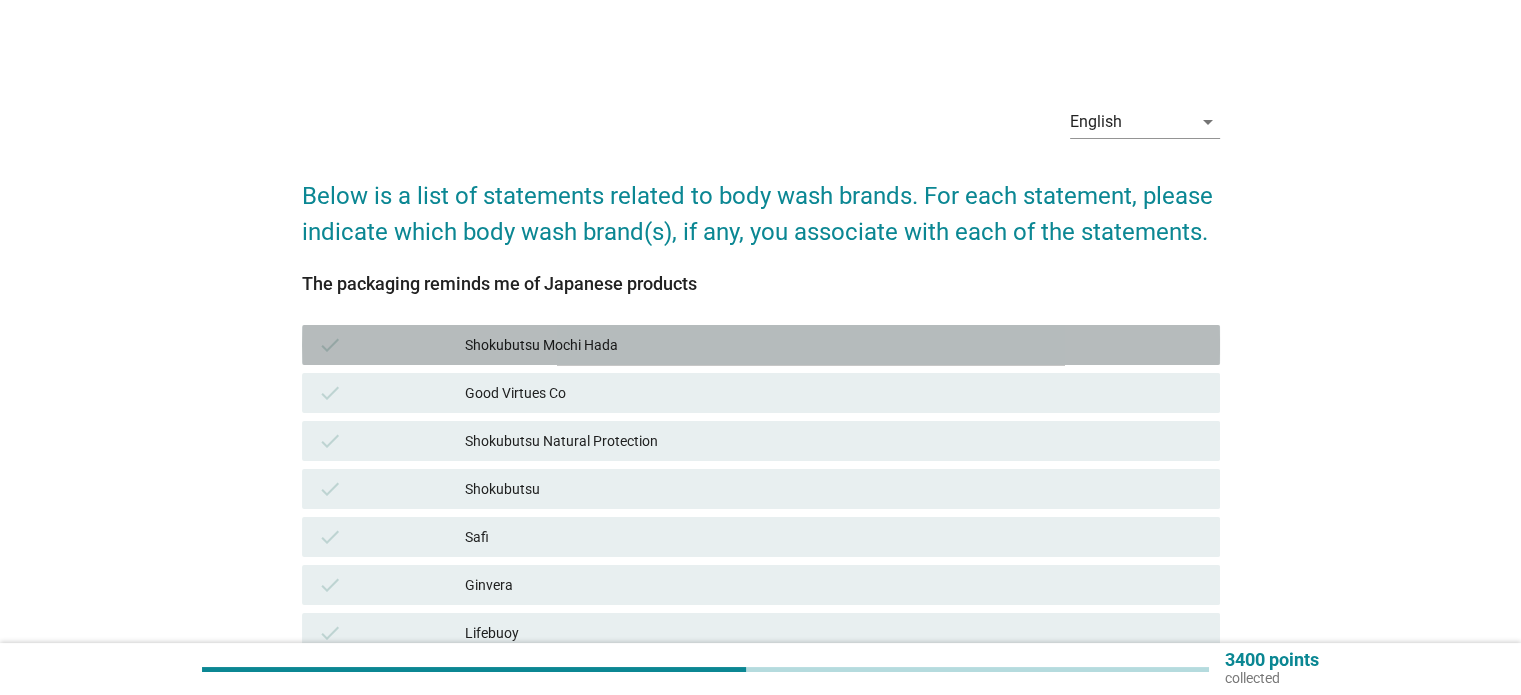 click on "Shokubutsu Mochi Hada" at bounding box center [834, 345] 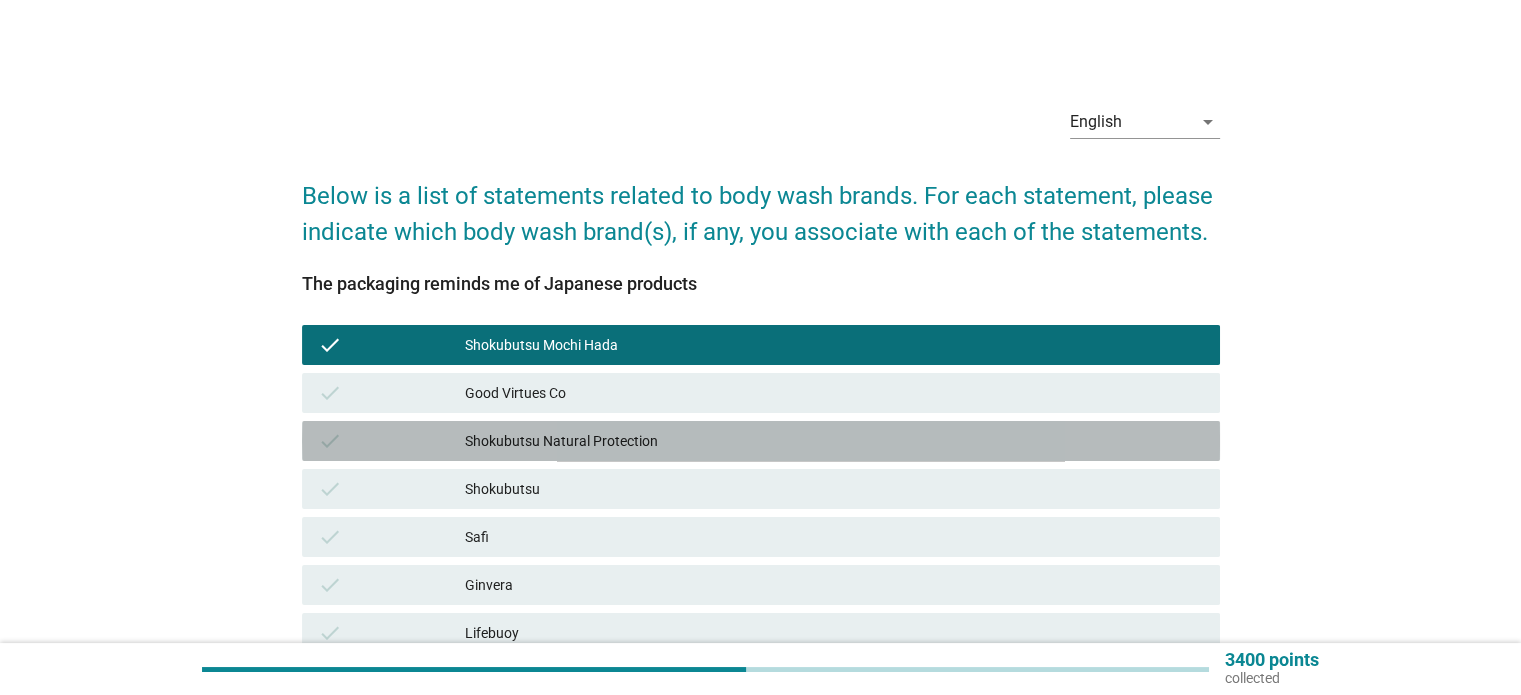 click on "Shokubutsu Natural Protection" at bounding box center [834, 441] 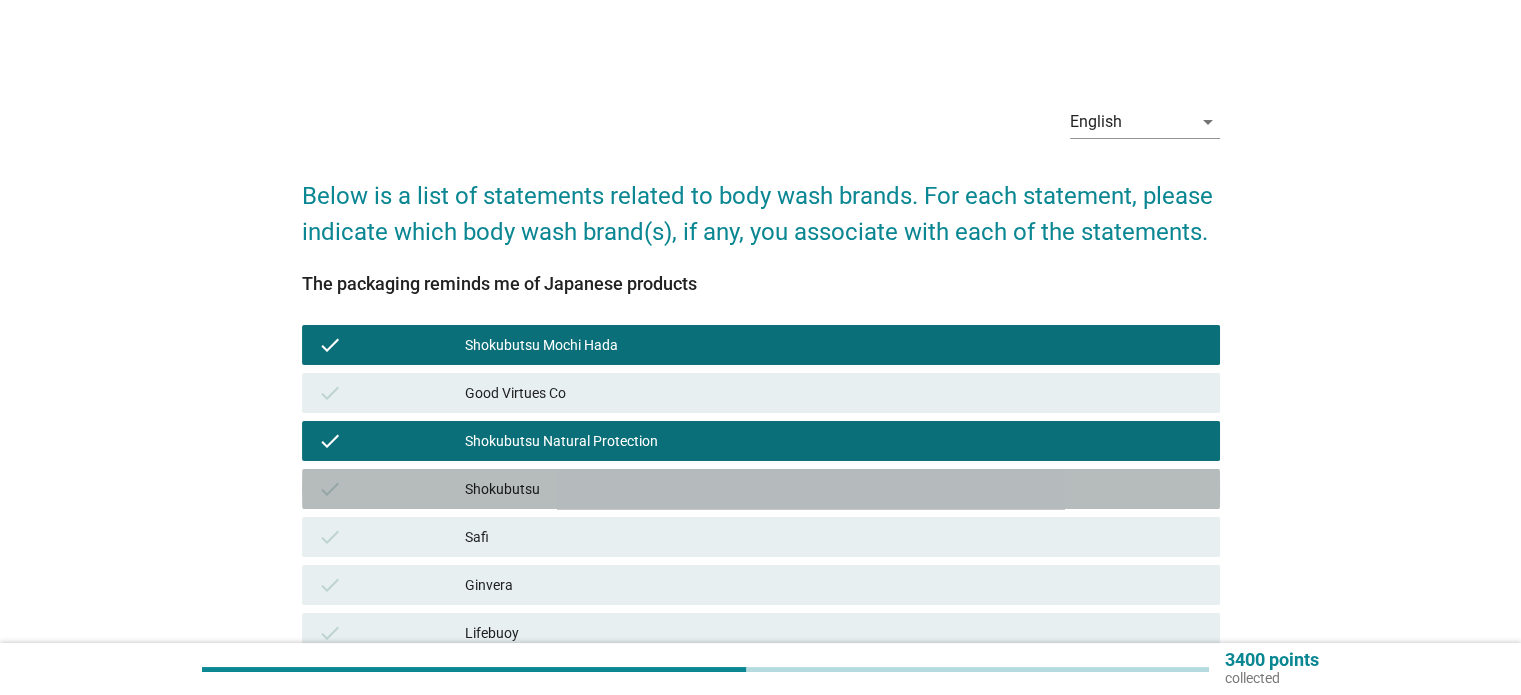 click on "Shokubutsu" at bounding box center (834, 489) 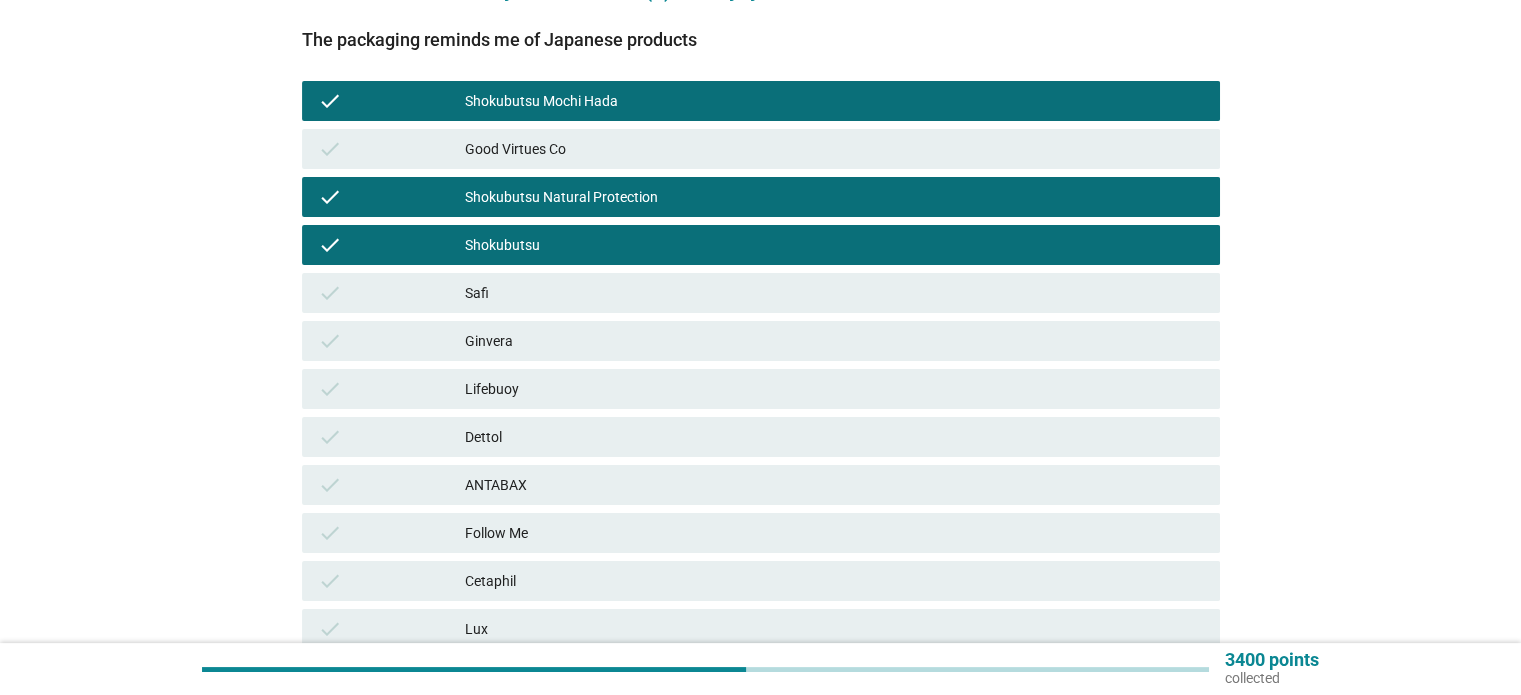 scroll, scrollTop: 200, scrollLeft: 0, axis: vertical 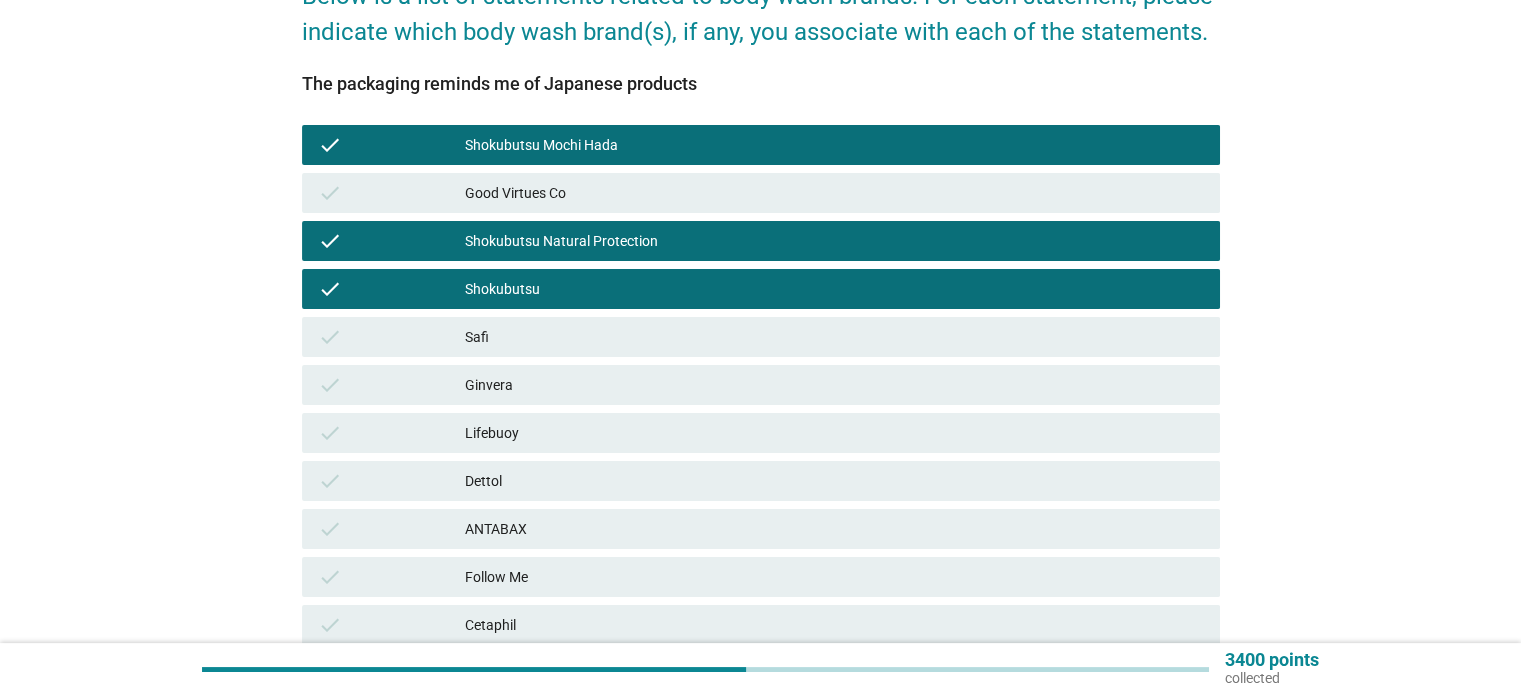 click on "Ginvera" at bounding box center [834, 385] 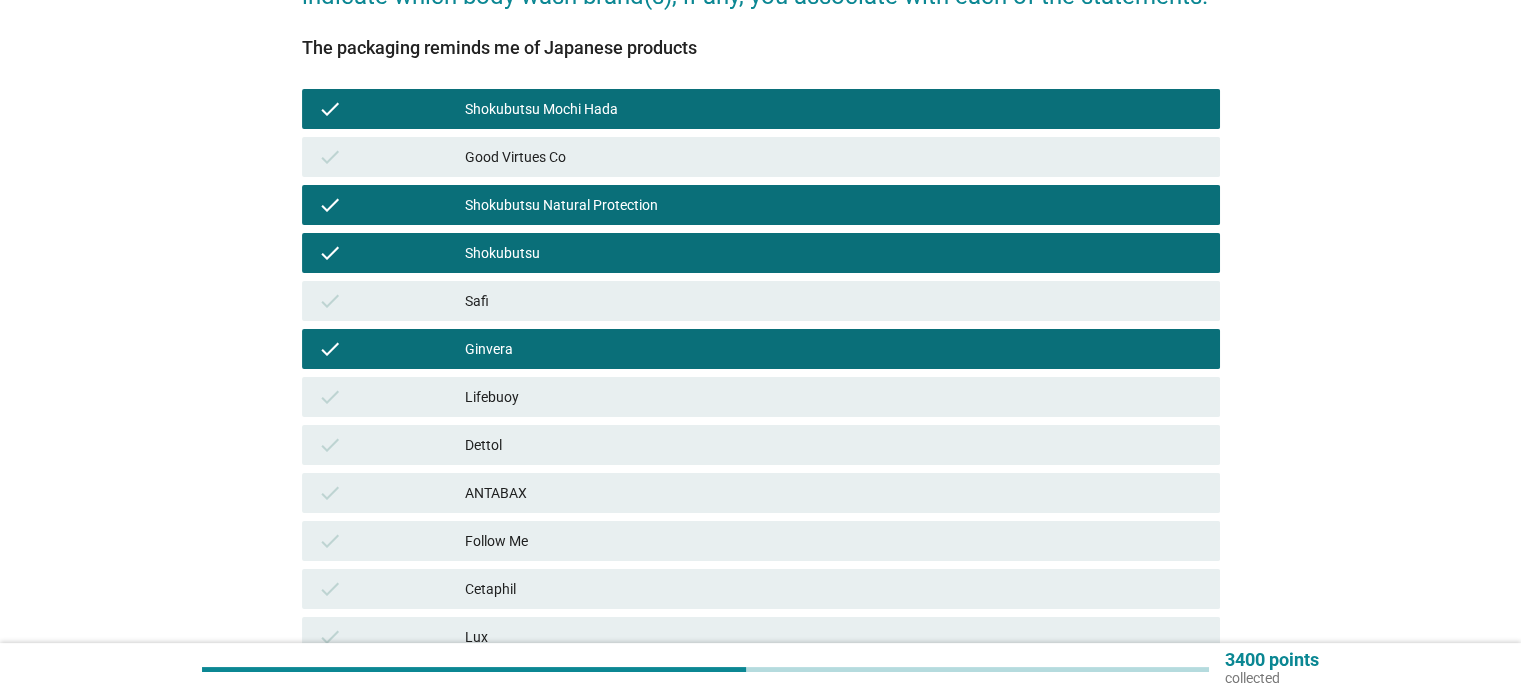 scroll, scrollTop: 300, scrollLeft: 0, axis: vertical 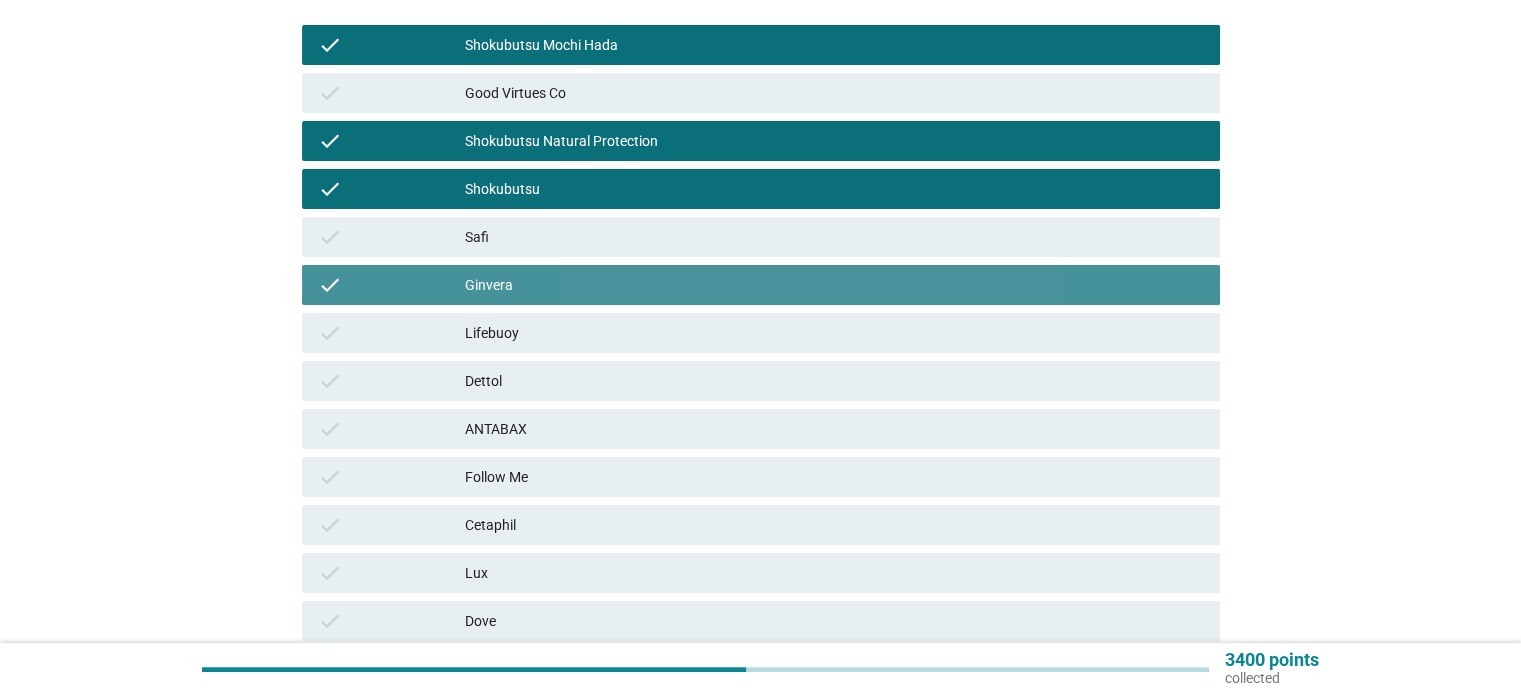 click on "Ginvera" at bounding box center [834, 285] 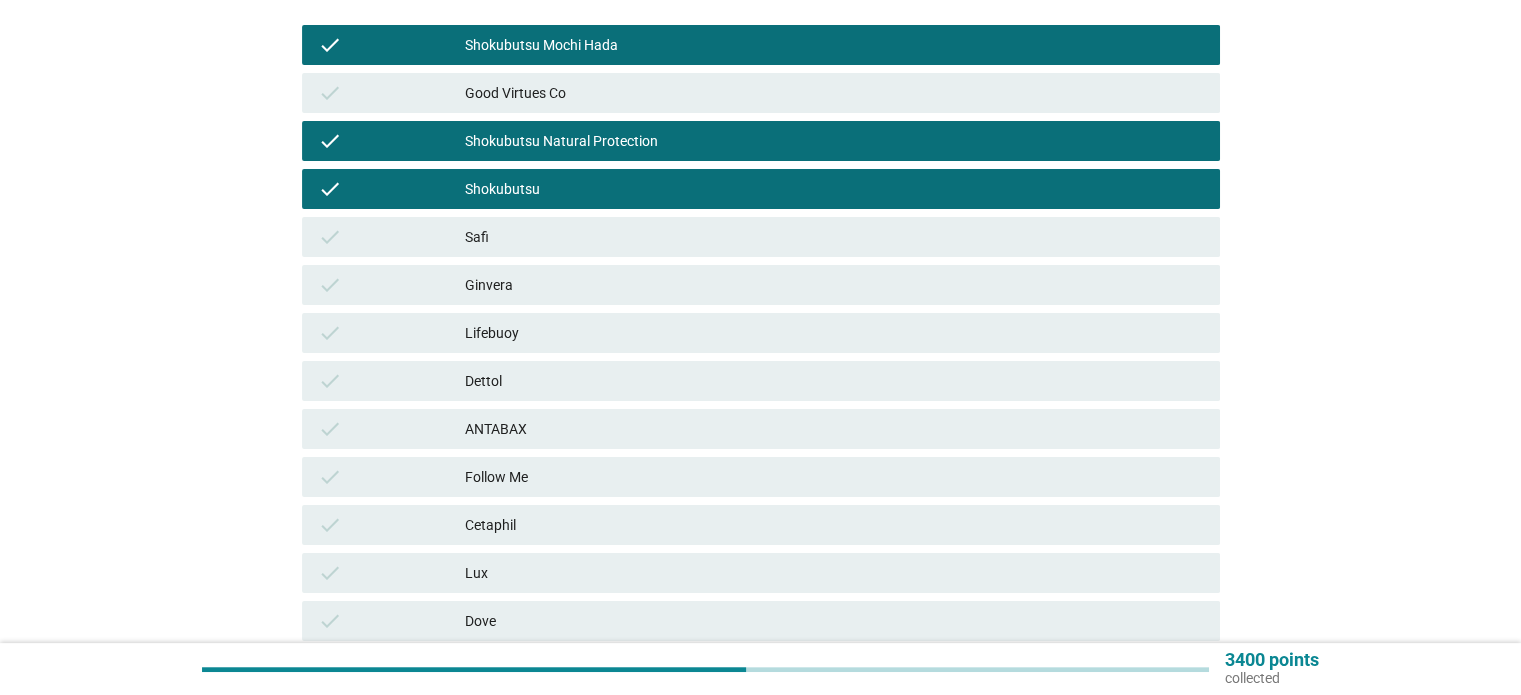 click on "ANTABAX" at bounding box center [834, 429] 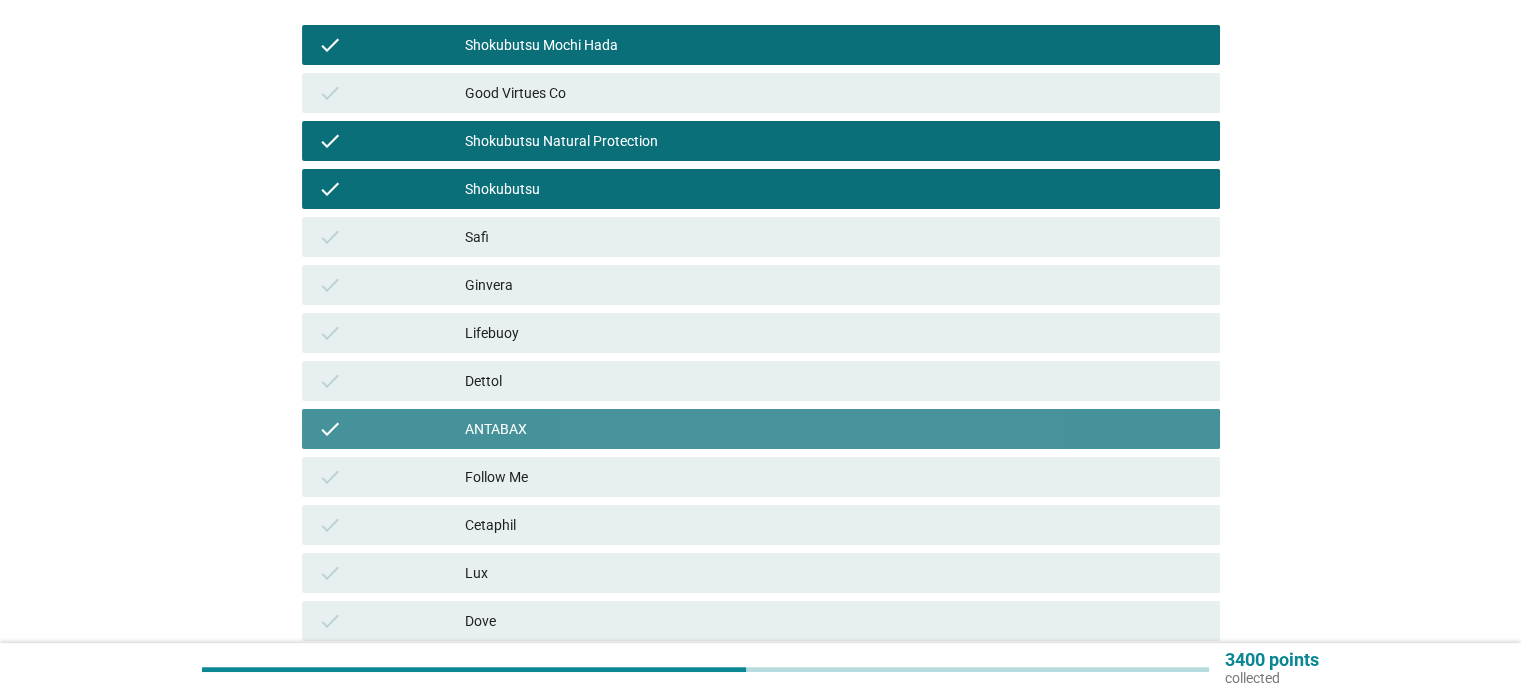 click on "ANTABAX" at bounding box center (834, 429) 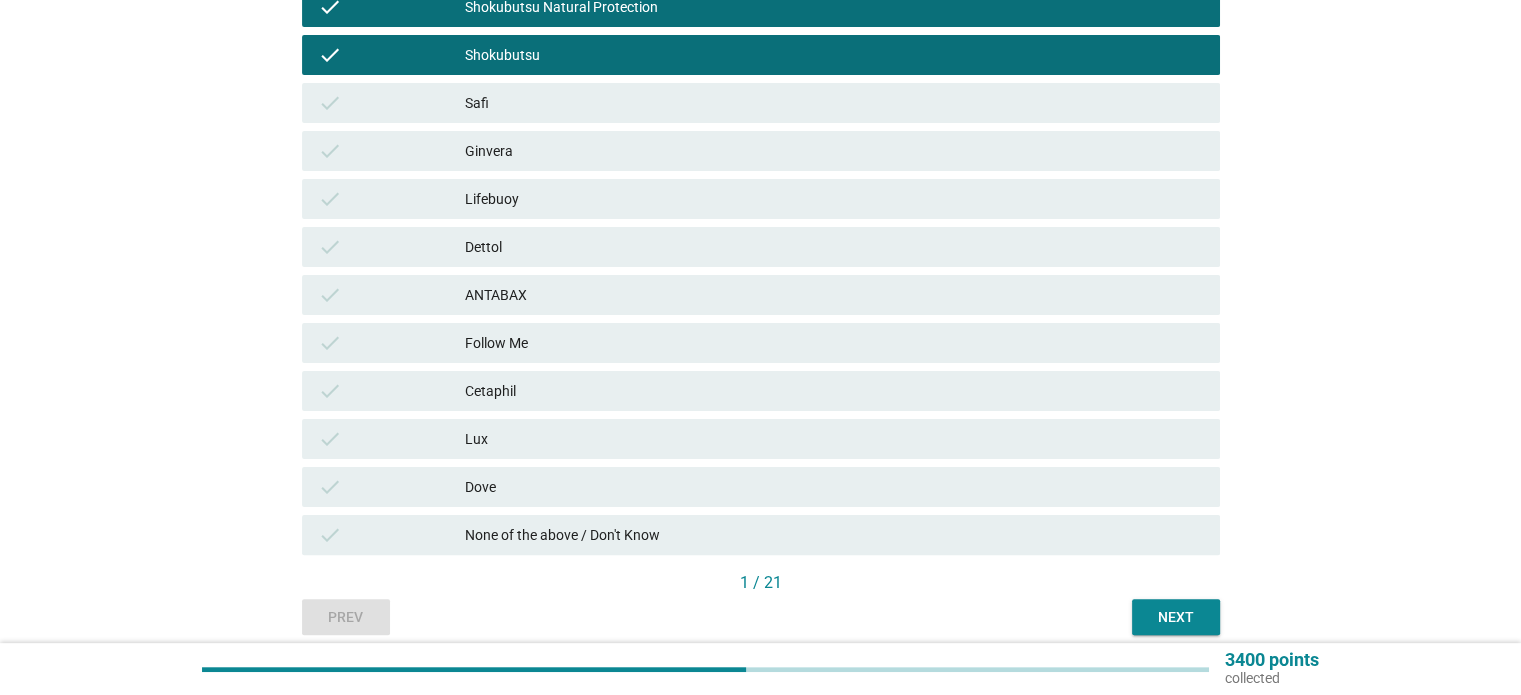 scroll, scrollTop: 516, scrollLeft: 0, axis: vertical 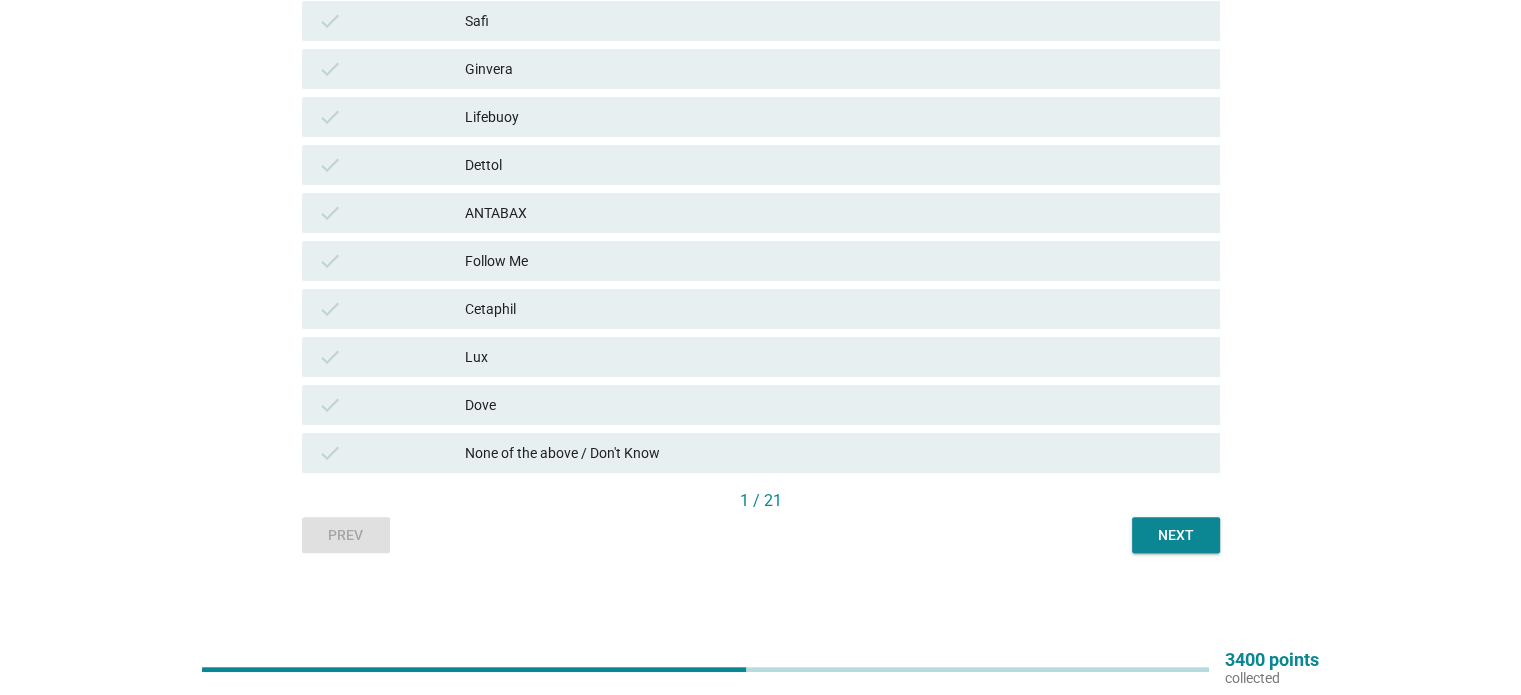 drag, startPoint x: 1176, startPoint y: 538, endPoint x: 1160, endPoint y: 545, distance: 17.464249 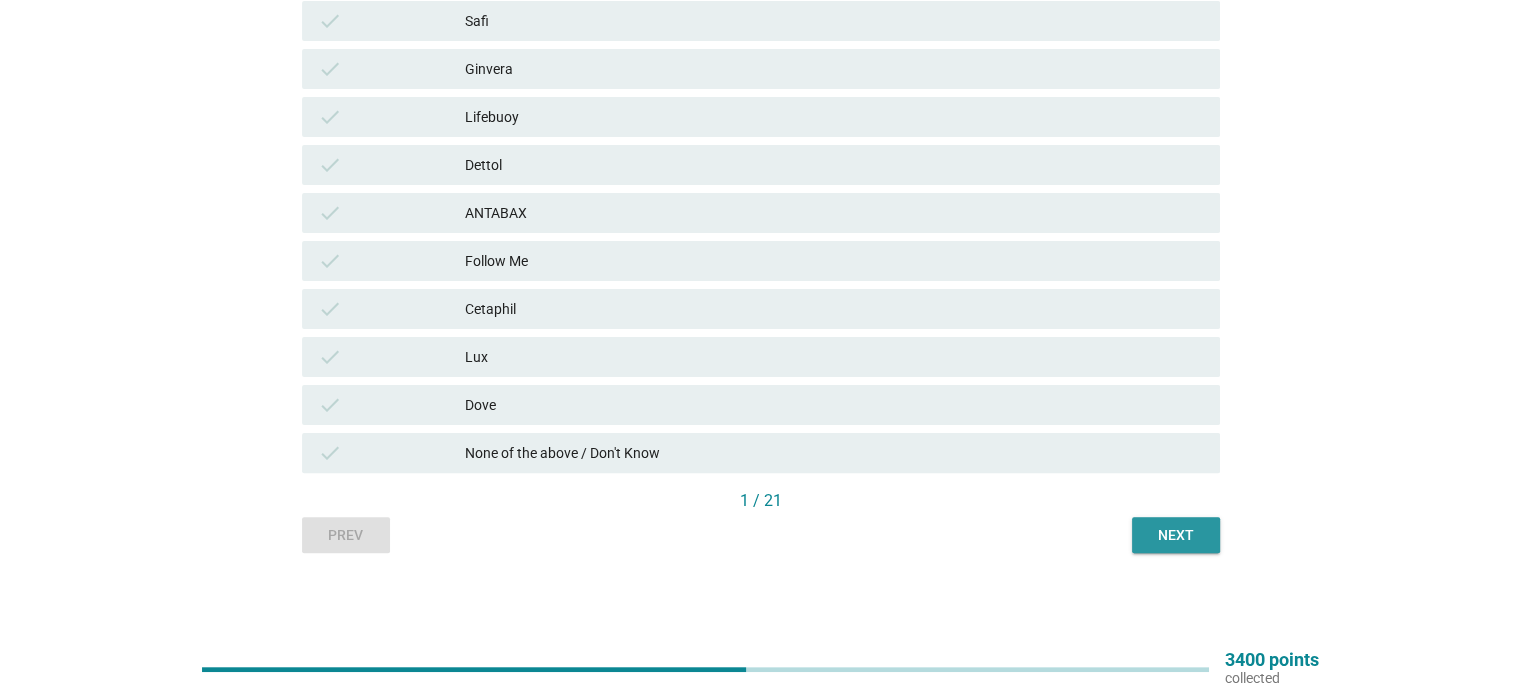 click on "Next" at bounding box center [1176, 535] 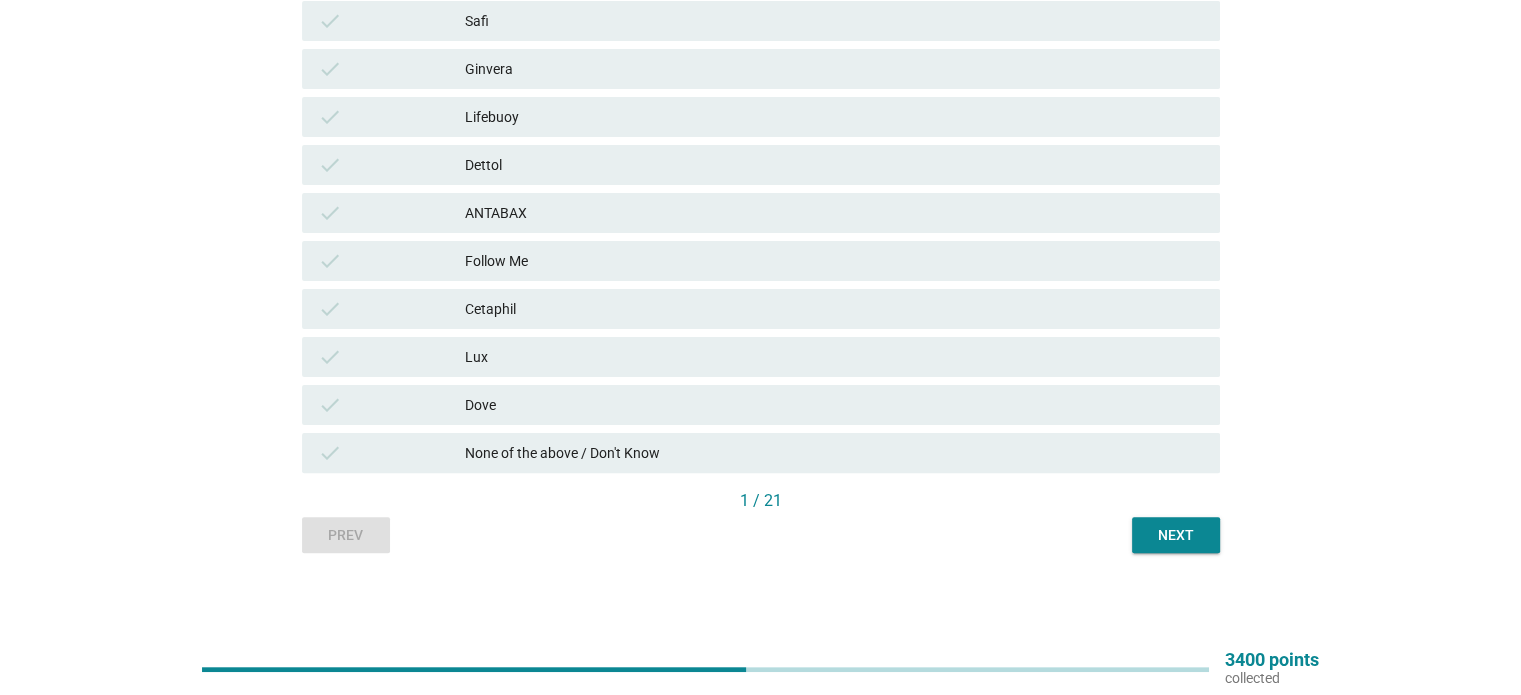 scroll, scrollTop: 0, scrollLeft: 0, axis: both 